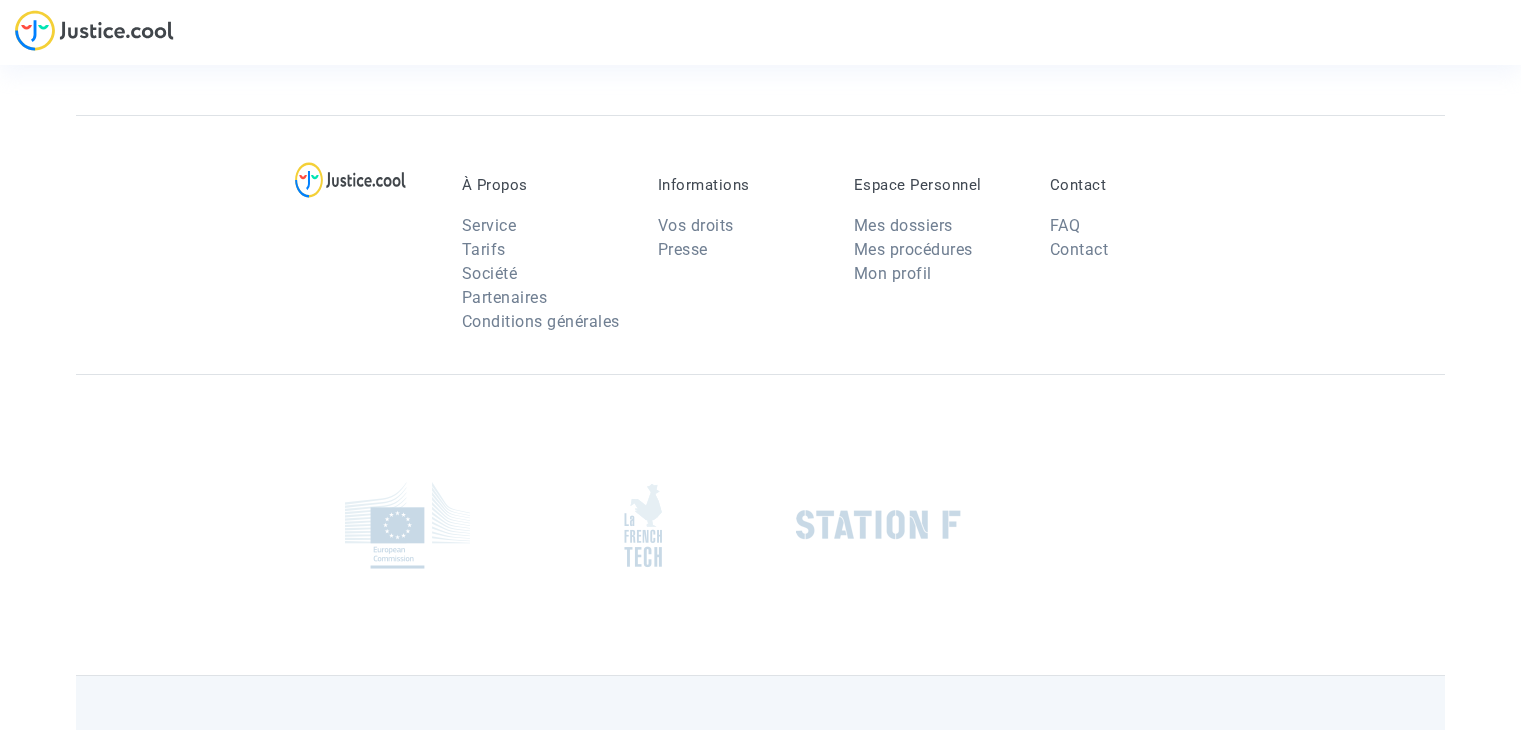 scroll, scrollTop: 0, scrollLeft: 0, axis: both 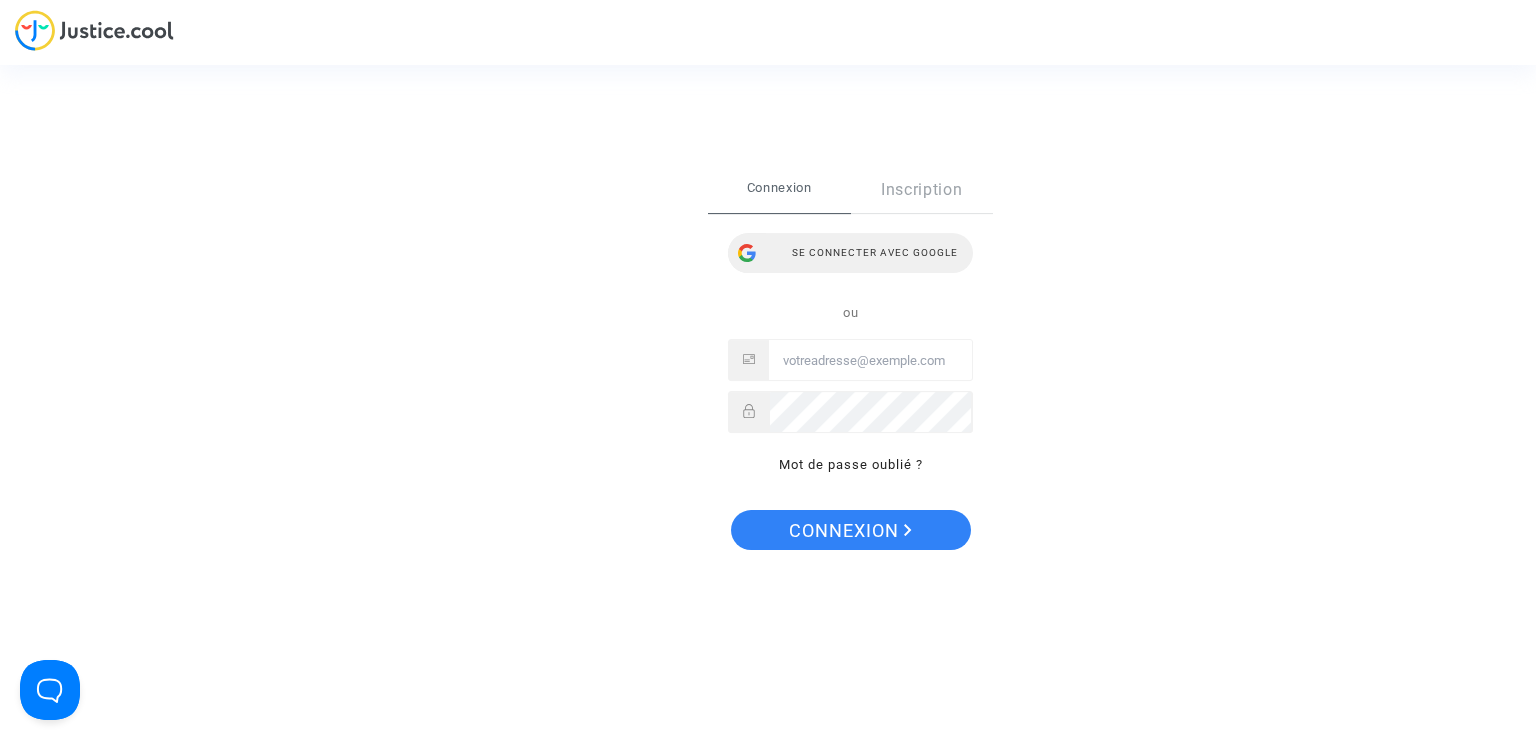 click on "Se connecter avec Google" at bounding box center (850, 253) 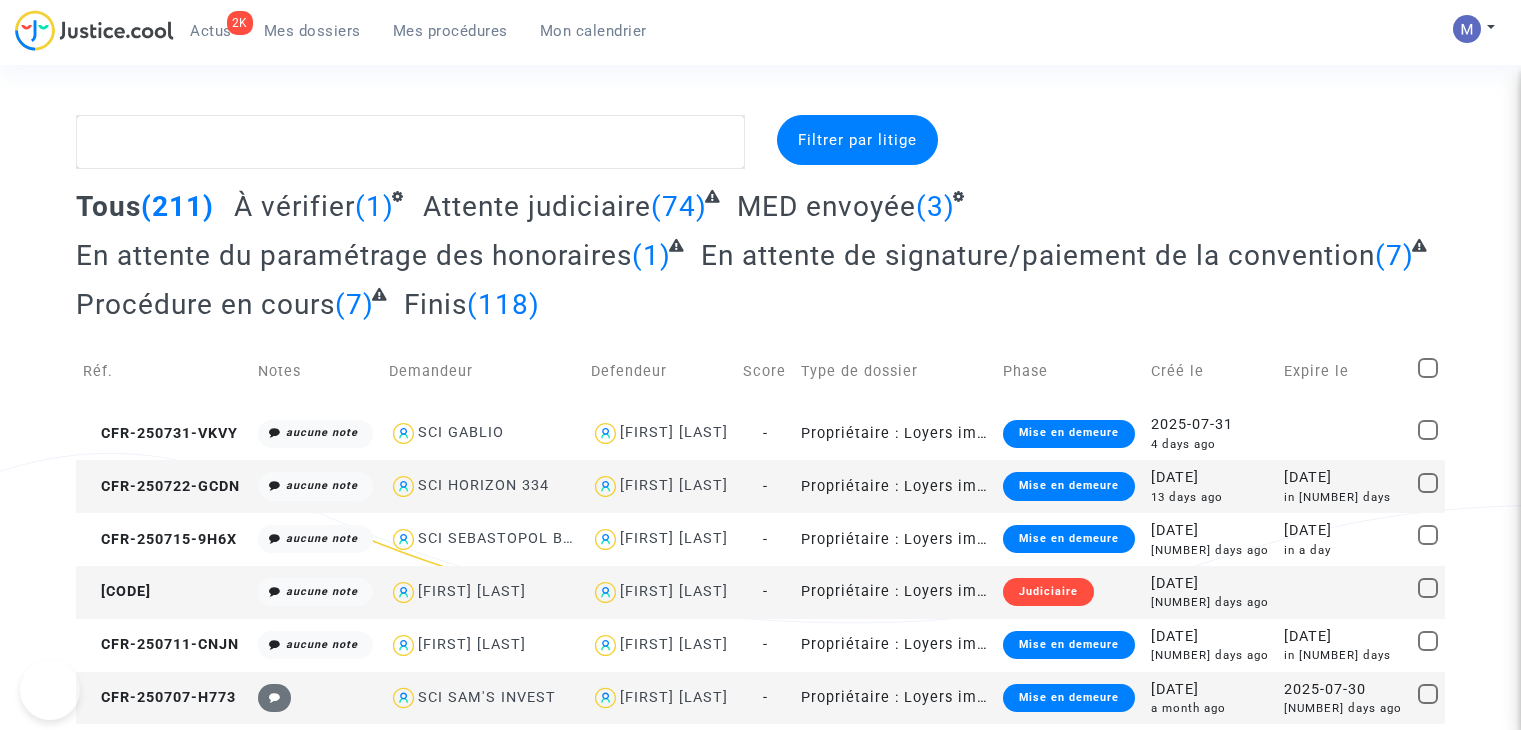 scroll, scrollTop: 0, scrollLeft: 0, axis: both 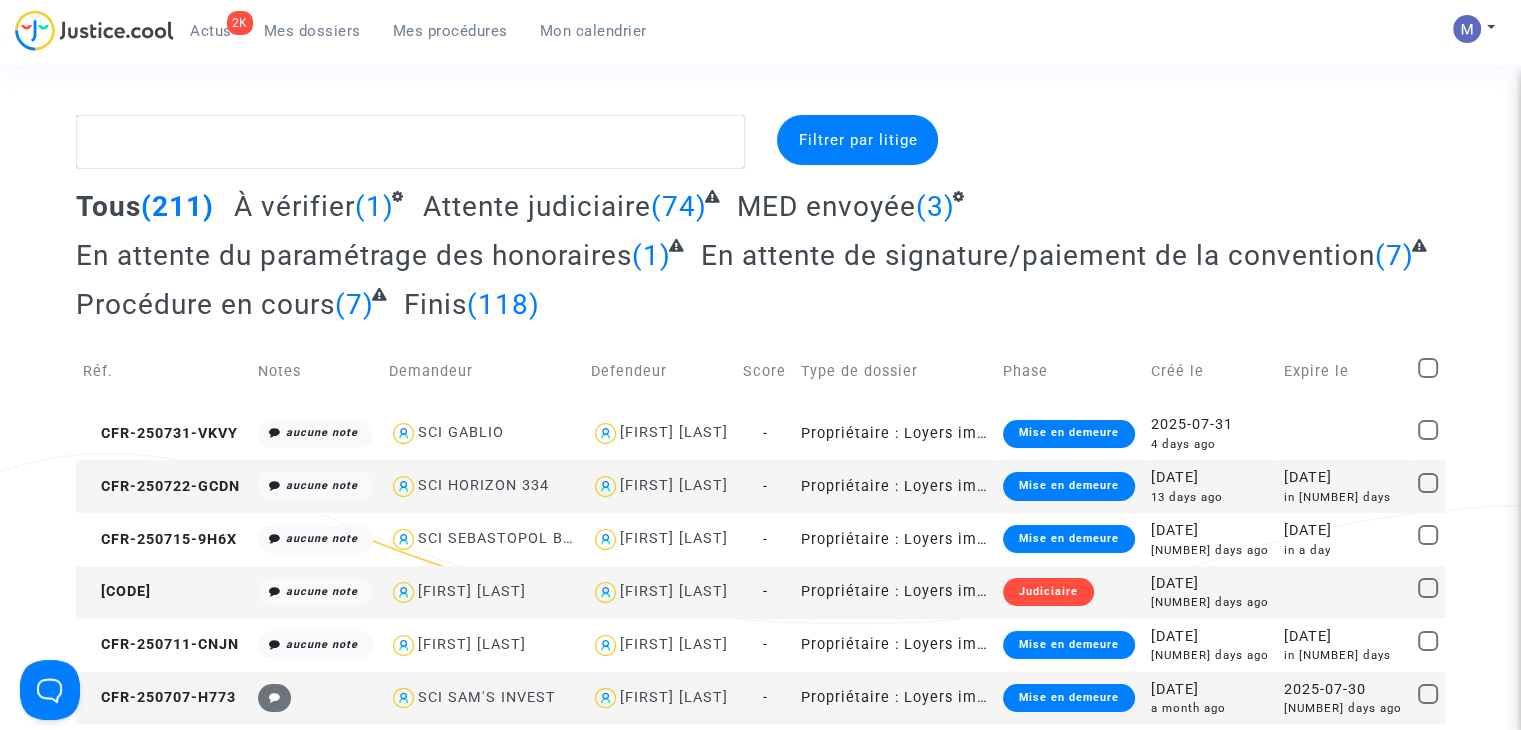 click on "Mes dossiers" at bounding box center (312, 31) 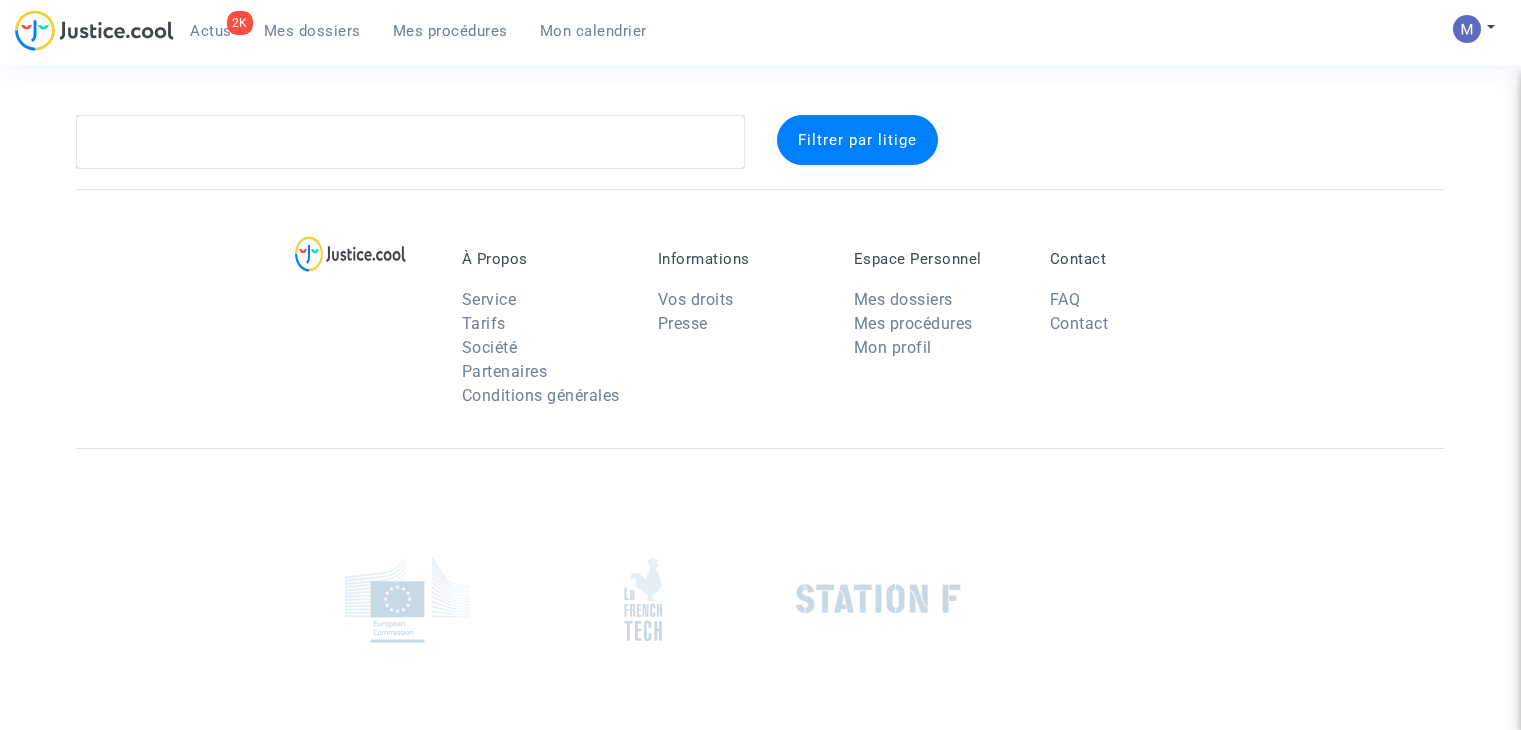 scroll, scrollTop: 0, scrollLeft: 0, axis: both 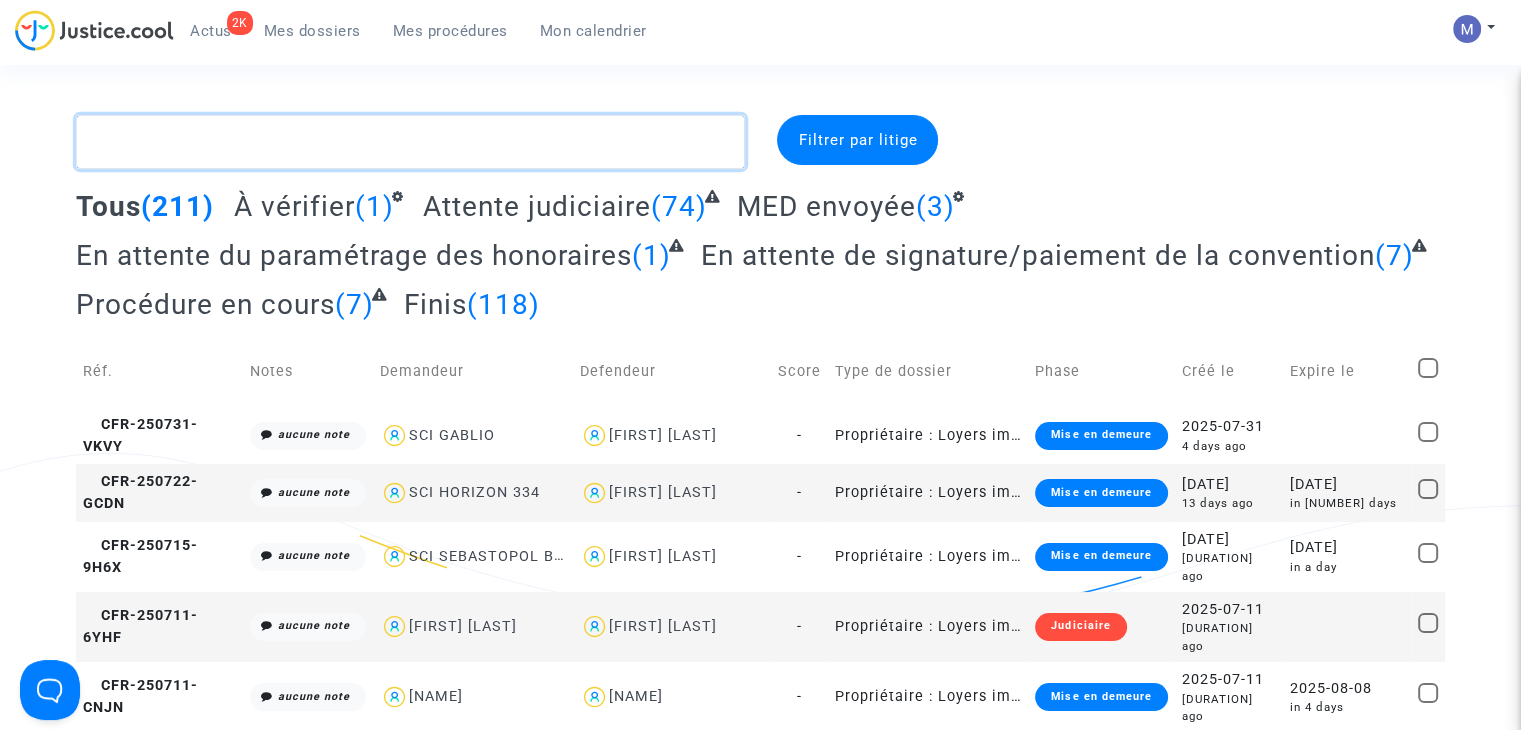 click 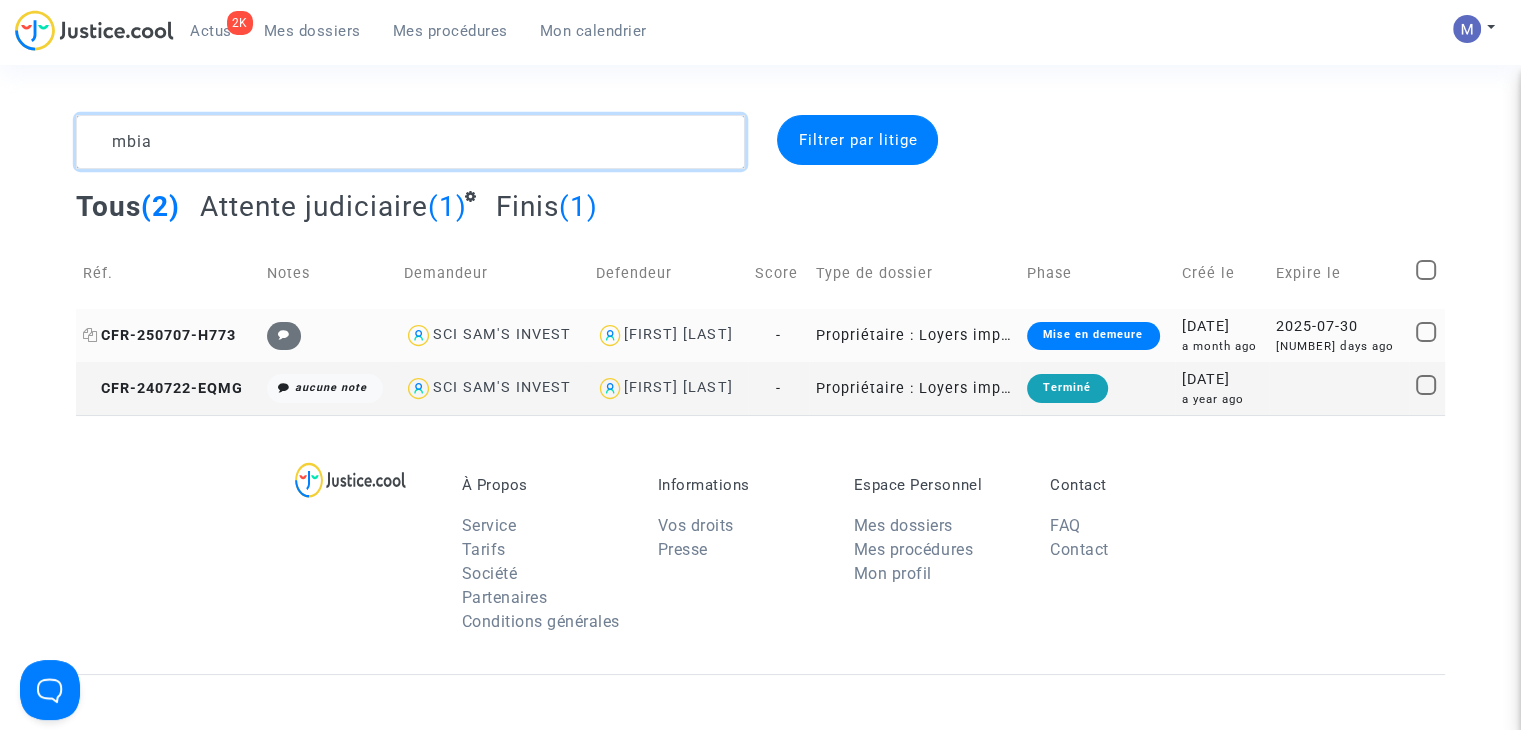 type on "mbia" 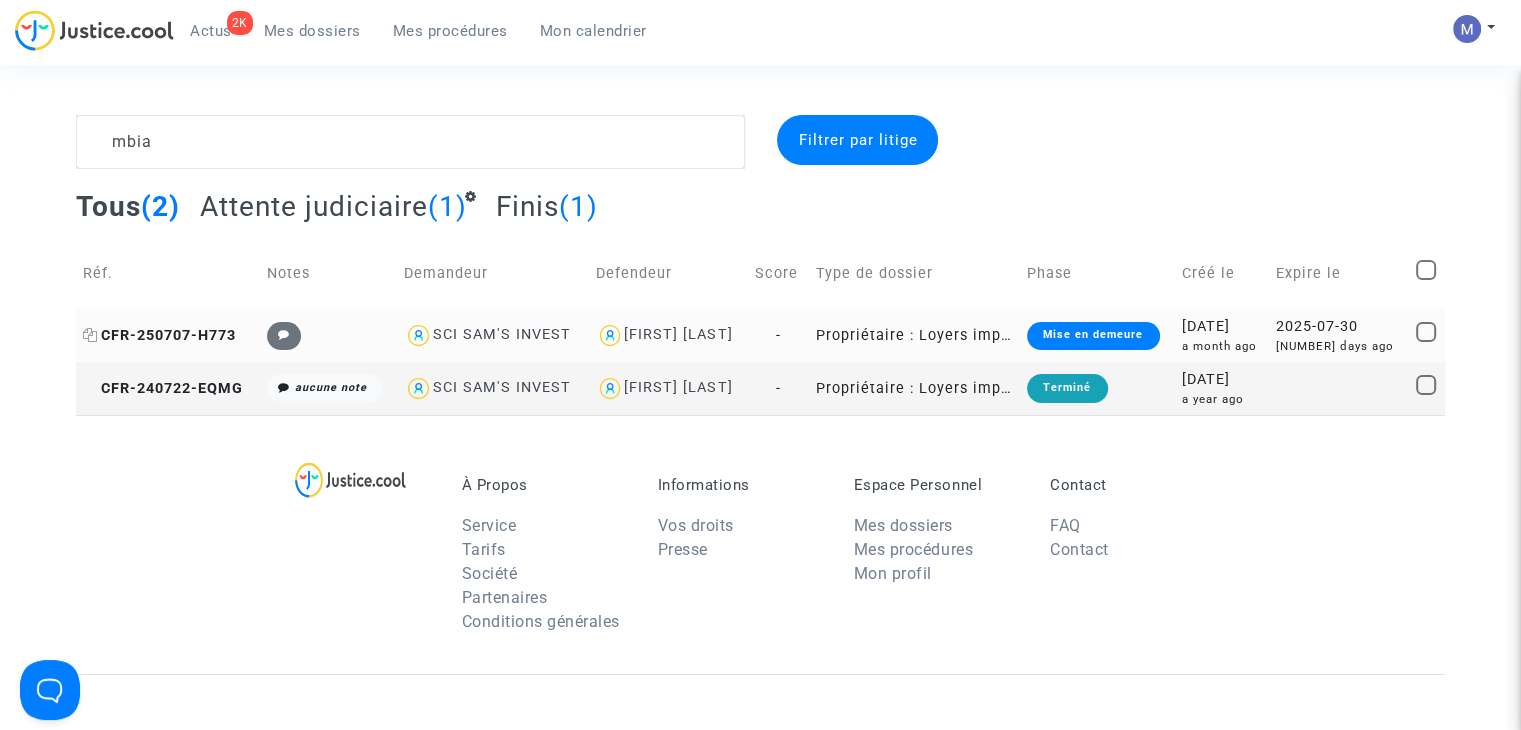 click on "CFR-250707-H773" 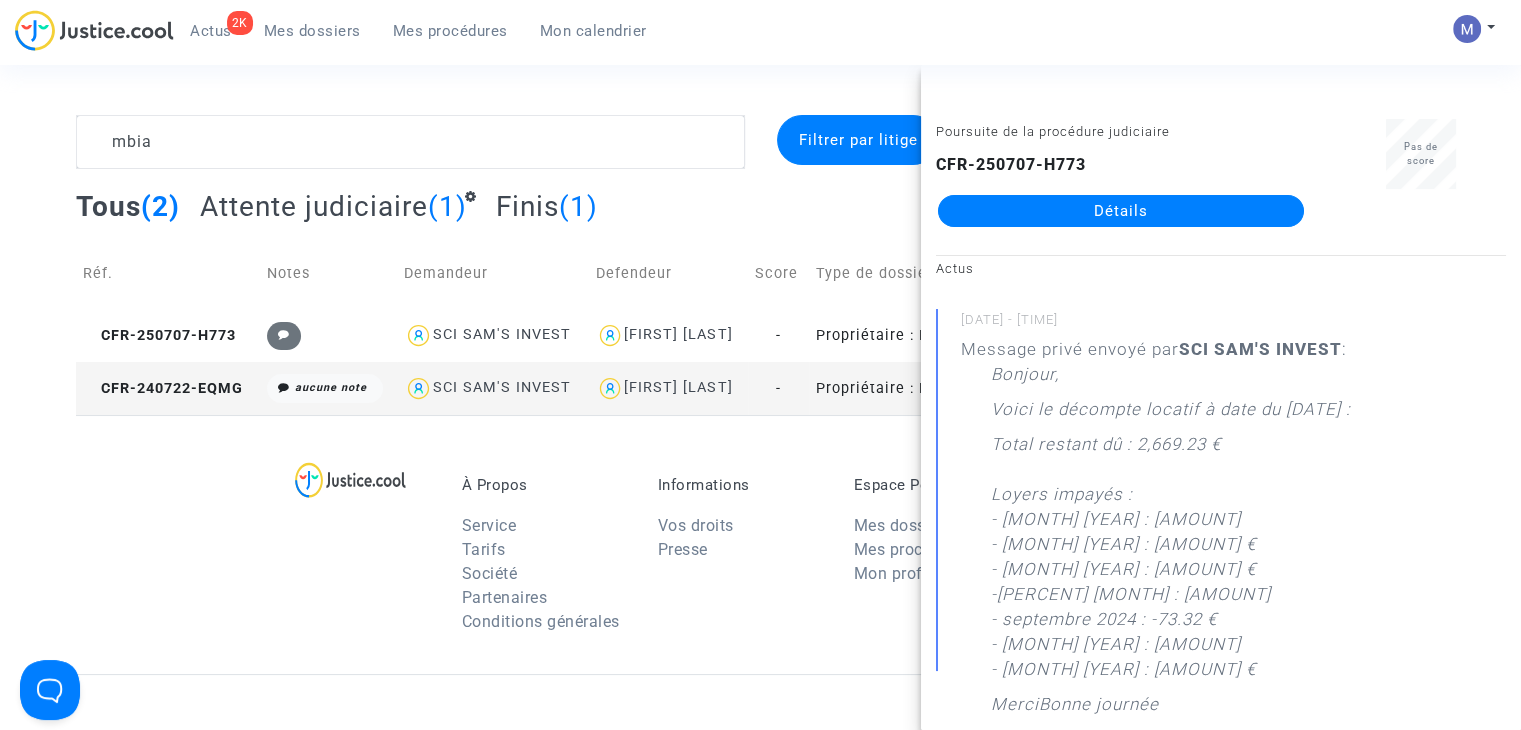 click on "Détails" 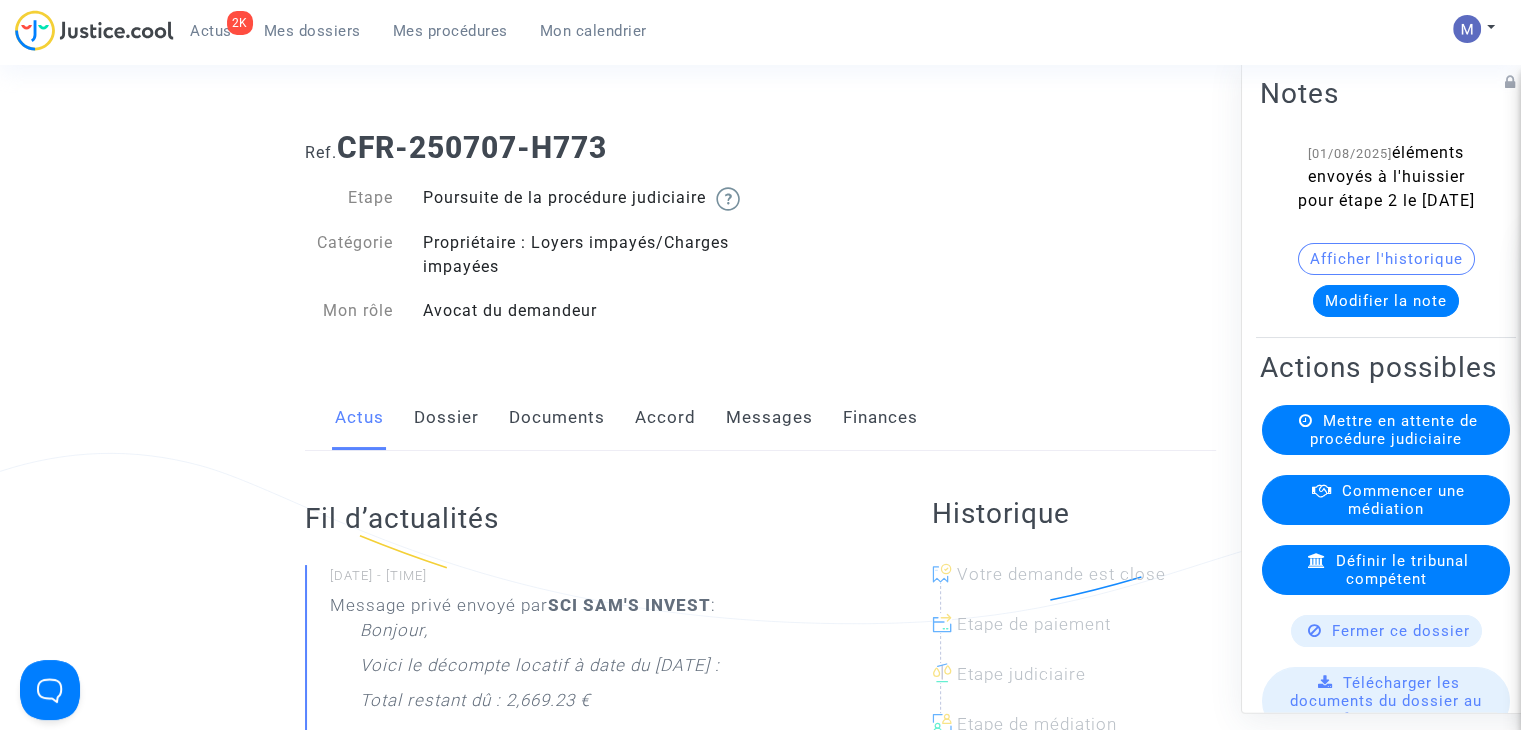 click on "Messages" 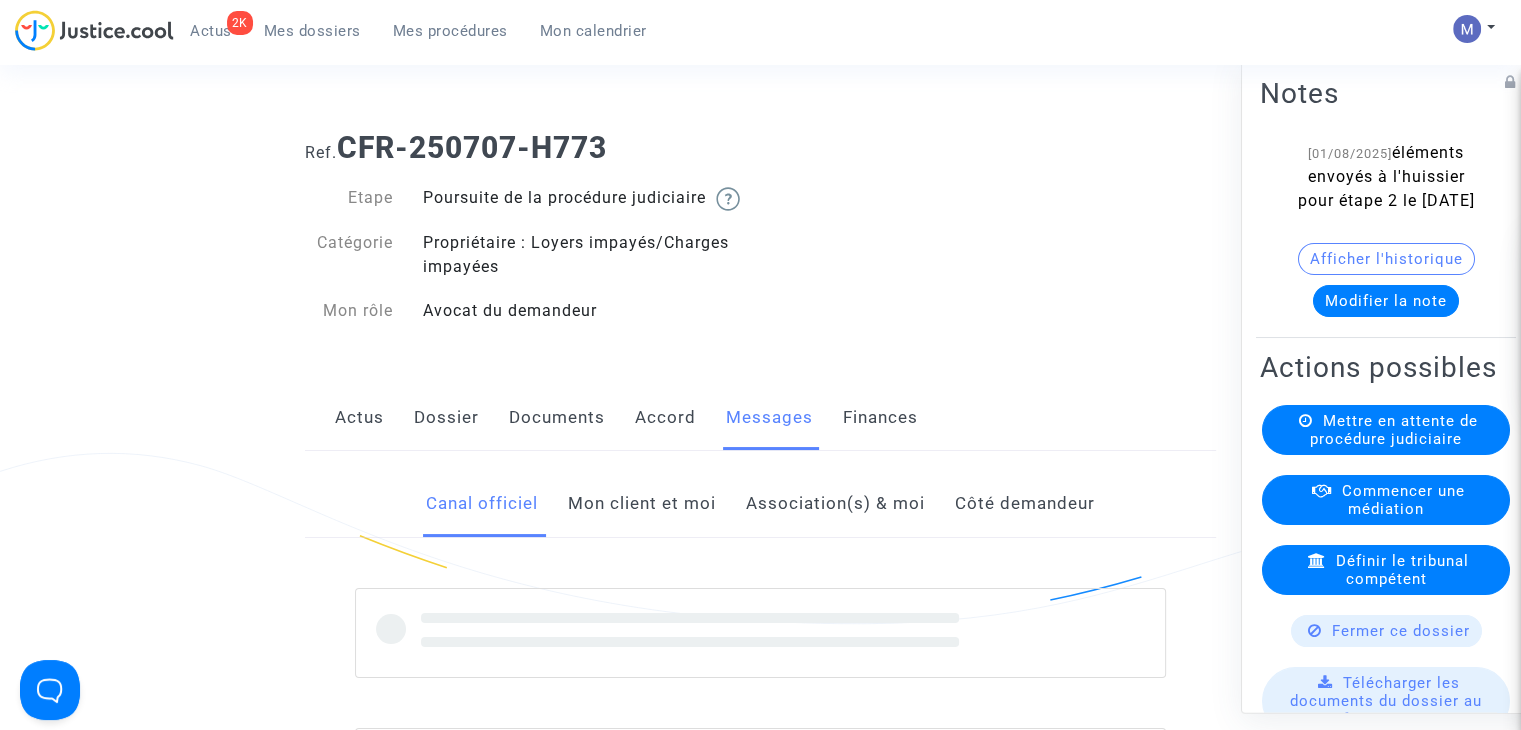 click on "Mon client et moi" 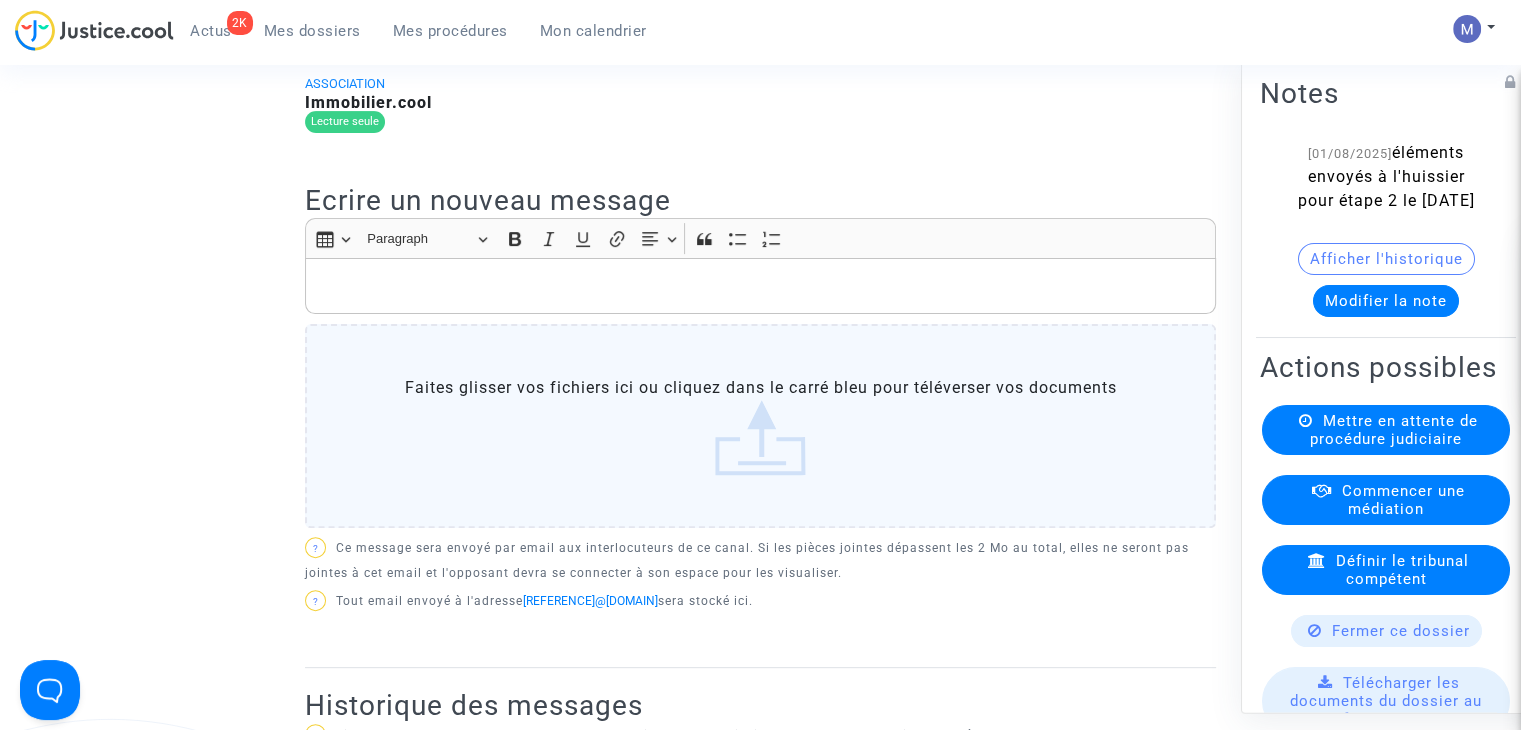 scroll, scrollTop: 590, scrollLeft: 0, axis: vertical 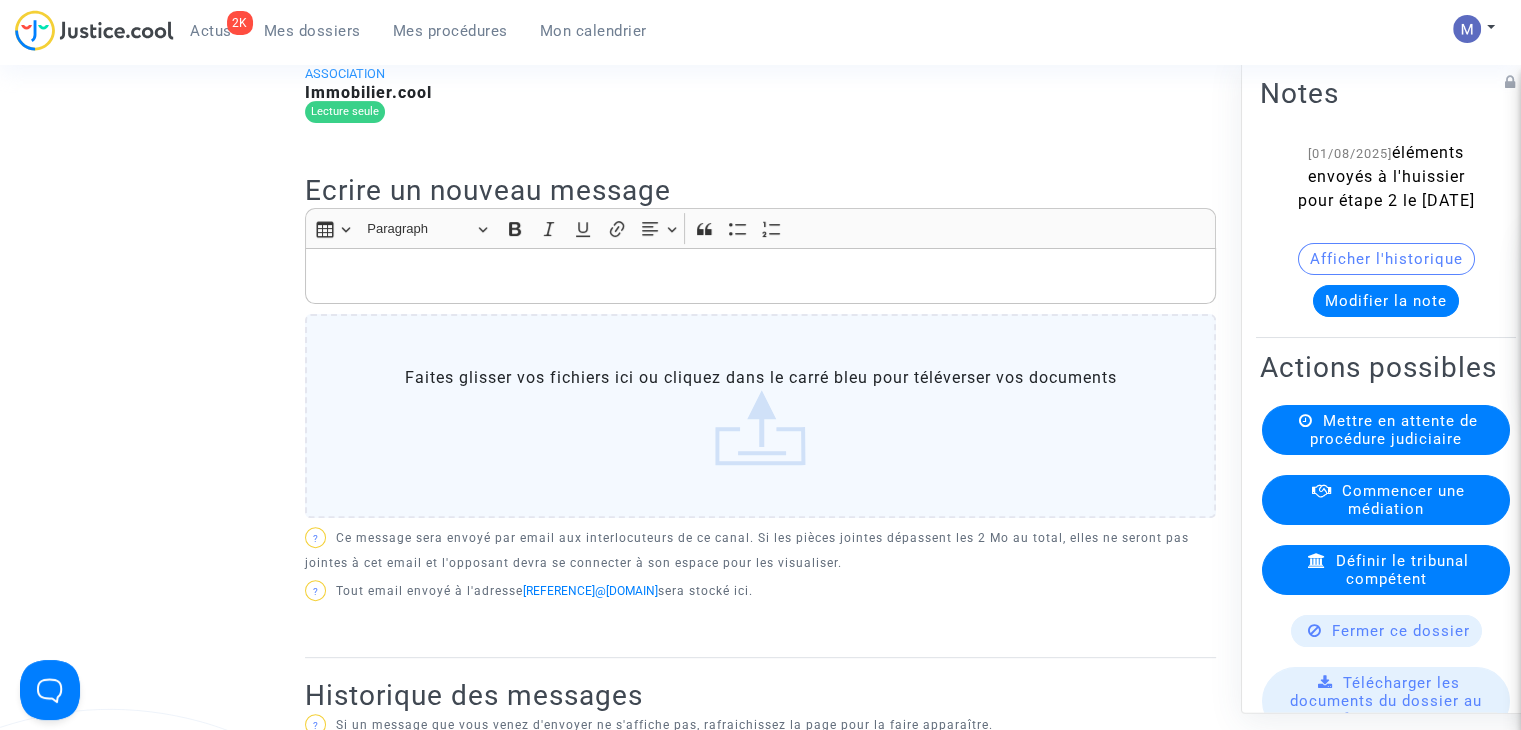 click on "Rich Text Editor Insert table Insert table Heading Paragraph Paragraph Heading 1 Heading 2 Heading 3 Bold (CTRL+B) Bold Italic (CTRL+I) Italic Underline (CTRL+U) Underline Link (Ctrl+K) Link Text alignment Text alignment Align left Align left Align right Align right Align center Align center Justify Justify Block quote Block quote Bulleted List Bulleted List Numbered List Numbered List  Faites glisser vos fichiers ici ou cliquez dans le carré bleu pour téléverser vos documents" 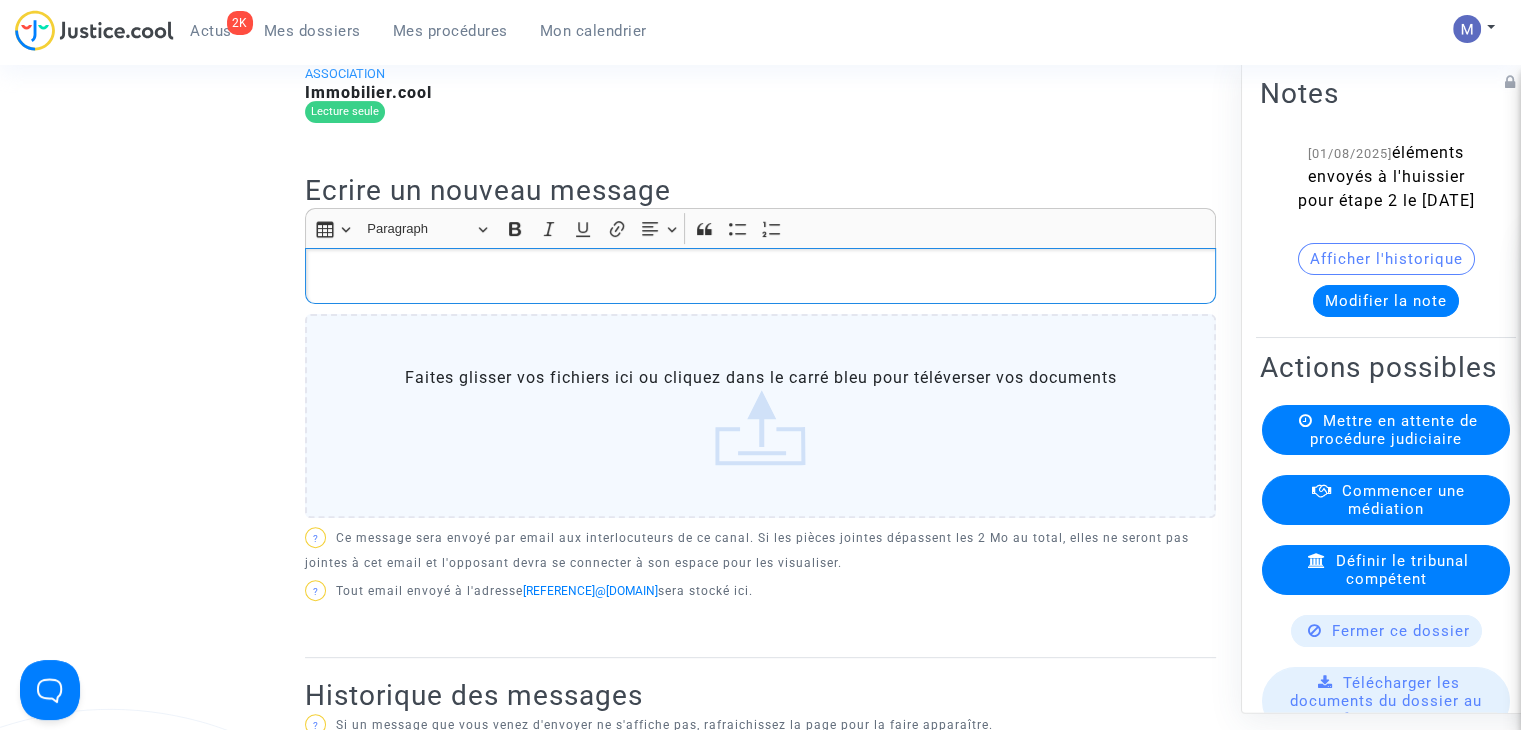 type 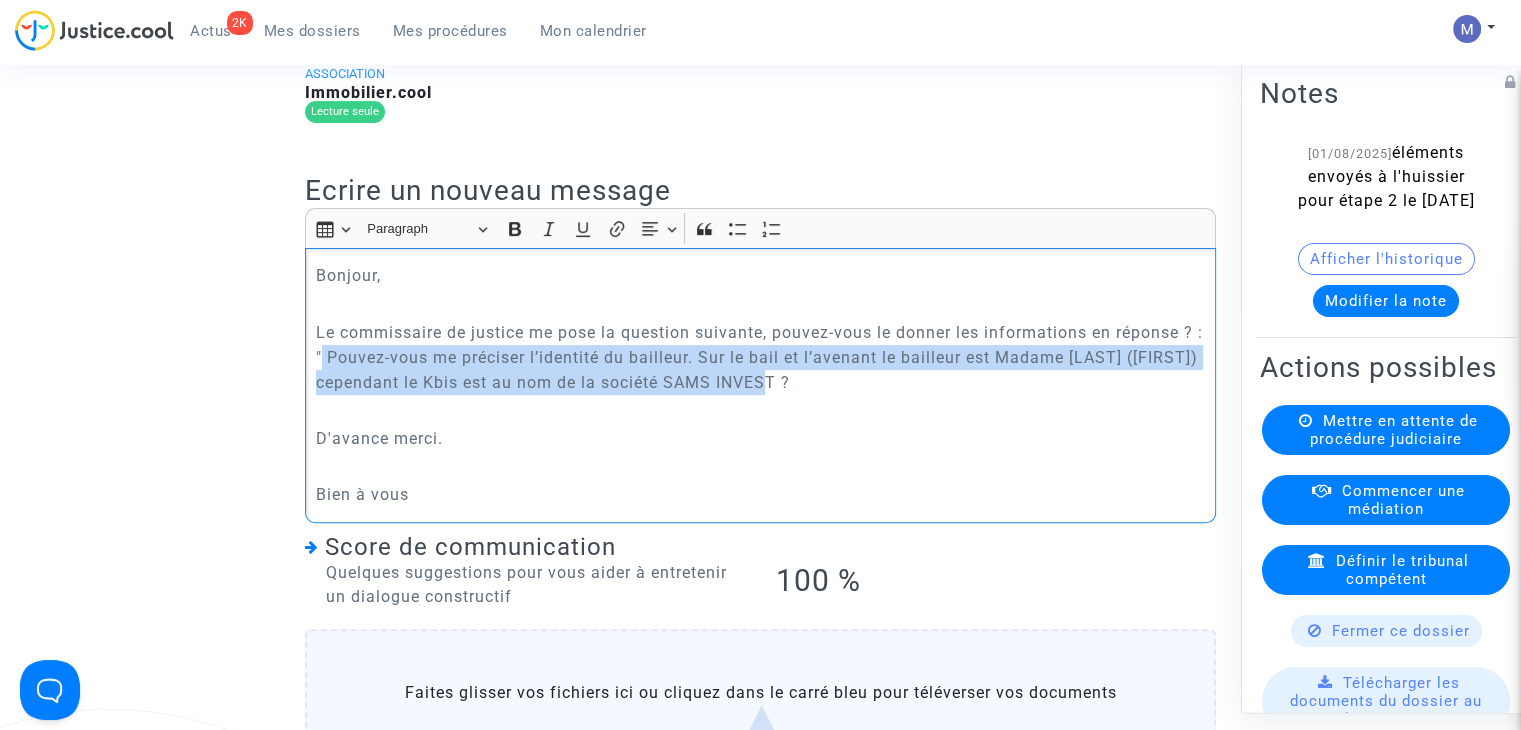 drag, startPoint x: 839, startPoint y: 400, endPoint x: 332, endPoint y: 379, distance: 507.43472 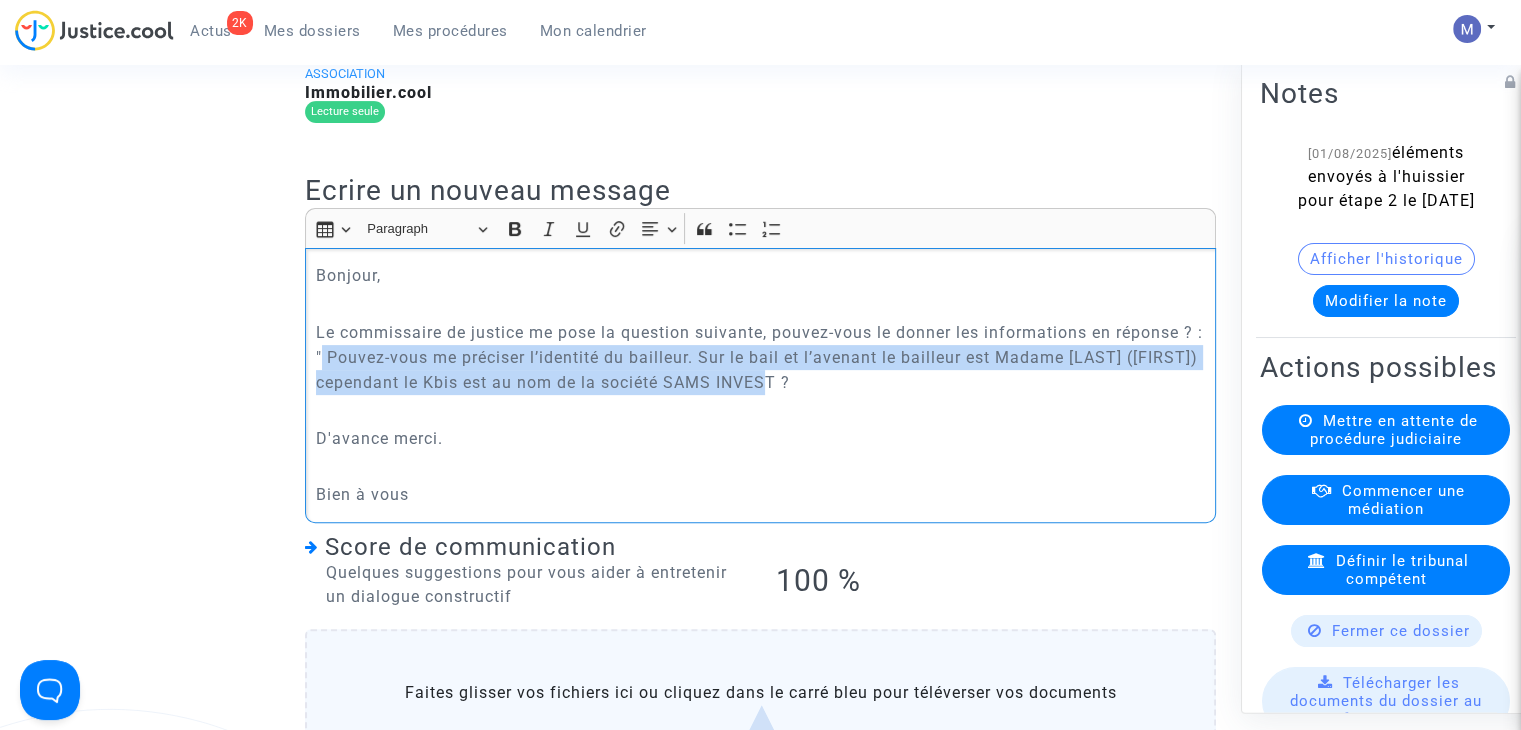 click on "Le commissaire de justice me pose la question suivante, pouvez-vous le donner les informations en réponse ? : " Pouvez-vous me préciser l’identité du bailleur. Sur le bail et l’avenant le bailleur est Madame [LAST] ([FIRST]) cependant le Kbis est au nom de la société SAMS INVEST ?" 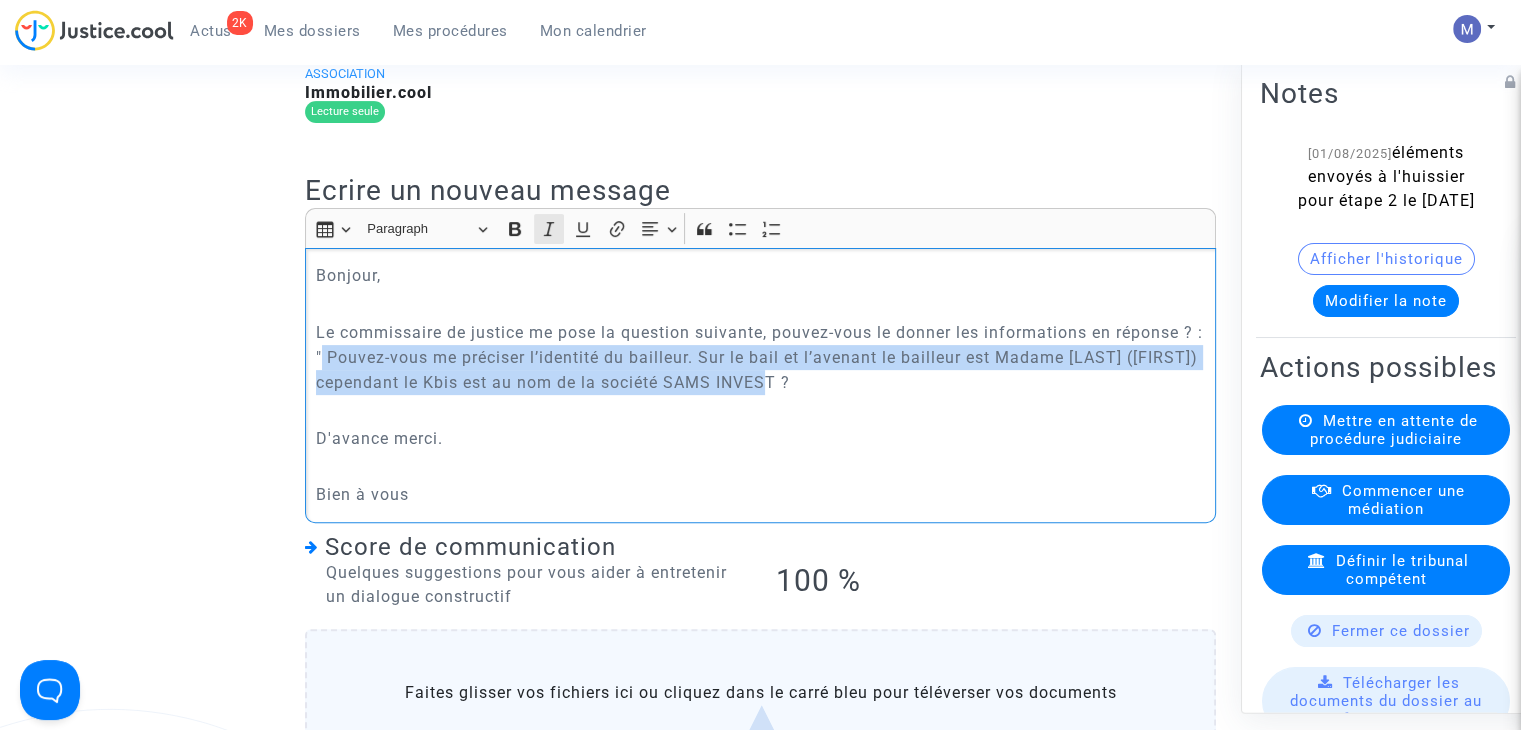 click 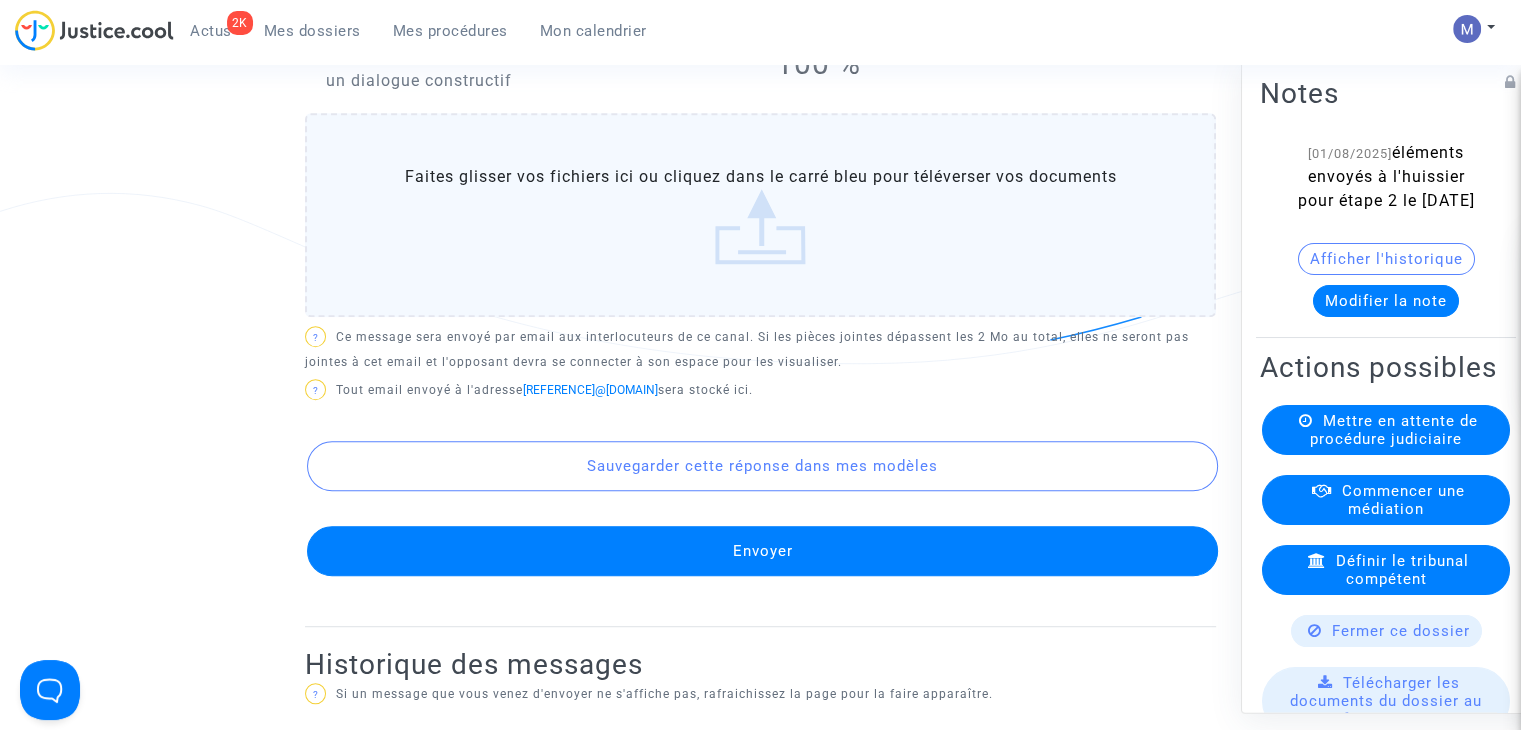 scroll, scrollTop: 1135, scrollLeft: 0, axis: vertical 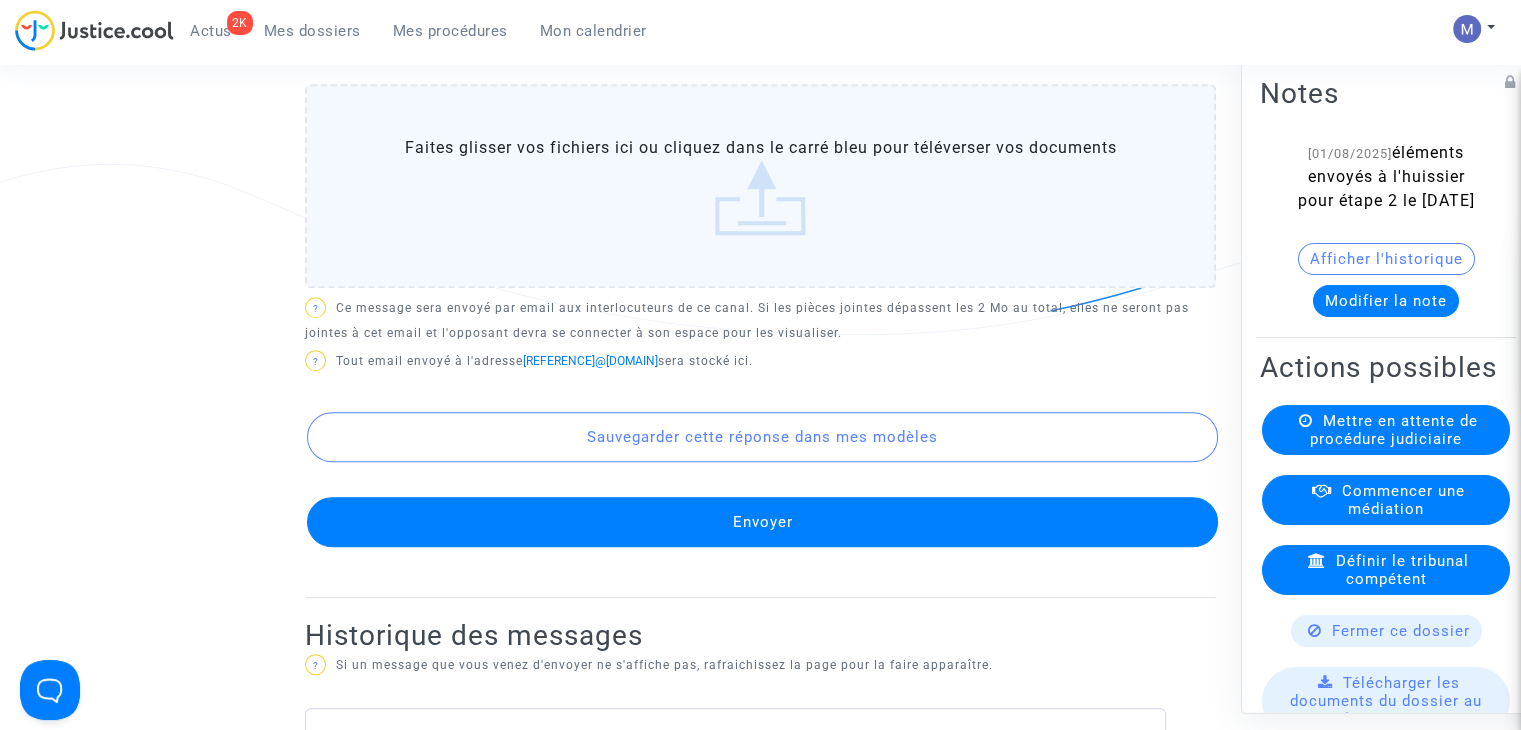 click on "Envoyer" 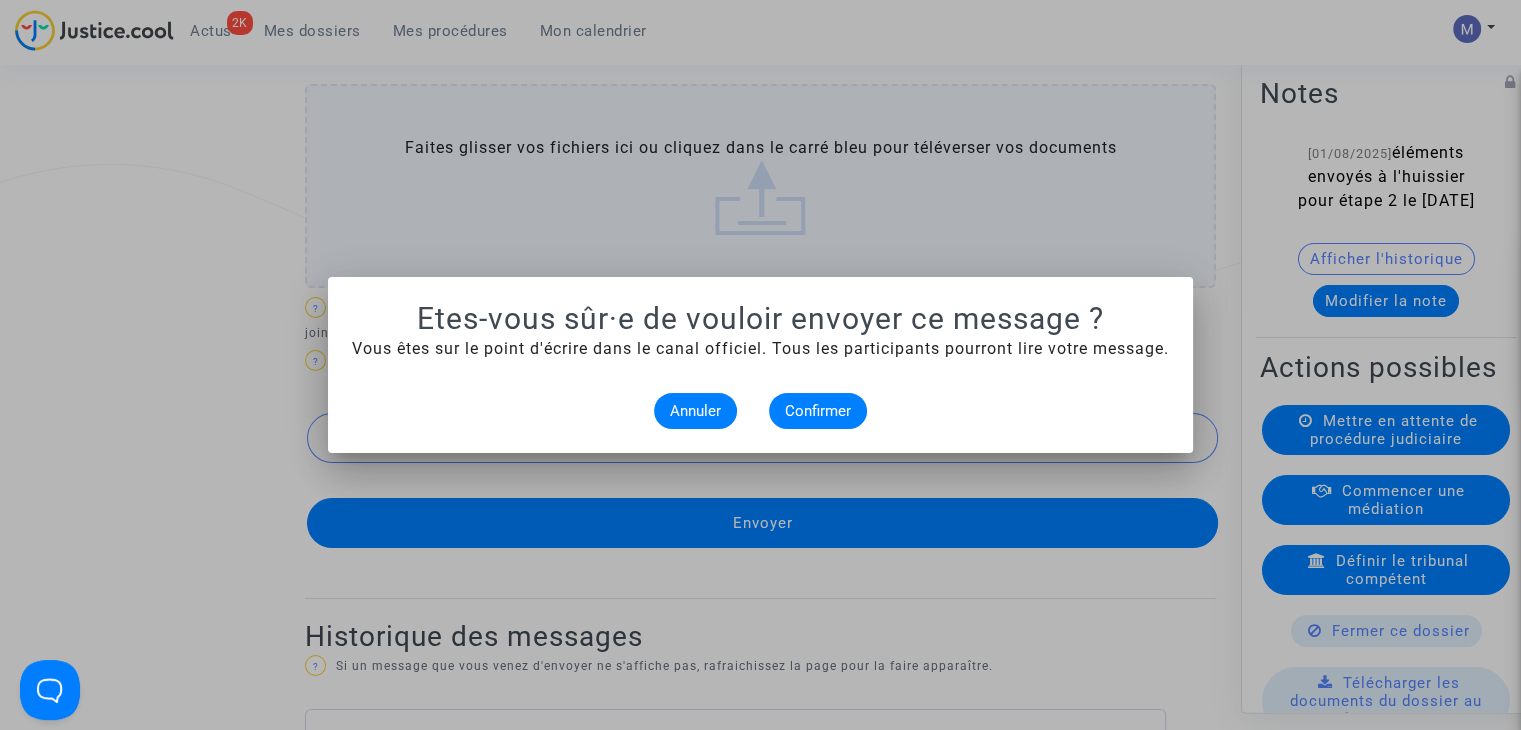 scroll, scrollTop: 0, scrollLeft: 0, axis: both 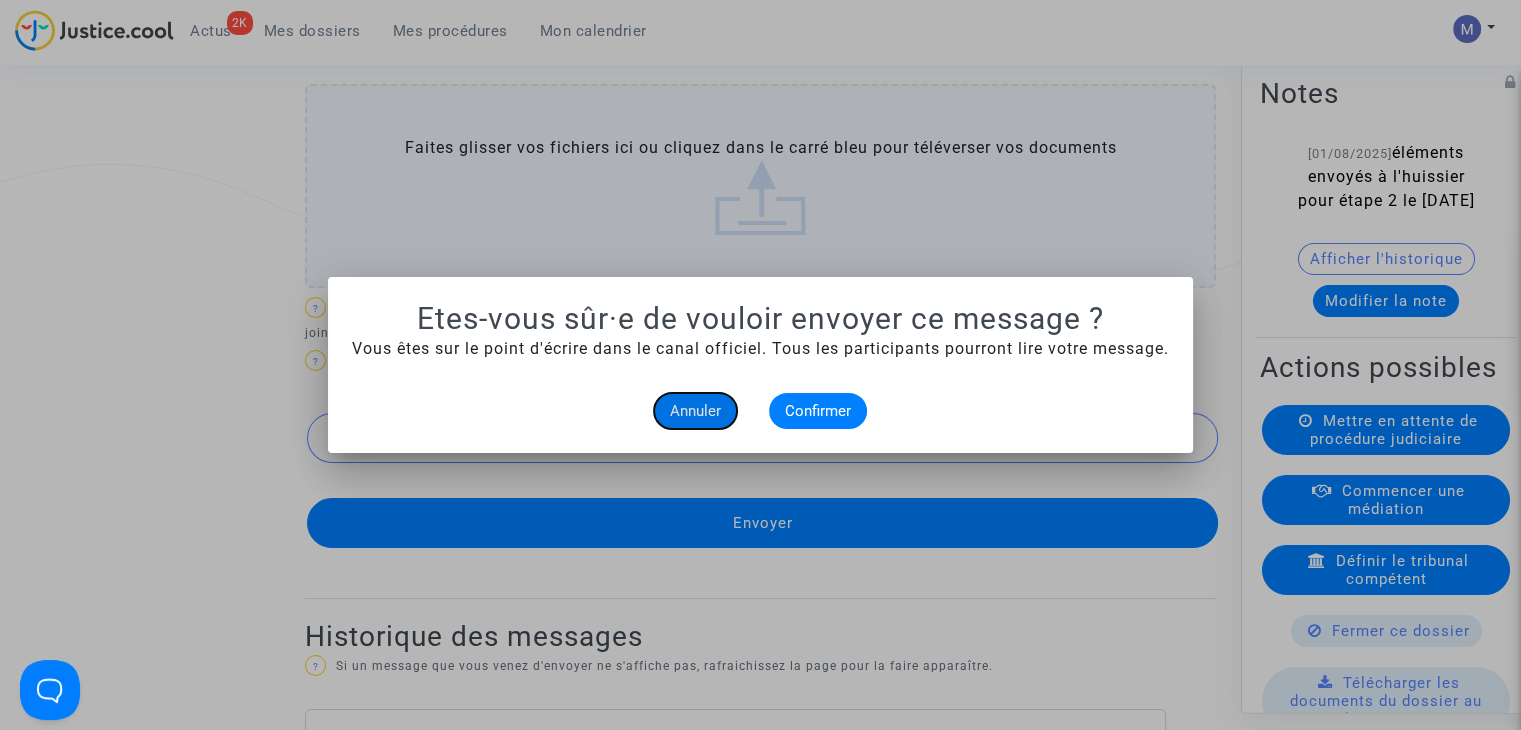 click on "Annuler" at bounding box center [695, 411] 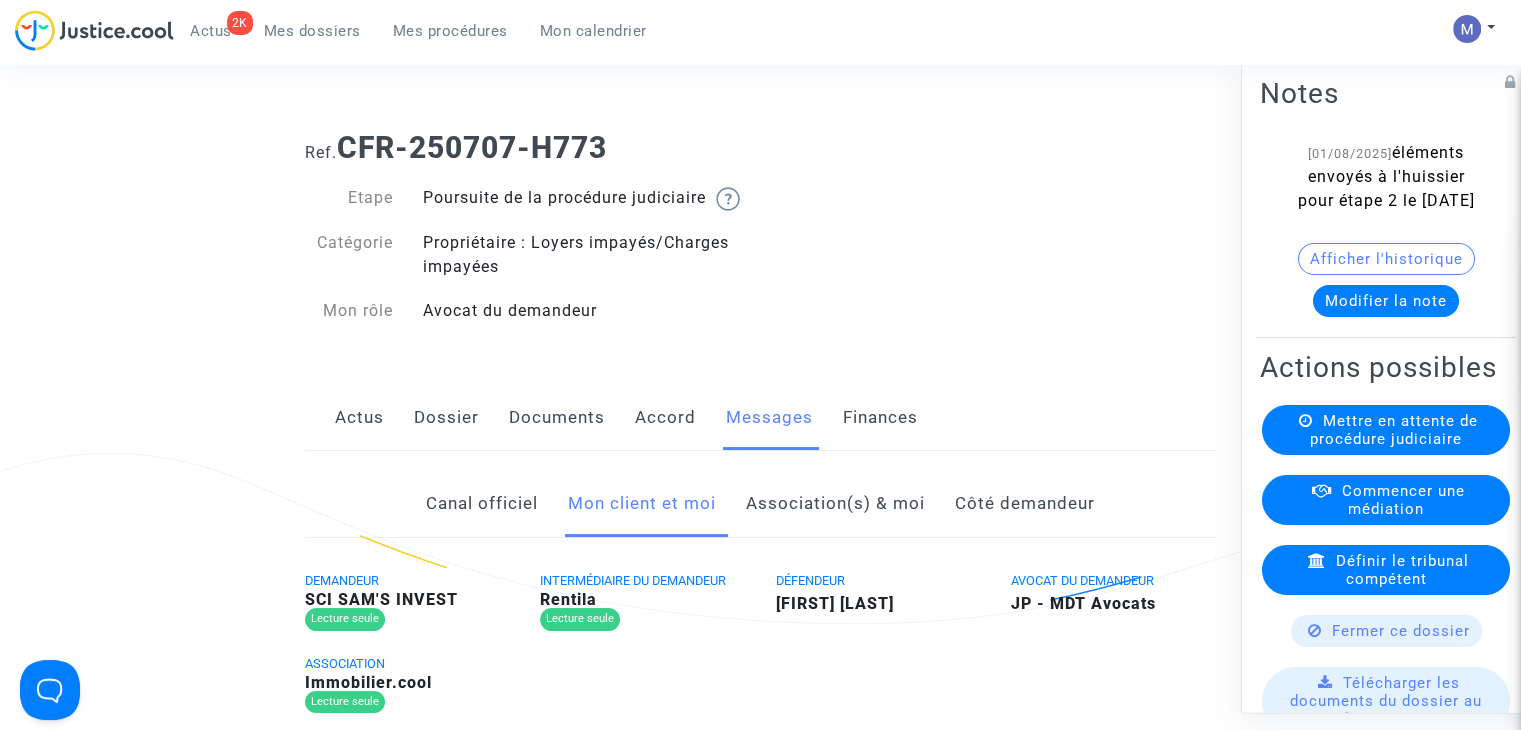 scroll, scrollTop: 1135, scrollLeft: 0, axis: vertical 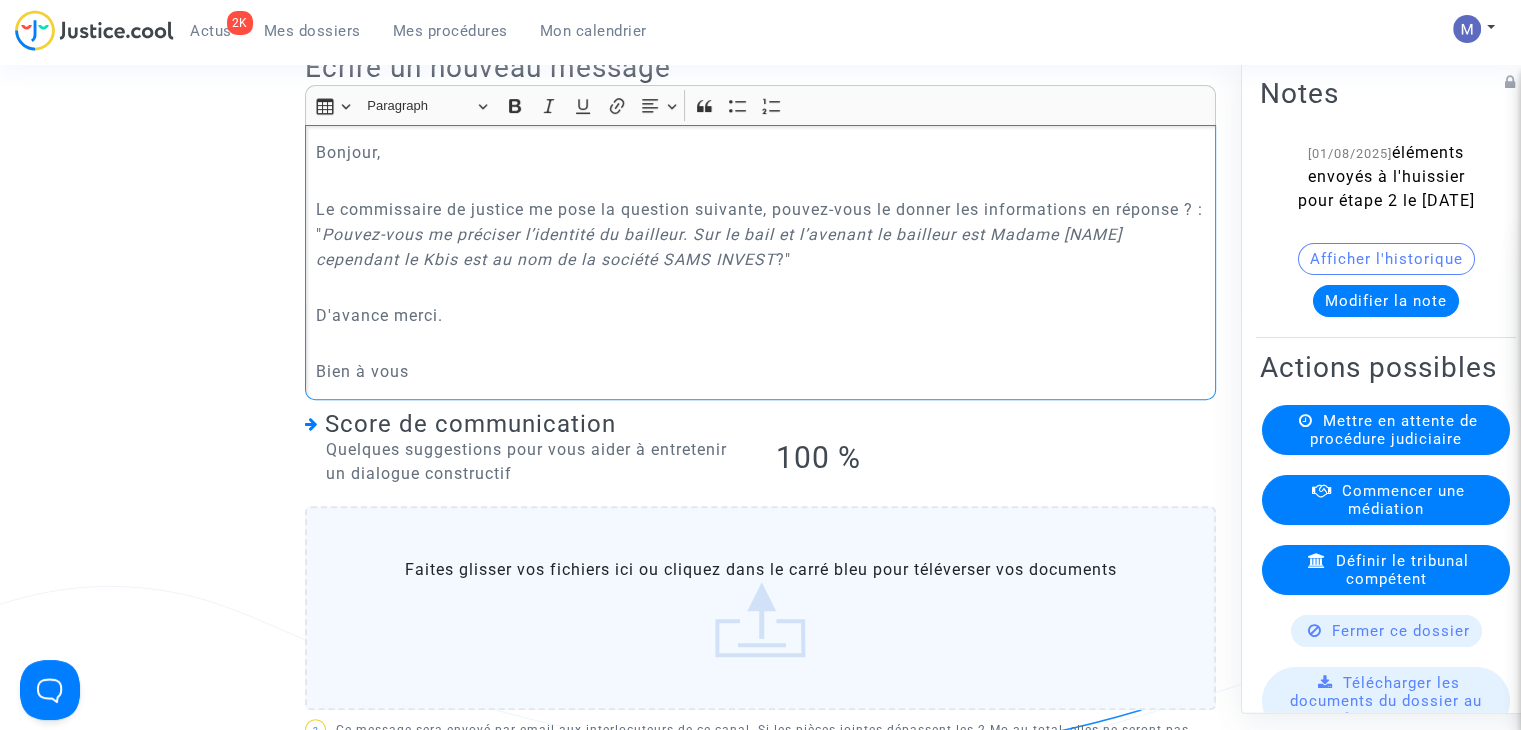 drag, startPoint x: 441, startPoint y: 409, endPoint x: 187, endPoint y: 188, distance: 336.6853 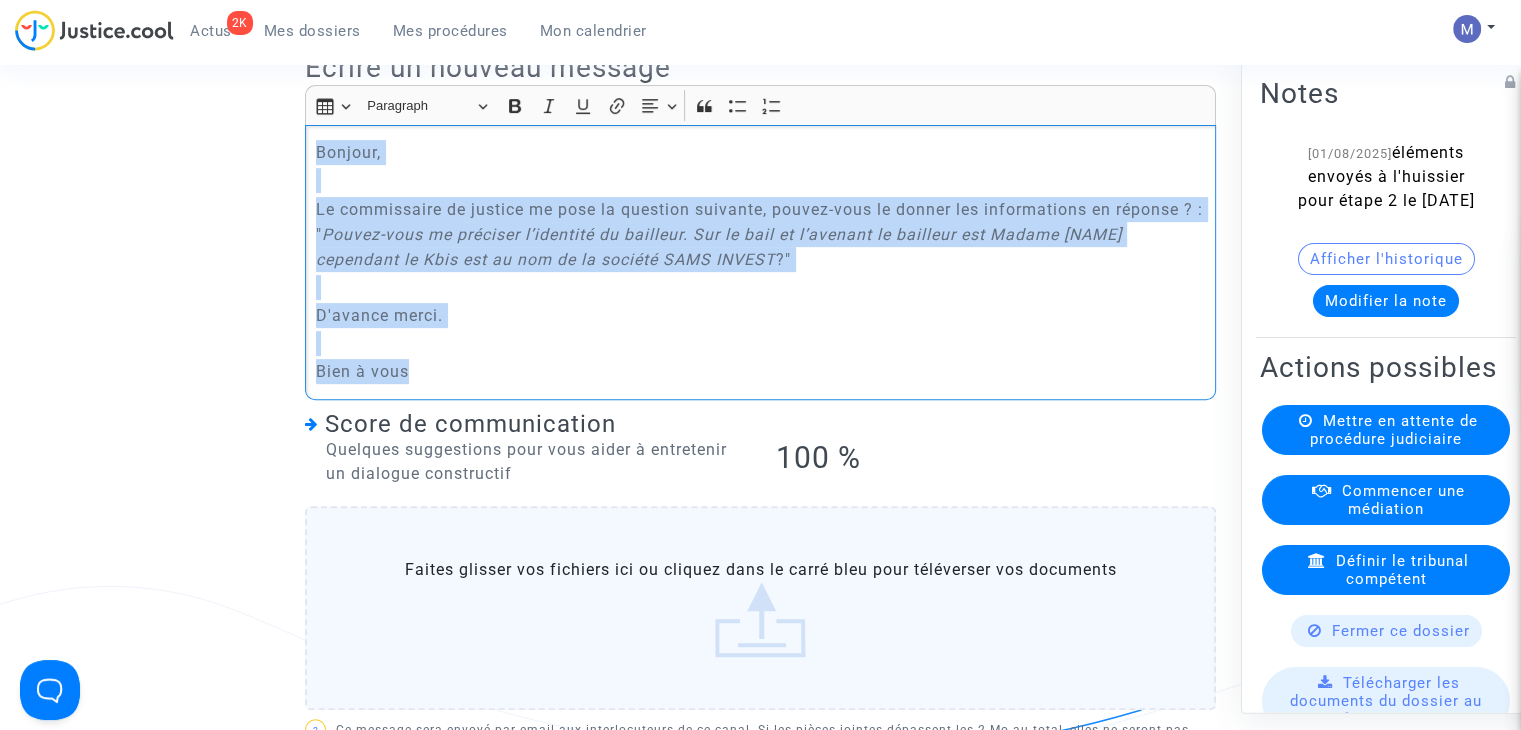drag, startPoint x: 317, startPoint y: 173, endPoint x: 462, endPoint y: 411, distance: 278.6916 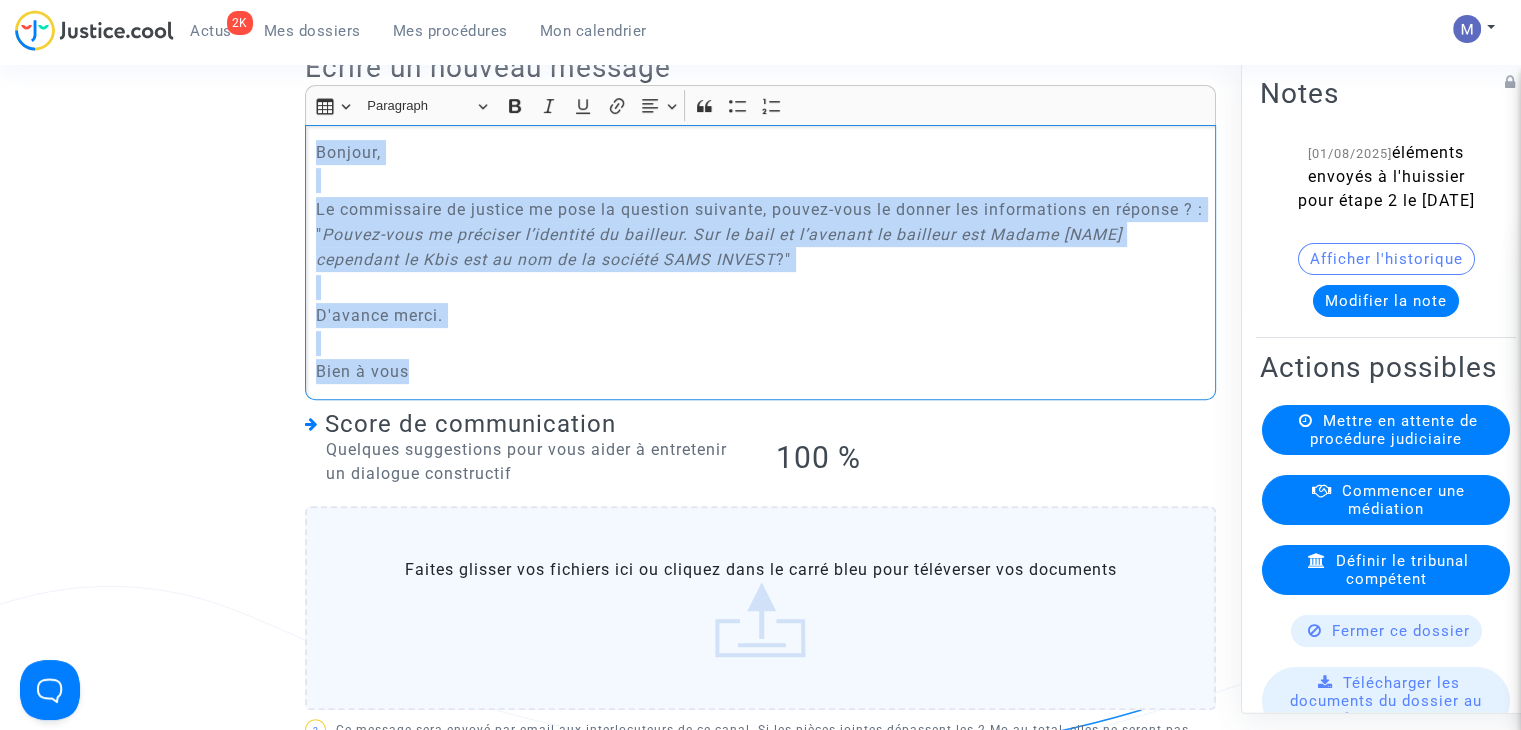 click on "Bonjour, Le commissaire de justice me pose la question suivante, pouvez-vous le donner les informations en réponse ? : "  Pouvez-vous me préciser l’identité du bailleur. Sur le bail et l’avenant le bailleur est Madame [LAST] Denise cependant le Kbis est au nom de la société [NAME]  ?" D'avance merci. Bien à vous" 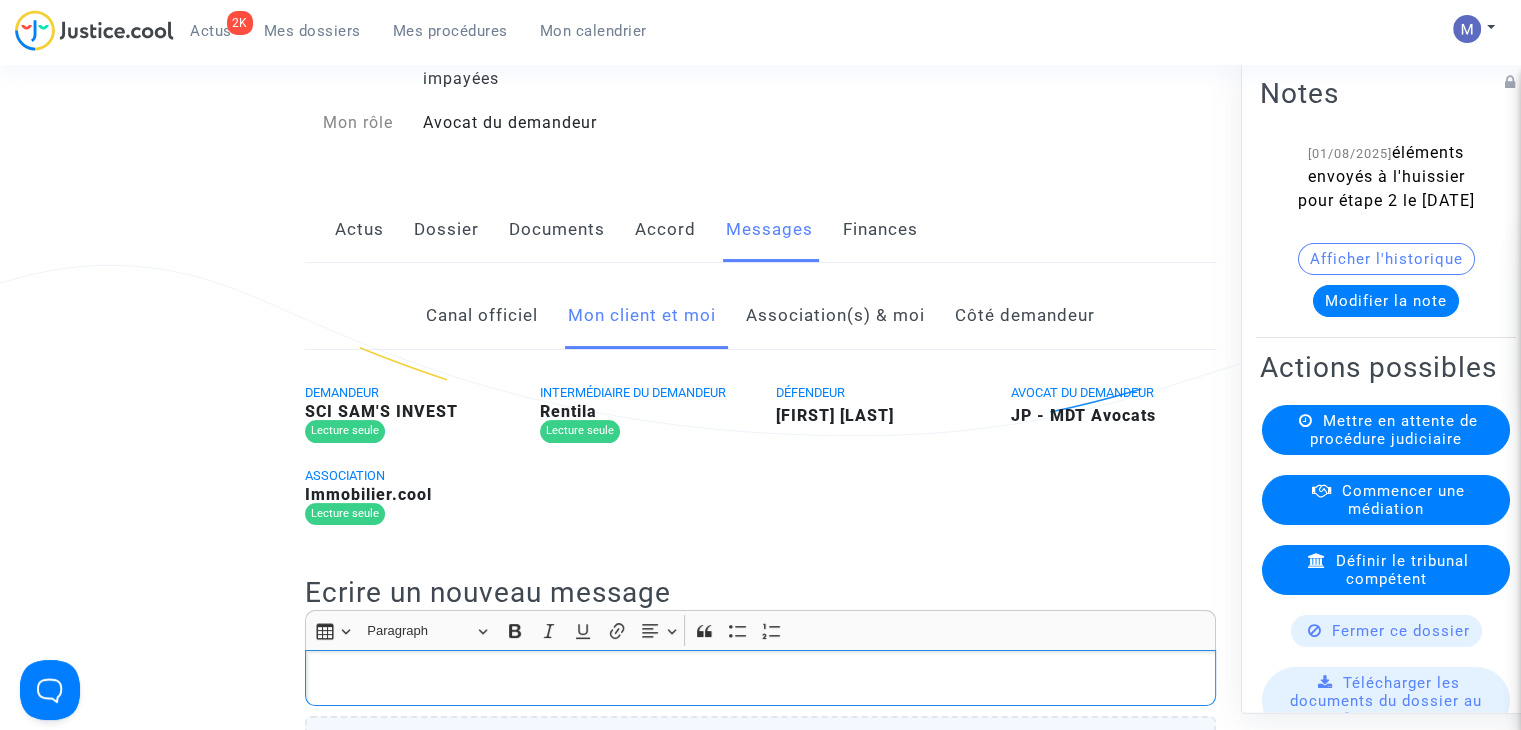 scroll, scrollTop: 64, scrollLeft: 0, axis: vertical 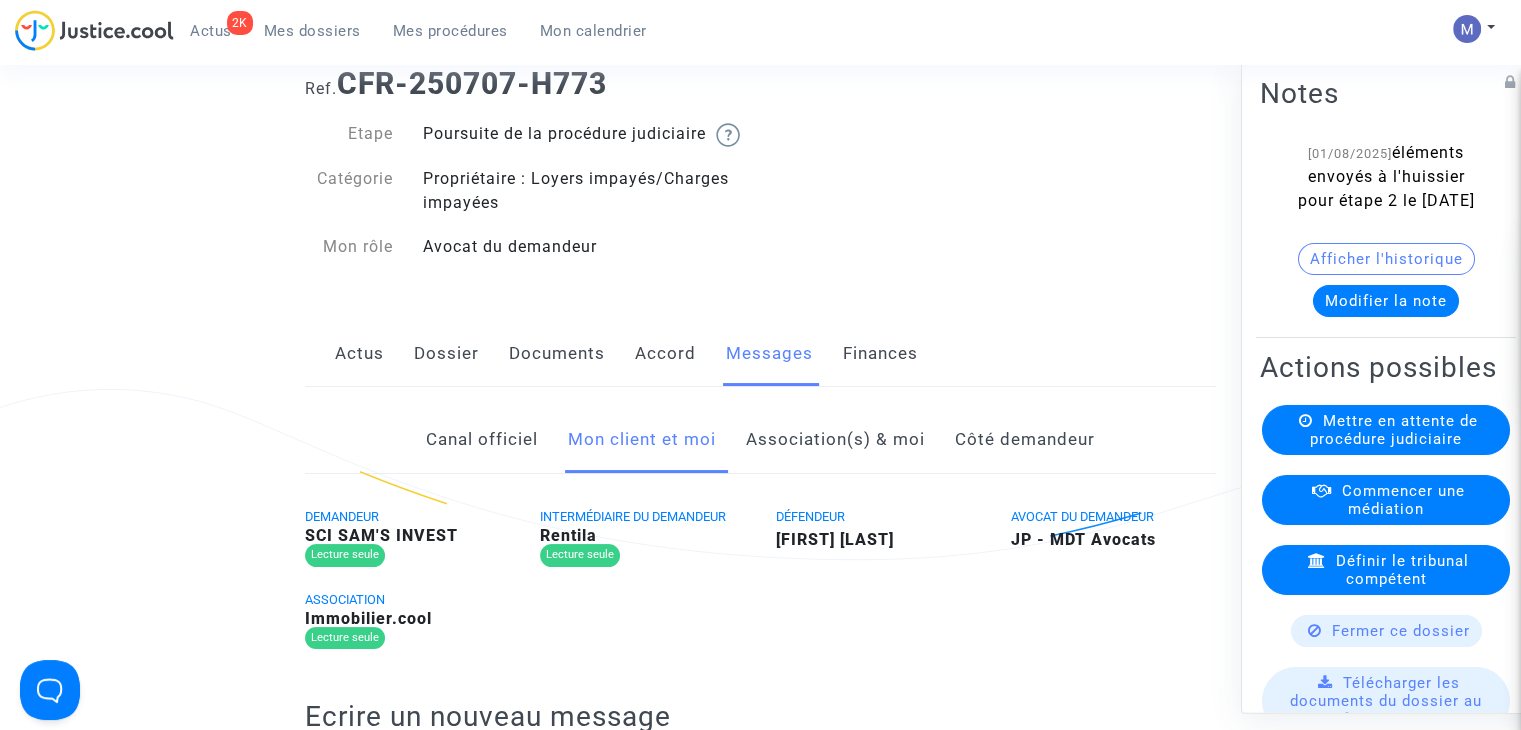 click on "Accord" 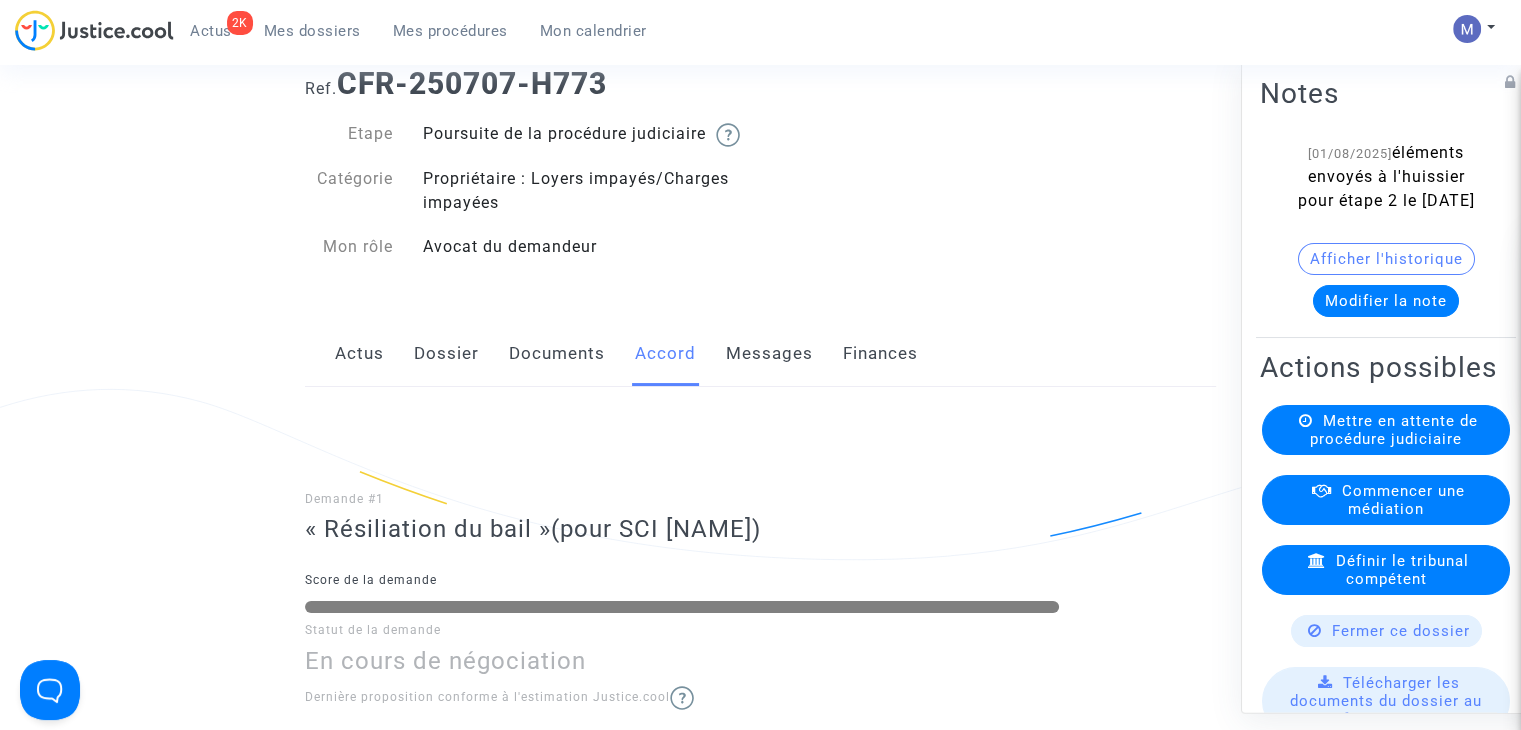 click on "Messages" 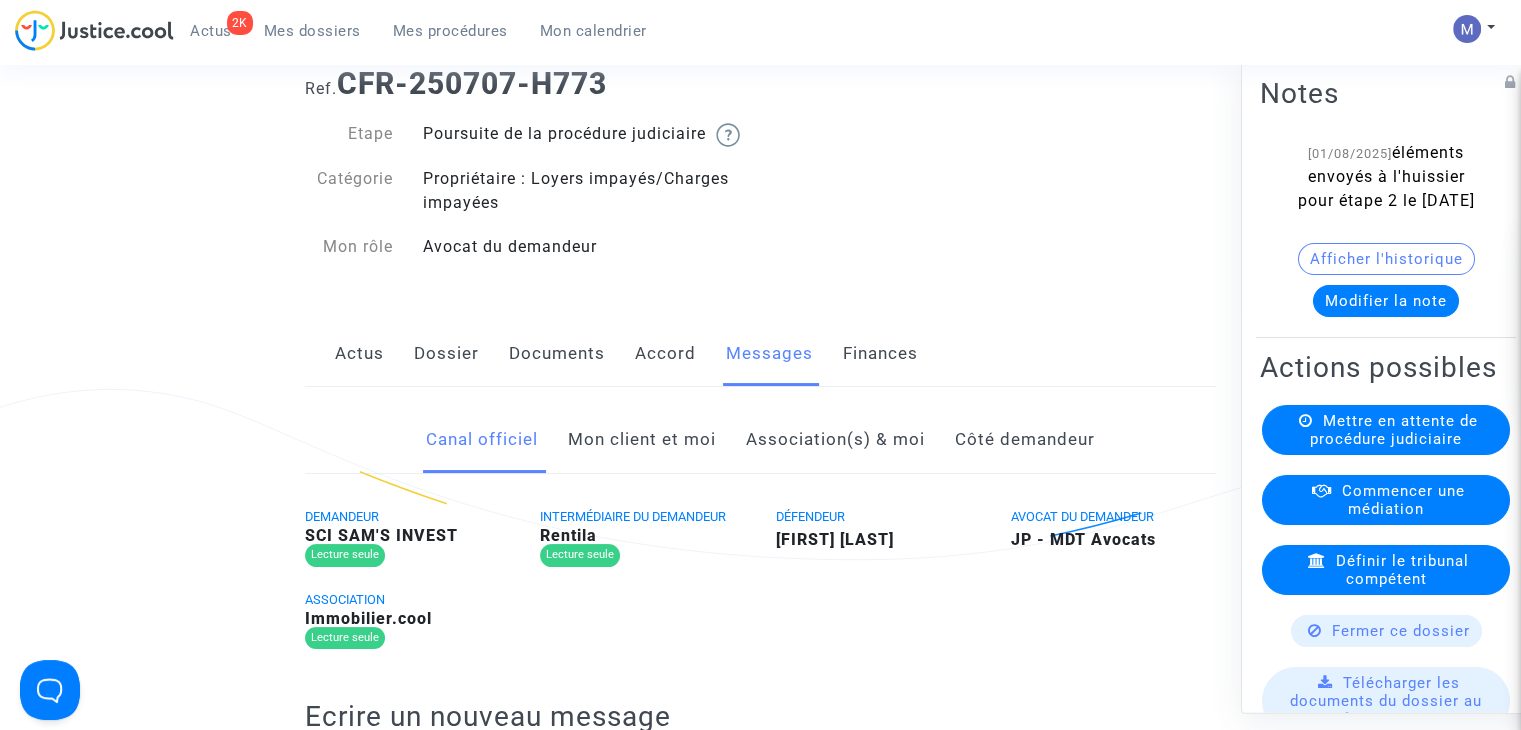 click on "Mon client et moi" 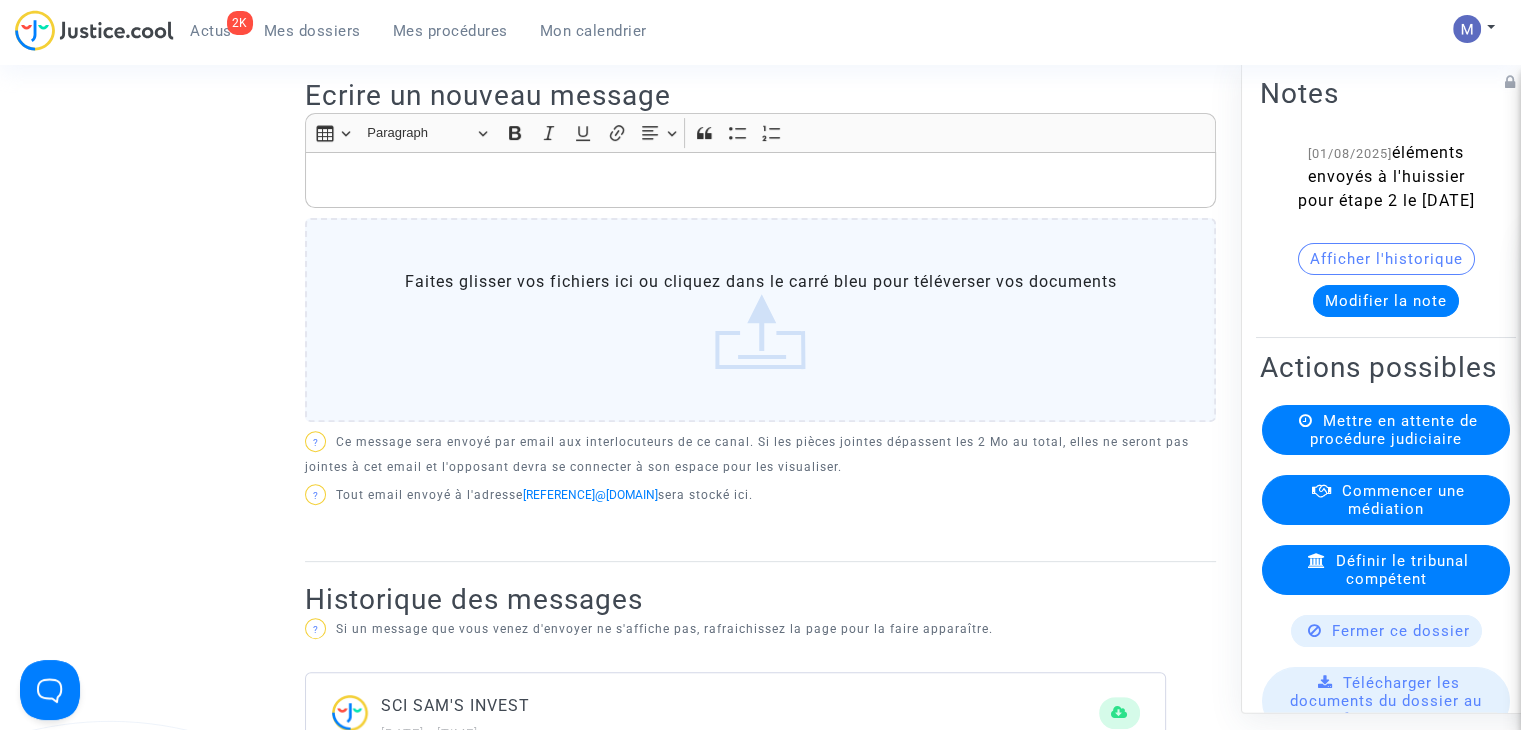 scroll, scrollTop: 636, scrollLeft: 0, axis: vertical 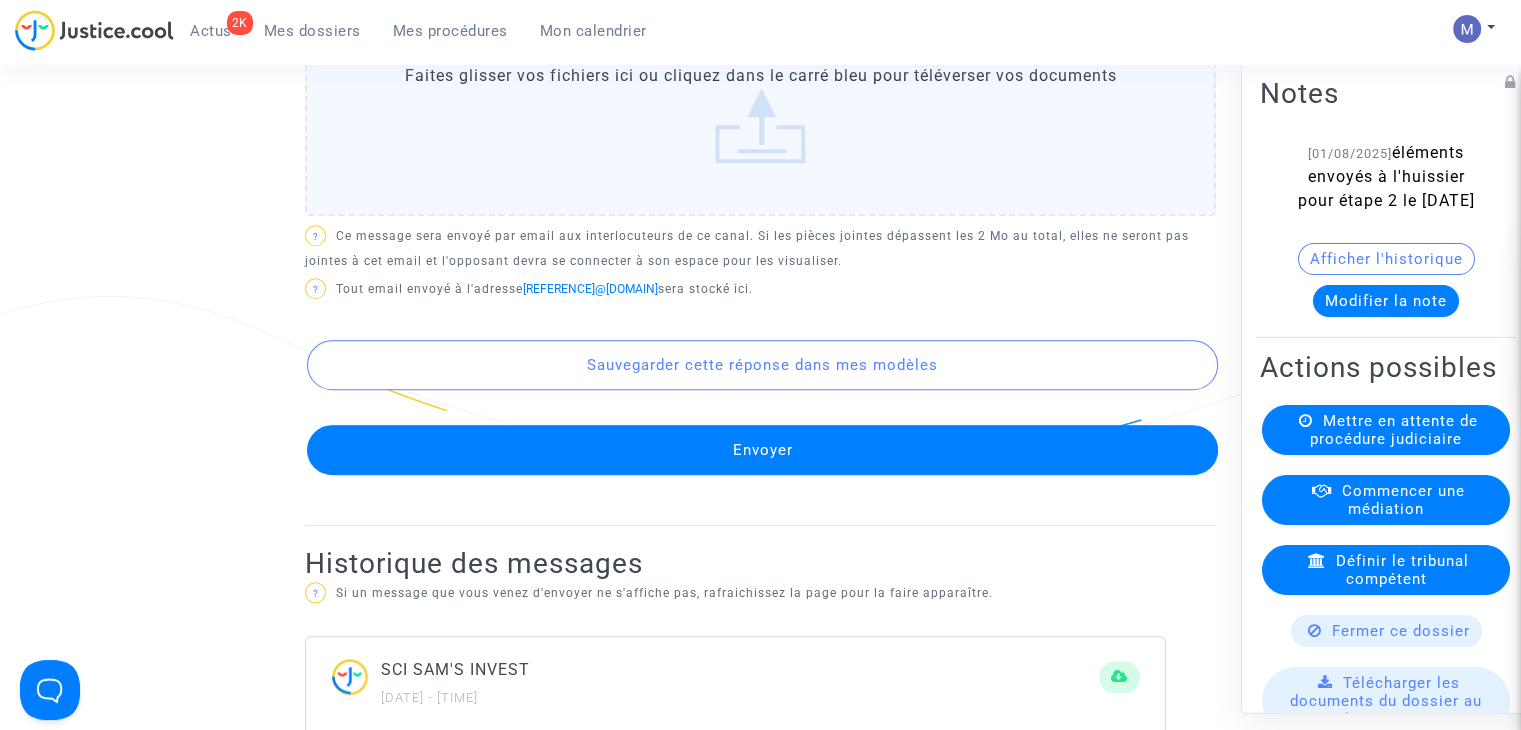 click on "Envoyer" 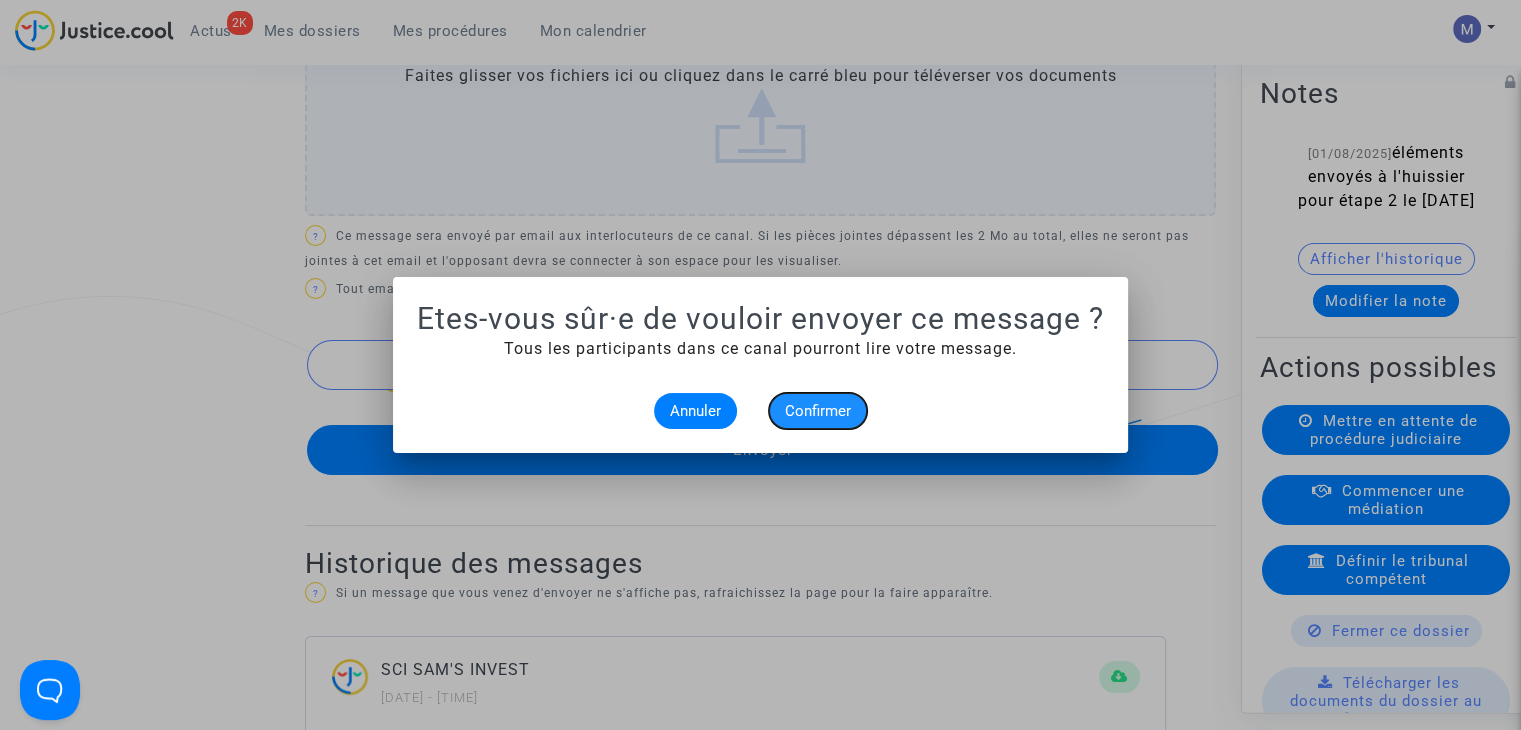 click on "Confirmer" at bounding box center (818, 411) 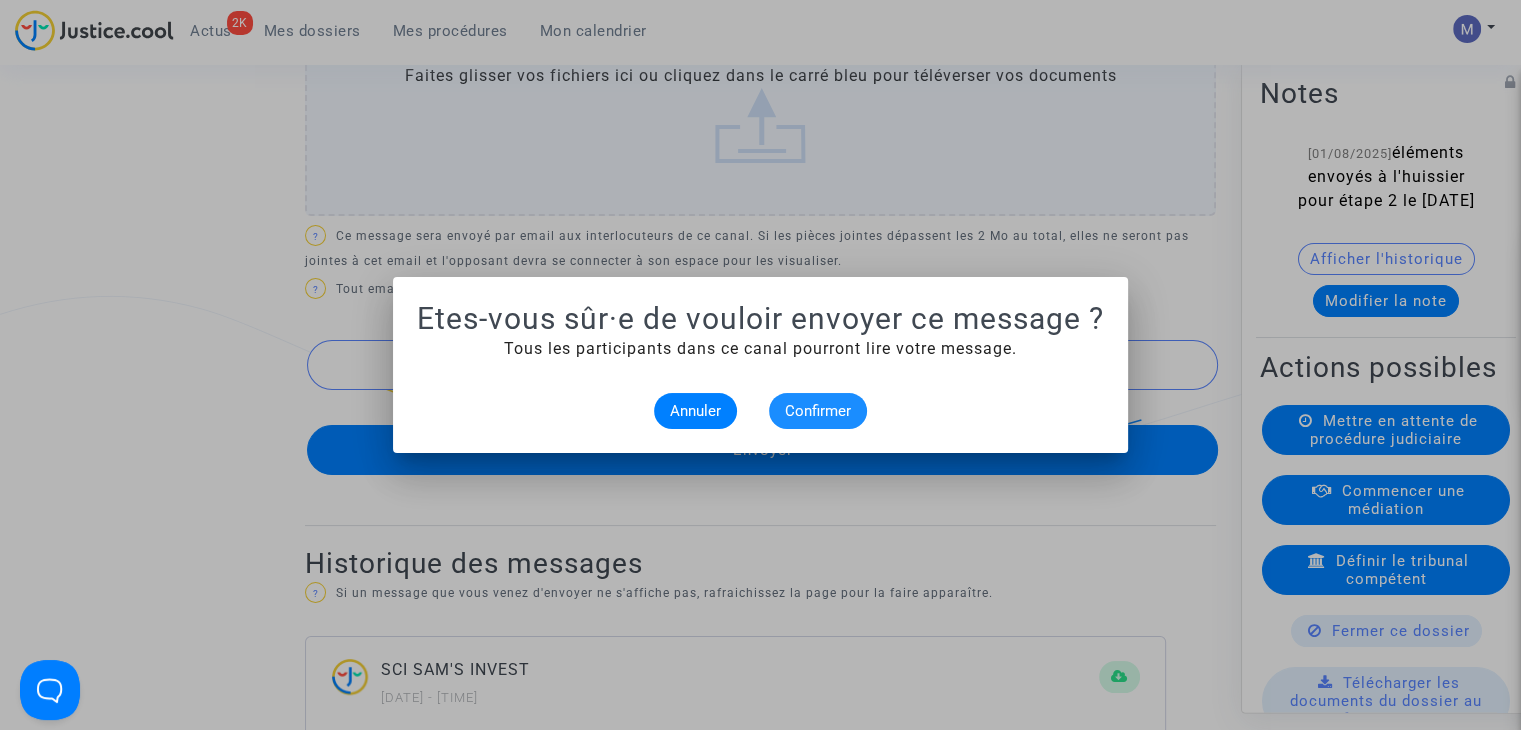 scroll, scrollTop: 1003, scrollLeft: 0, axis: vertical 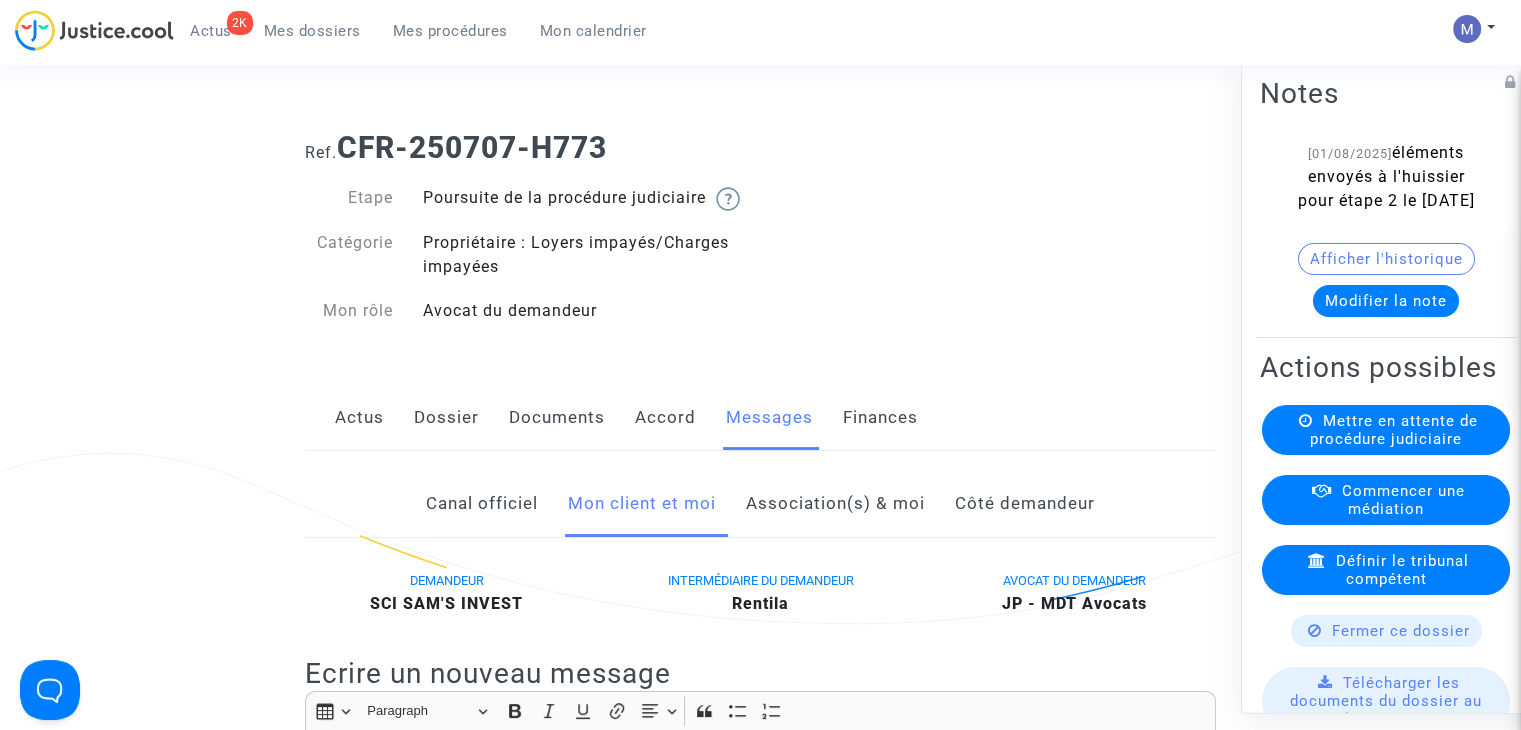 click on "Mes dossiers" at bounding box center [312, 31] 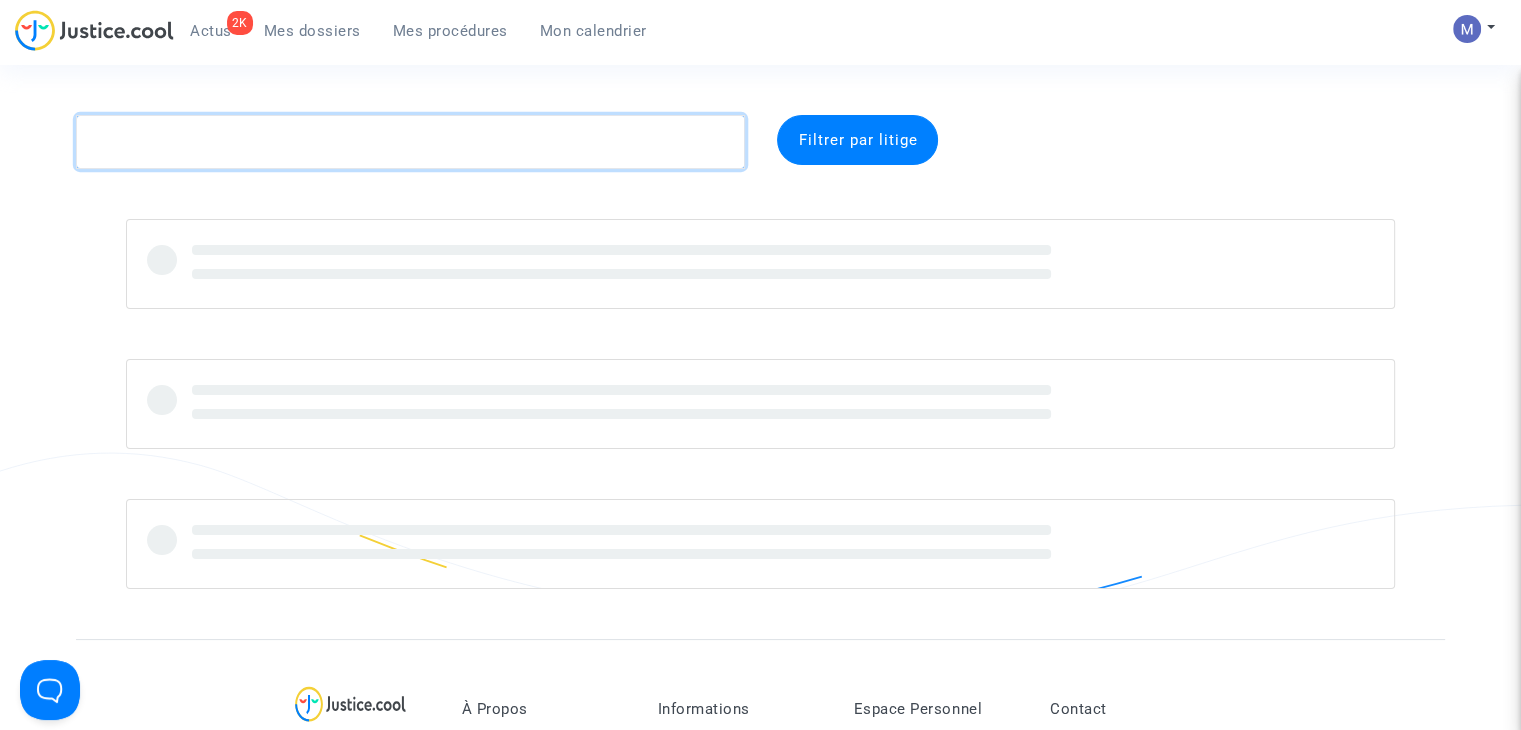 click 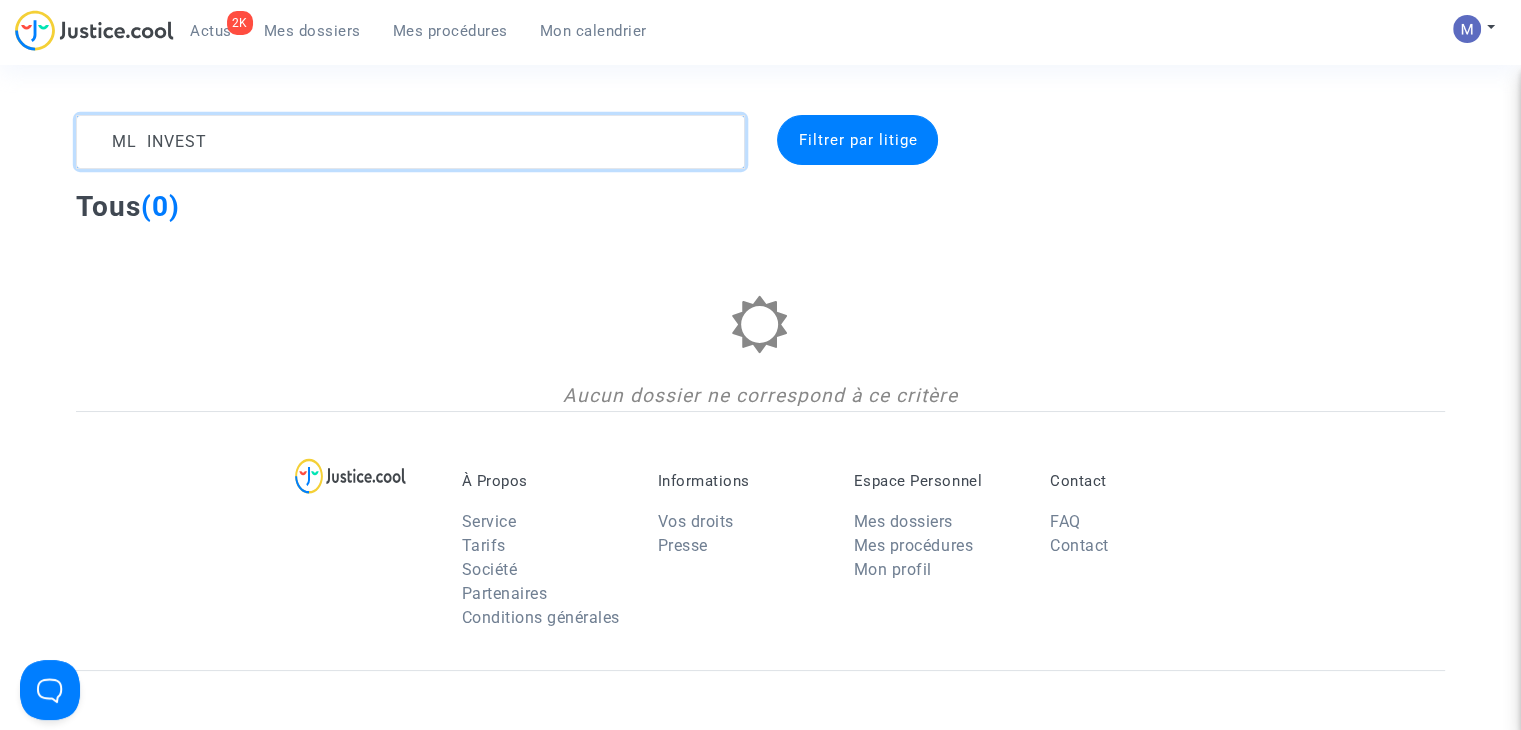 click 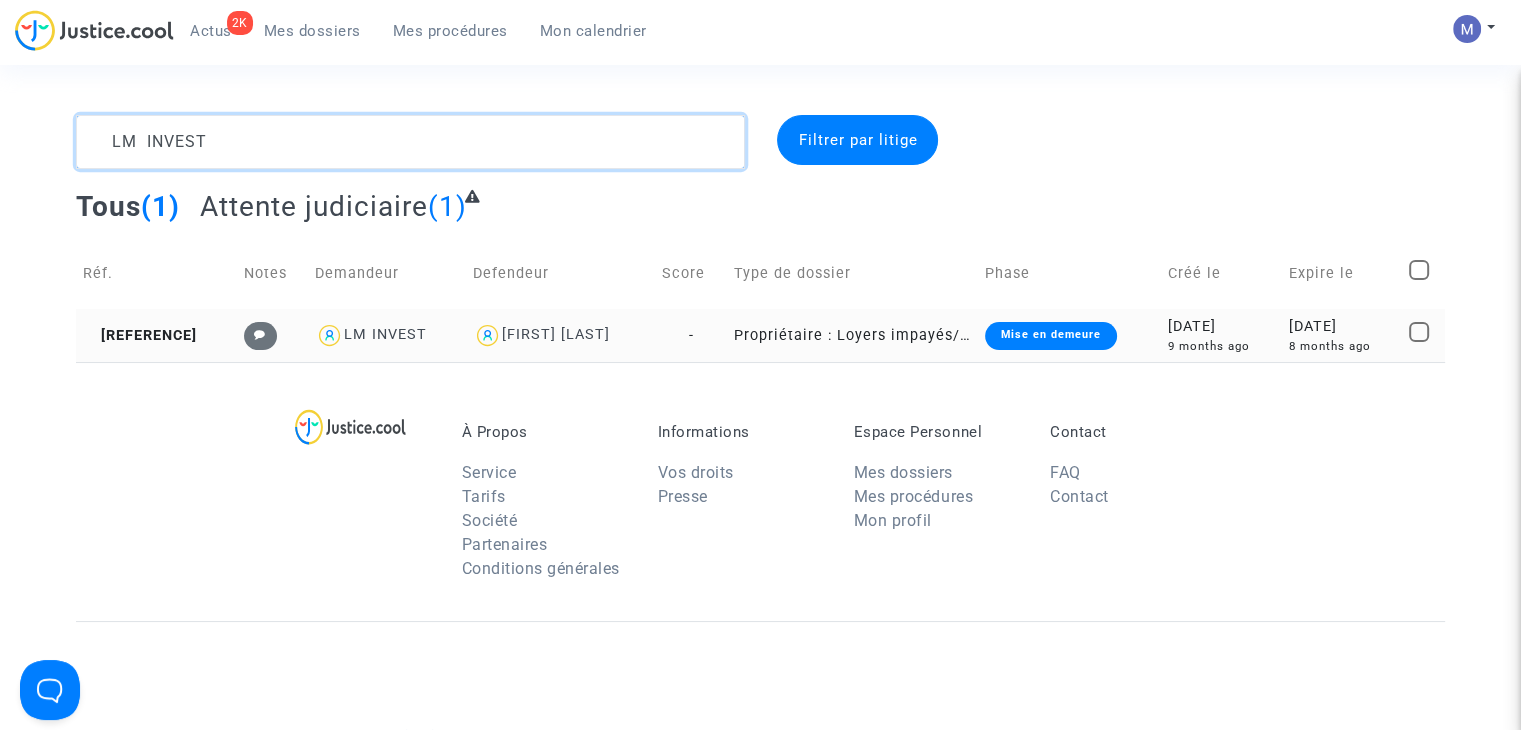type on "LM INVEST" 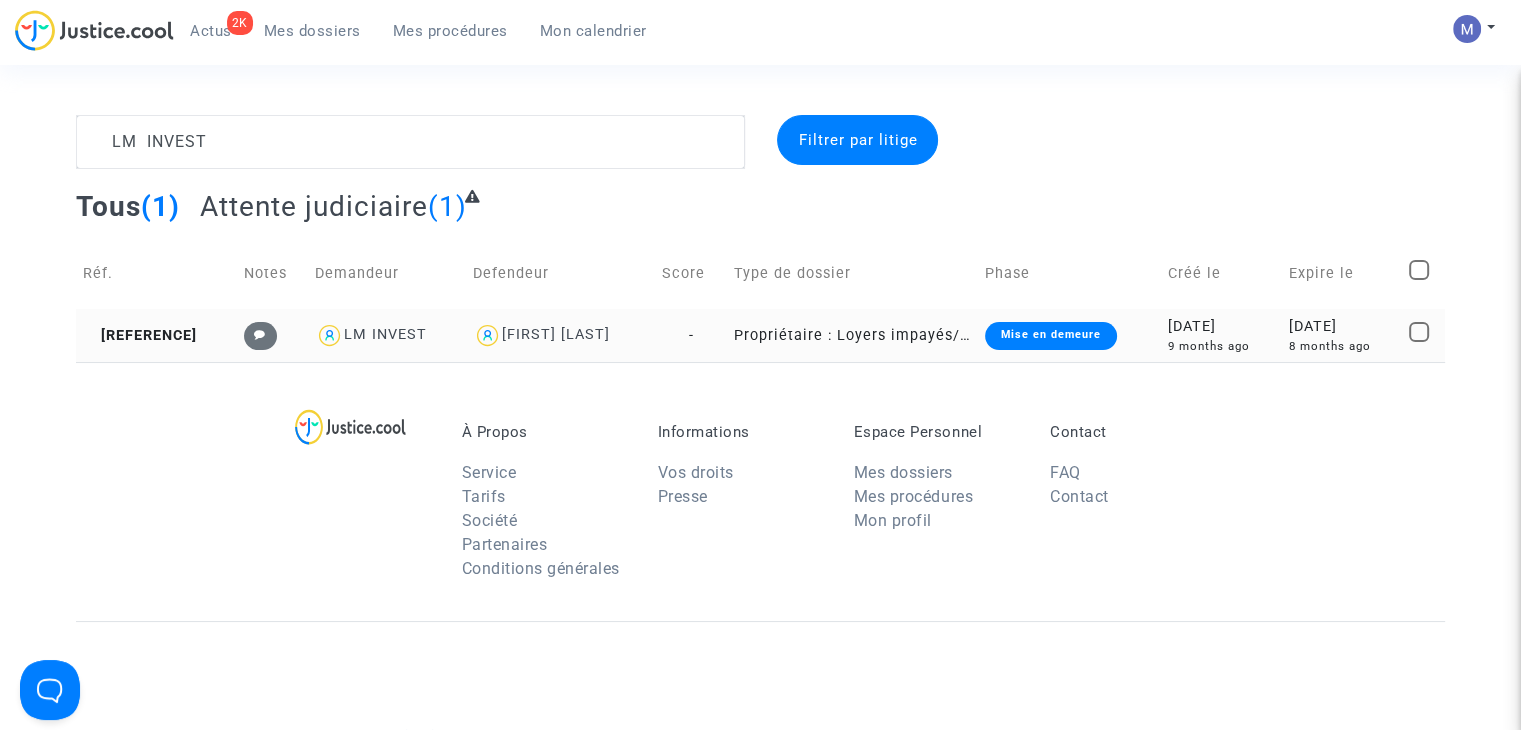 click on "[REFERENCE]" 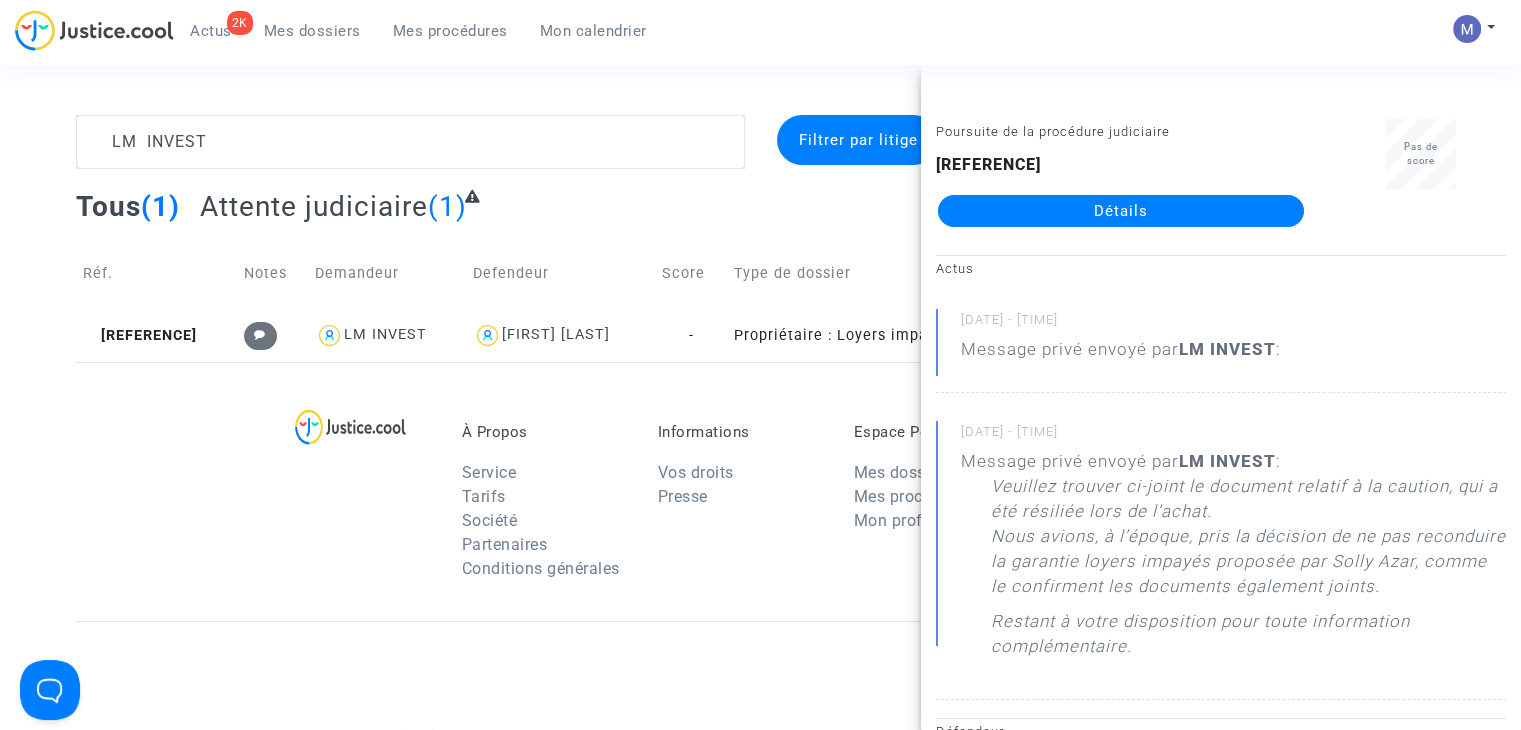 click on "Détails" 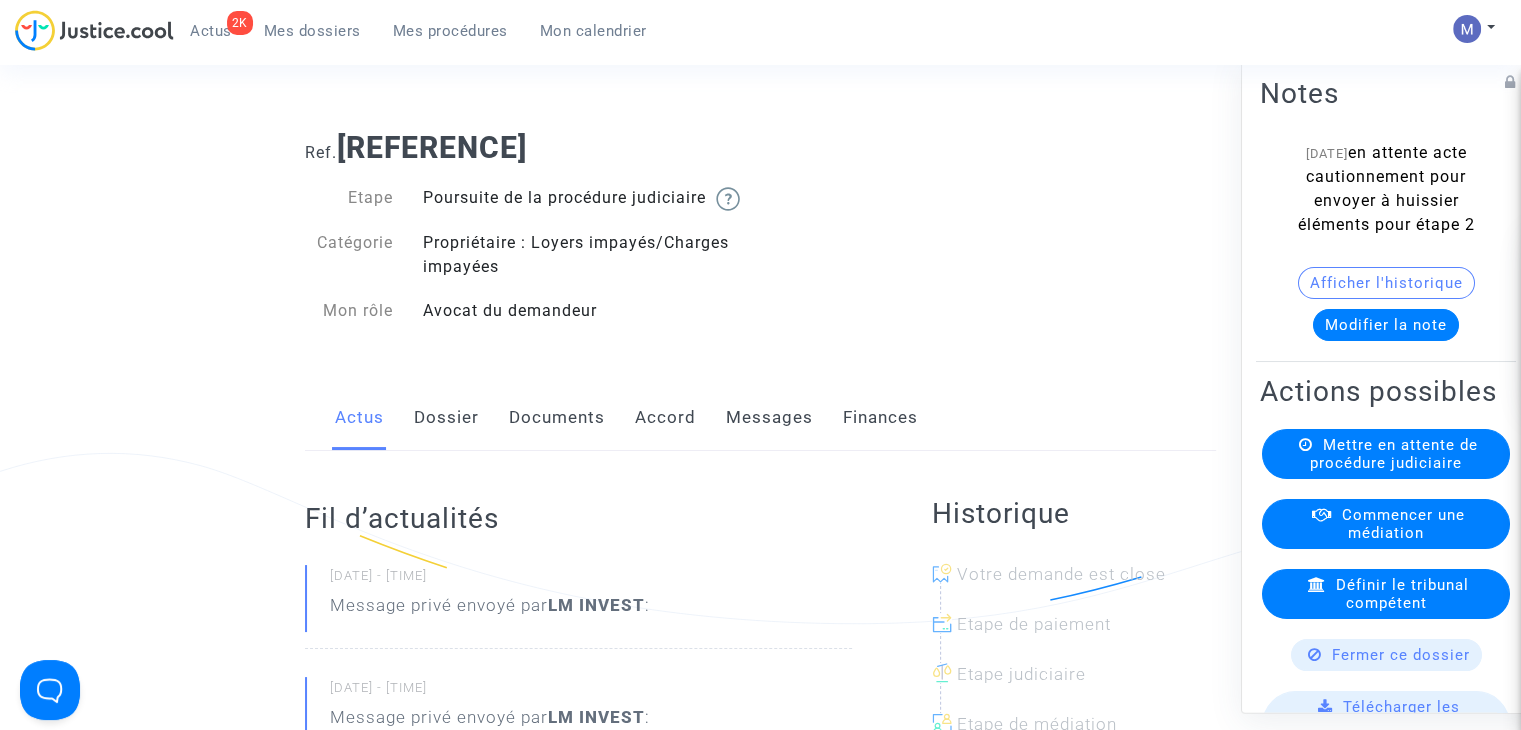 click on "2K Actus Mes dossiers Mes procédures Mon calendrier Mon profil Paramètres Déconnexion Ref. [REFERENCE] Etape Poursuite de la procédure judiciaire Catégorie Propriétaire : Loyers impayés/Charges impayées Mon rôle Avocat du demandeur Actus Dossier Documents Accord Messages Finances Fil d’actualités [DATE] - [TIME] Message privé envoyé par LM INVEST : [DATE] - [TIME] Message privé envoyé par LM INVEST : Veuillez trouver ci-joint le document relatif à la caution, qui a été résiliée lors de l’achat. Nous avions, à l’époque, pris la décision de ne pas reconduire la garantie loyers impayés proposée par Solly Azar, comme le confirment les documents également joints. Restant à votre disposition pour toute information complémentaire. [DATE] - [TIME] Un nouveau document a été ajouté au dossier par un participant [DATE] - [TIME] Message privé envoyé par JP - NB - MDT Avocats : Bonjour, Bien à vous :" at bounding box center (760, 1691) 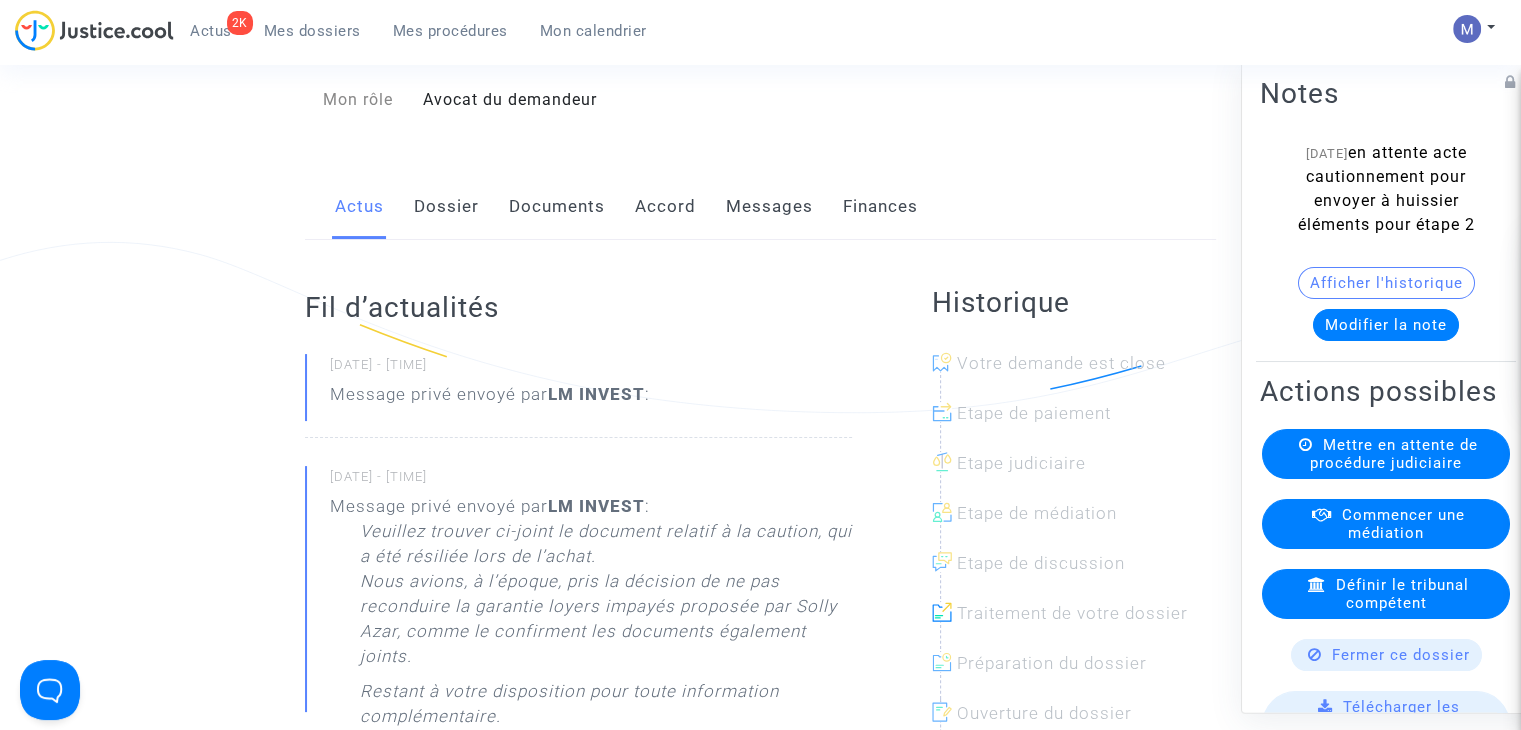 scroll, scrollTop: 199, scrollLeft: 0, axis: vertical 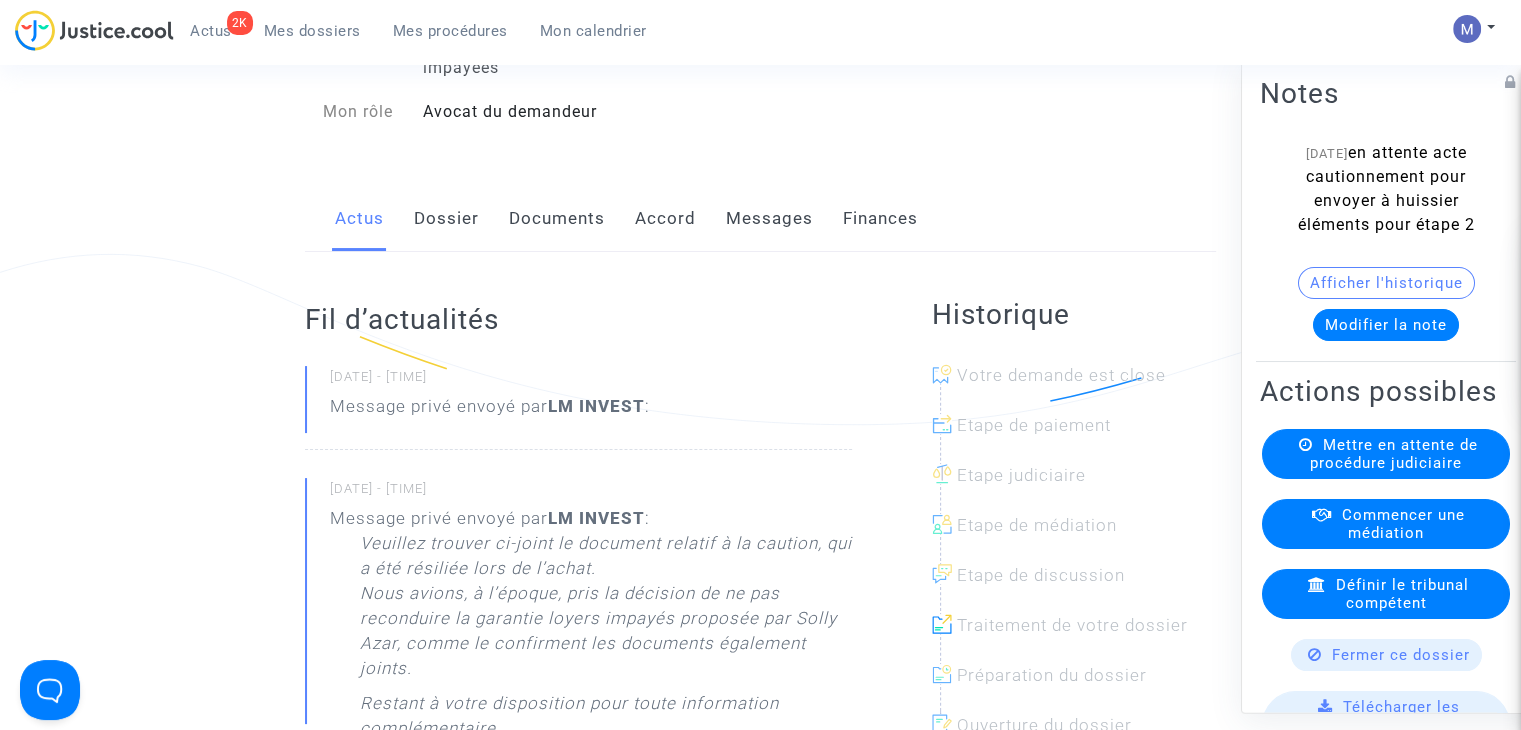 click on "Modifier la note" 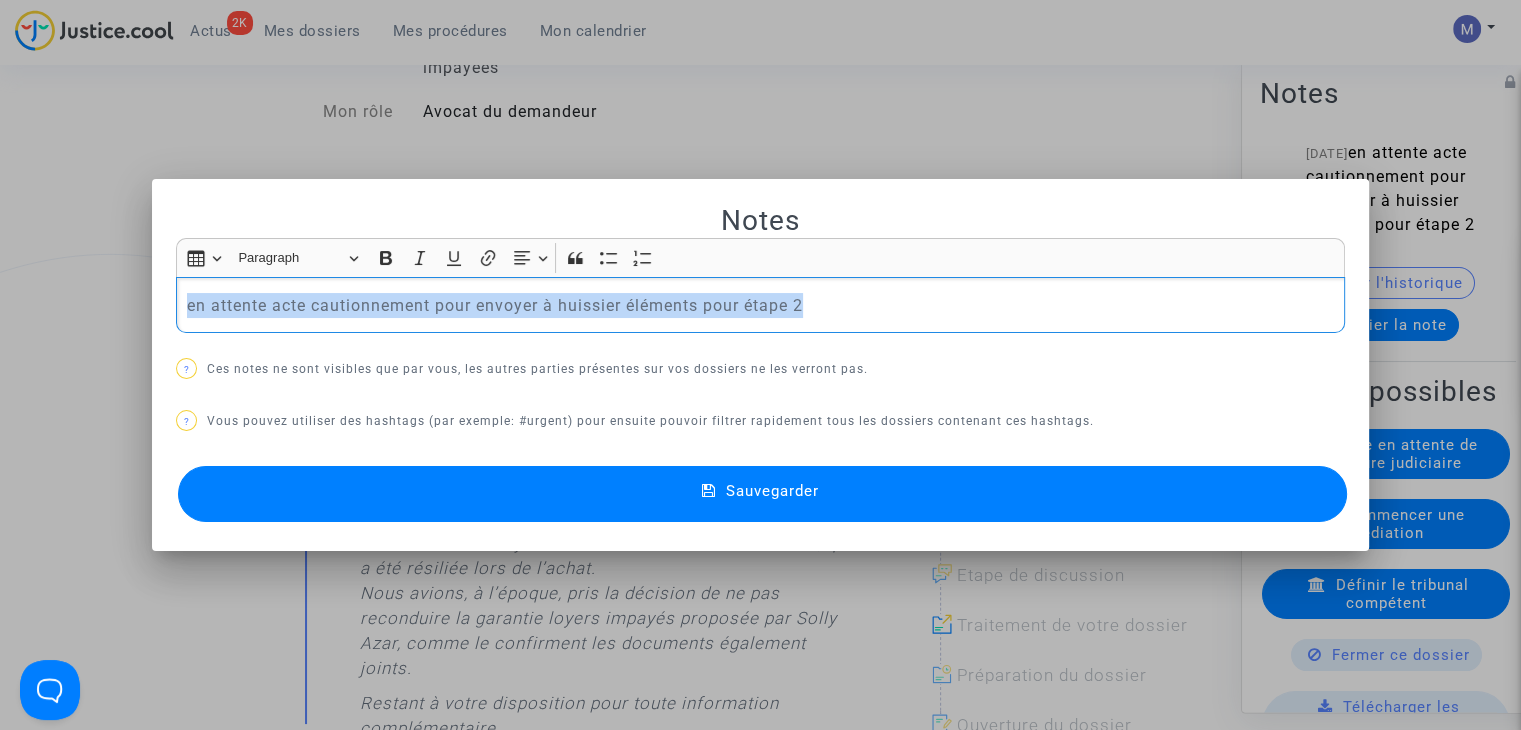 drag, startPoint x: 837, startPoint y: 307, endPoint x: 78, endPoint y: 297, distance: 759.06586 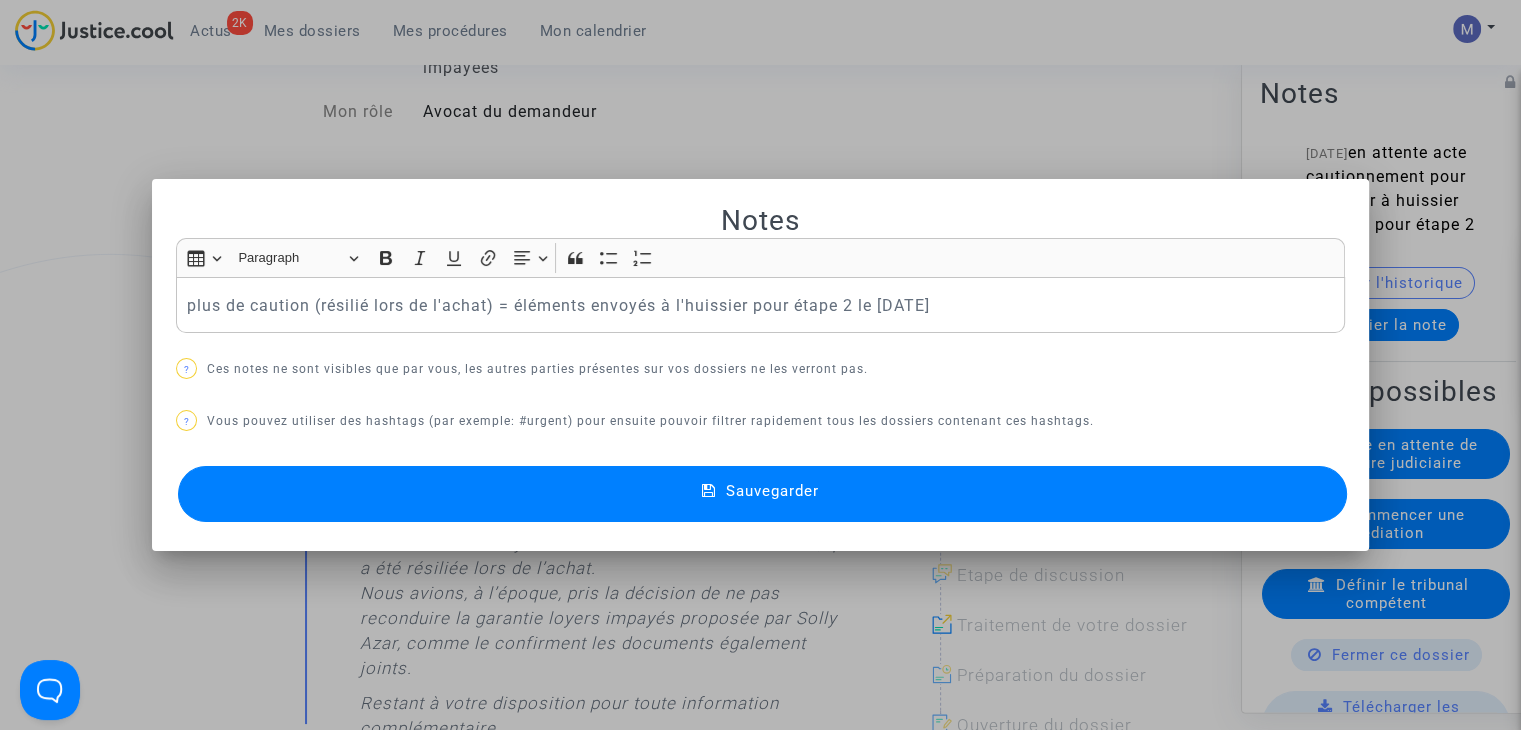 click on "Sauvegarder" at bounding box center [762, 494] 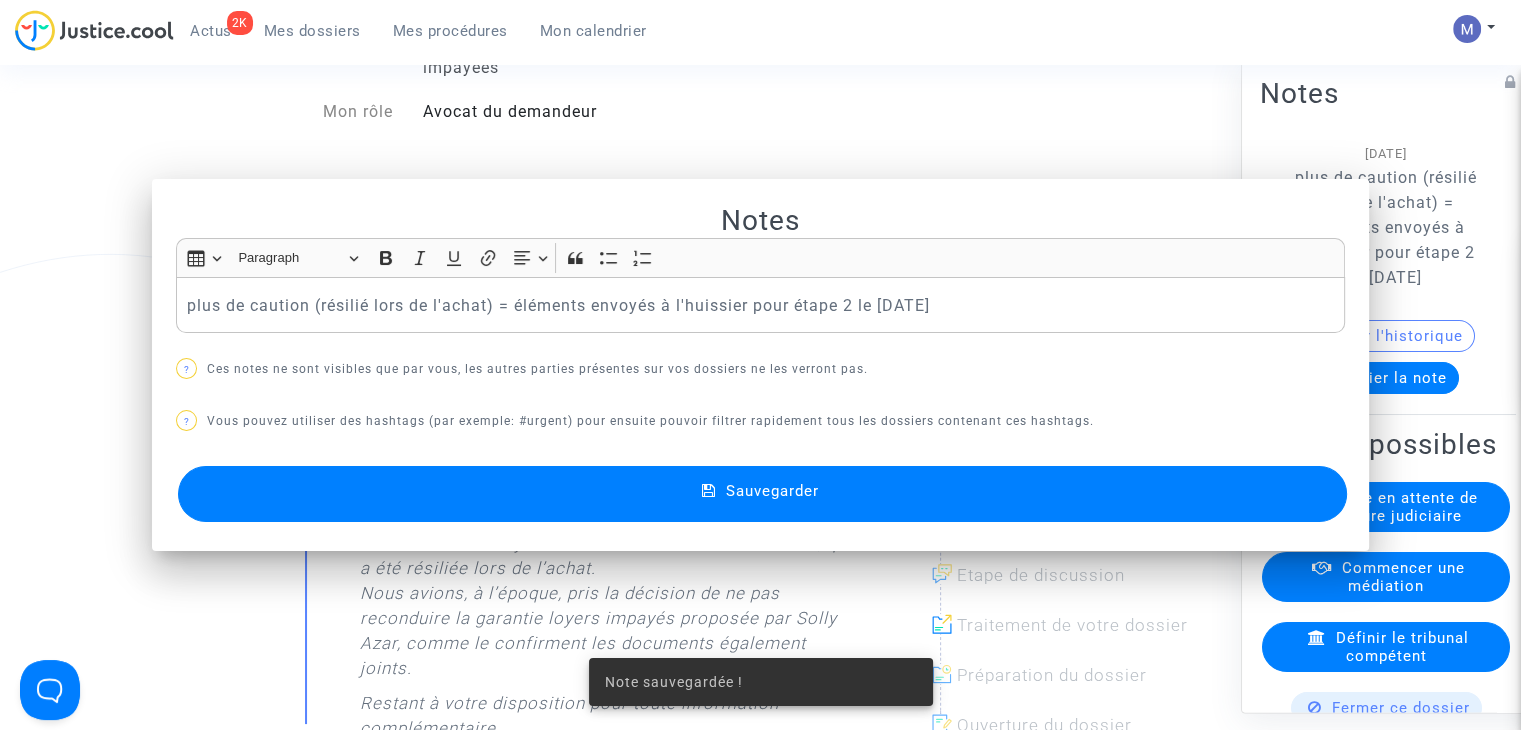 scroll, scrollTop: 199, scrollLeft: 0, axis: vertical 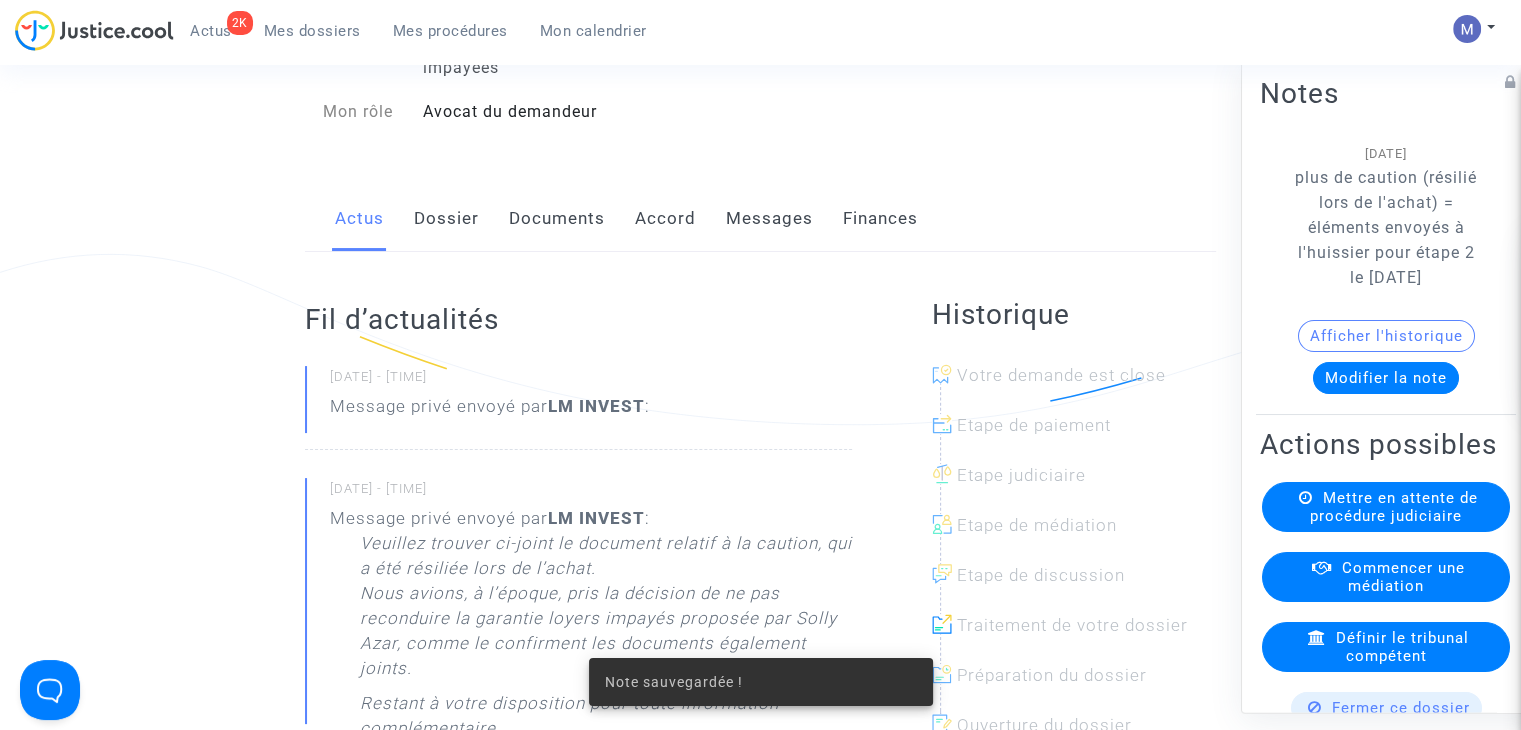 click on "Mes dossiers" at bounding box center [312, 31] 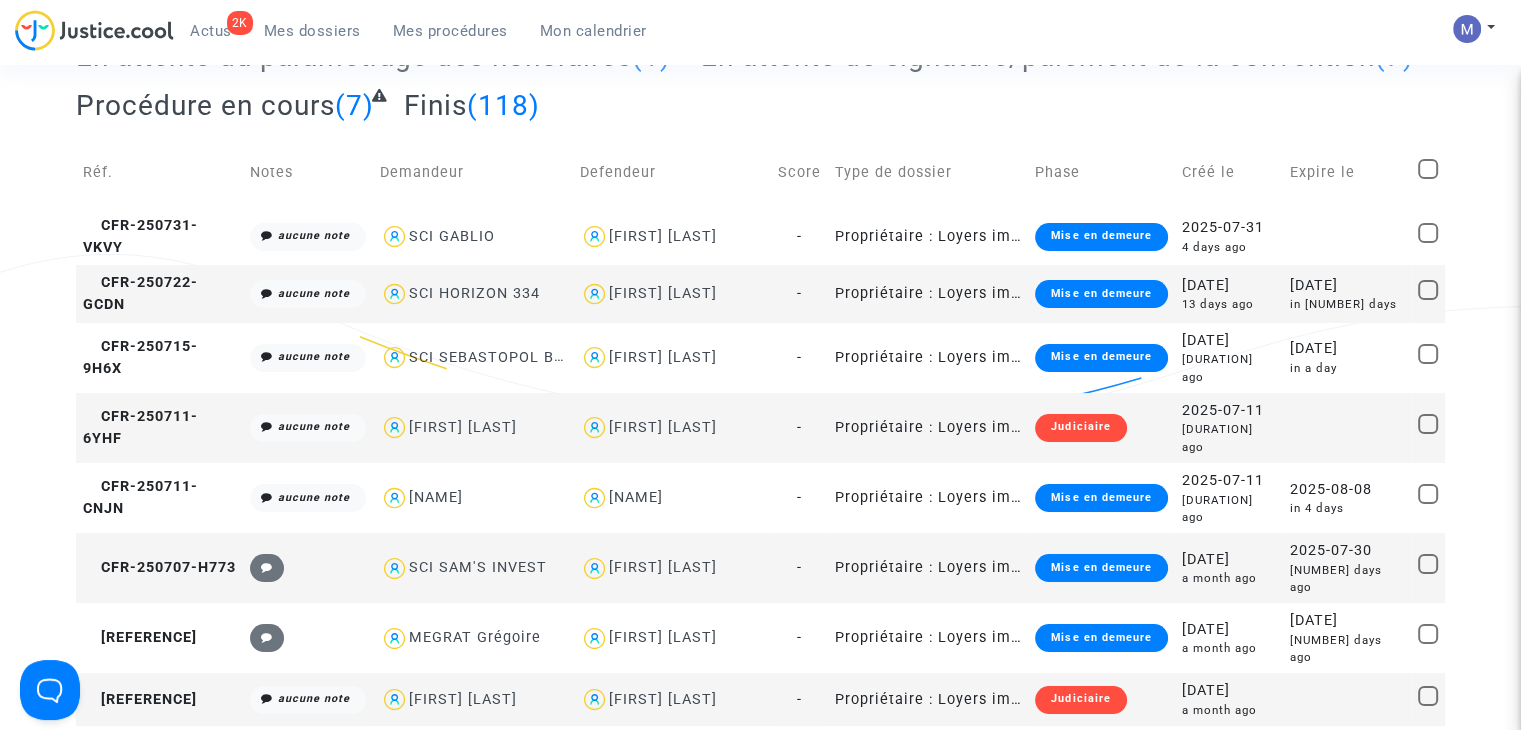 click on "Mes dossiers" at bounding box center (312, 31) 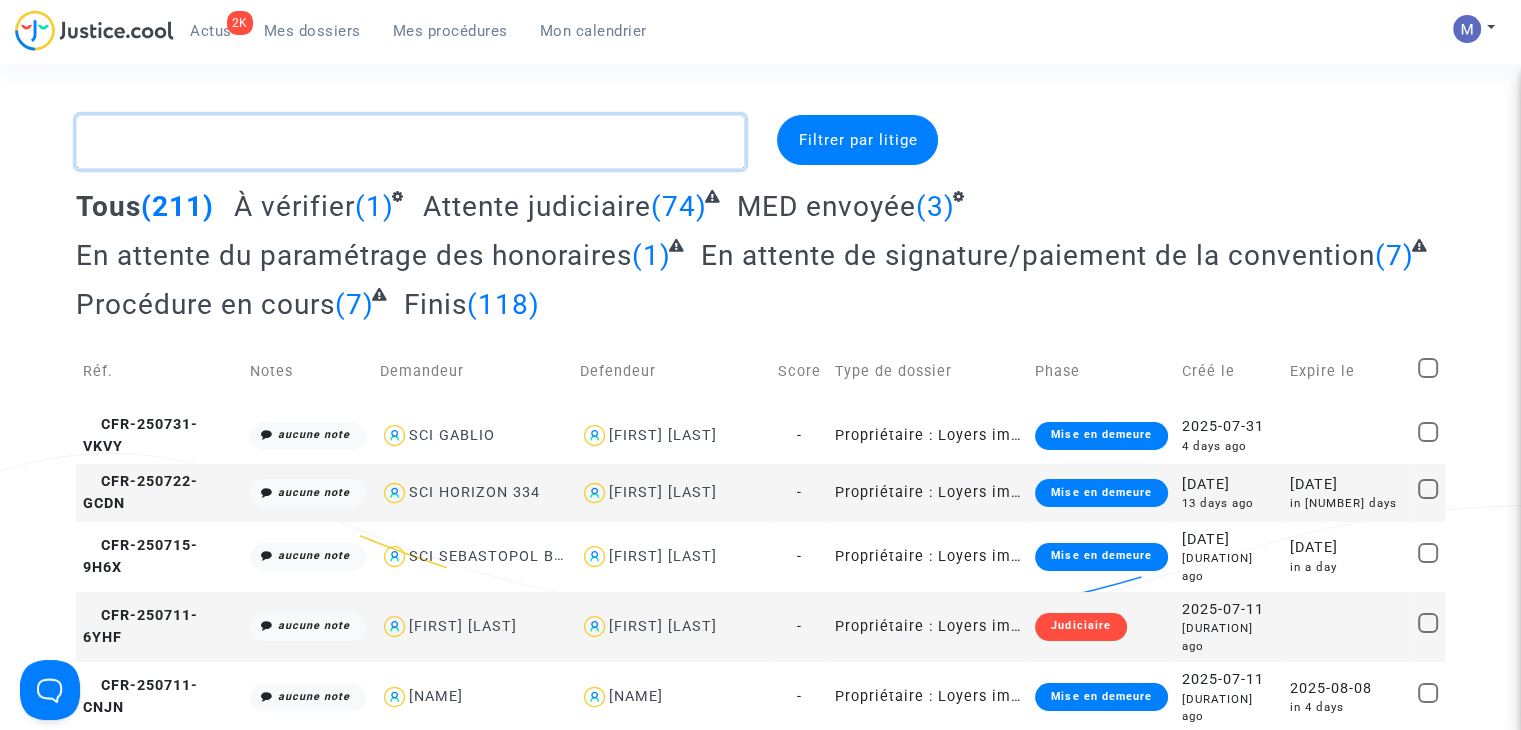click 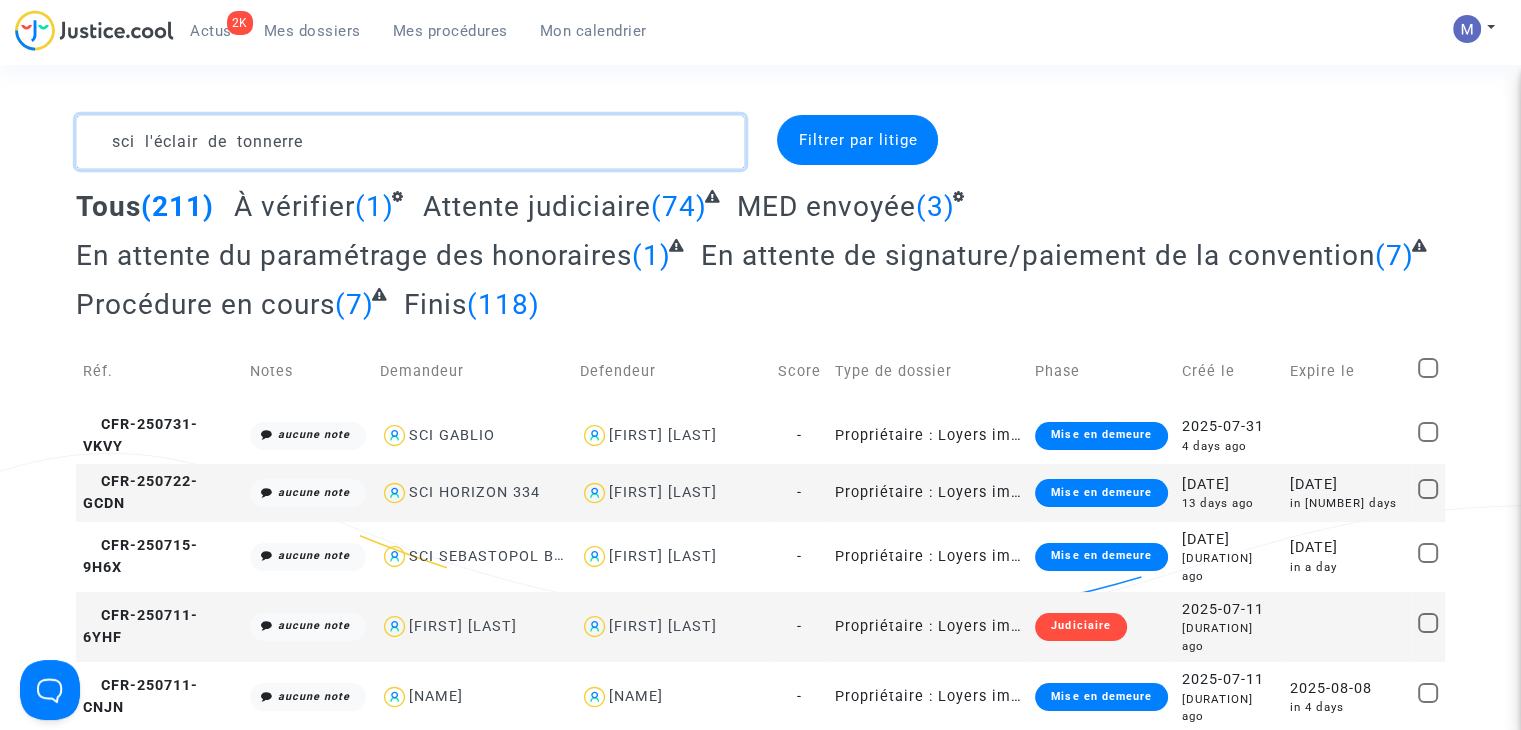 drag, startPoint x: 389, startPoint y: 157, endPoint x: 78, endPoint y: 181, distance: 311.92468 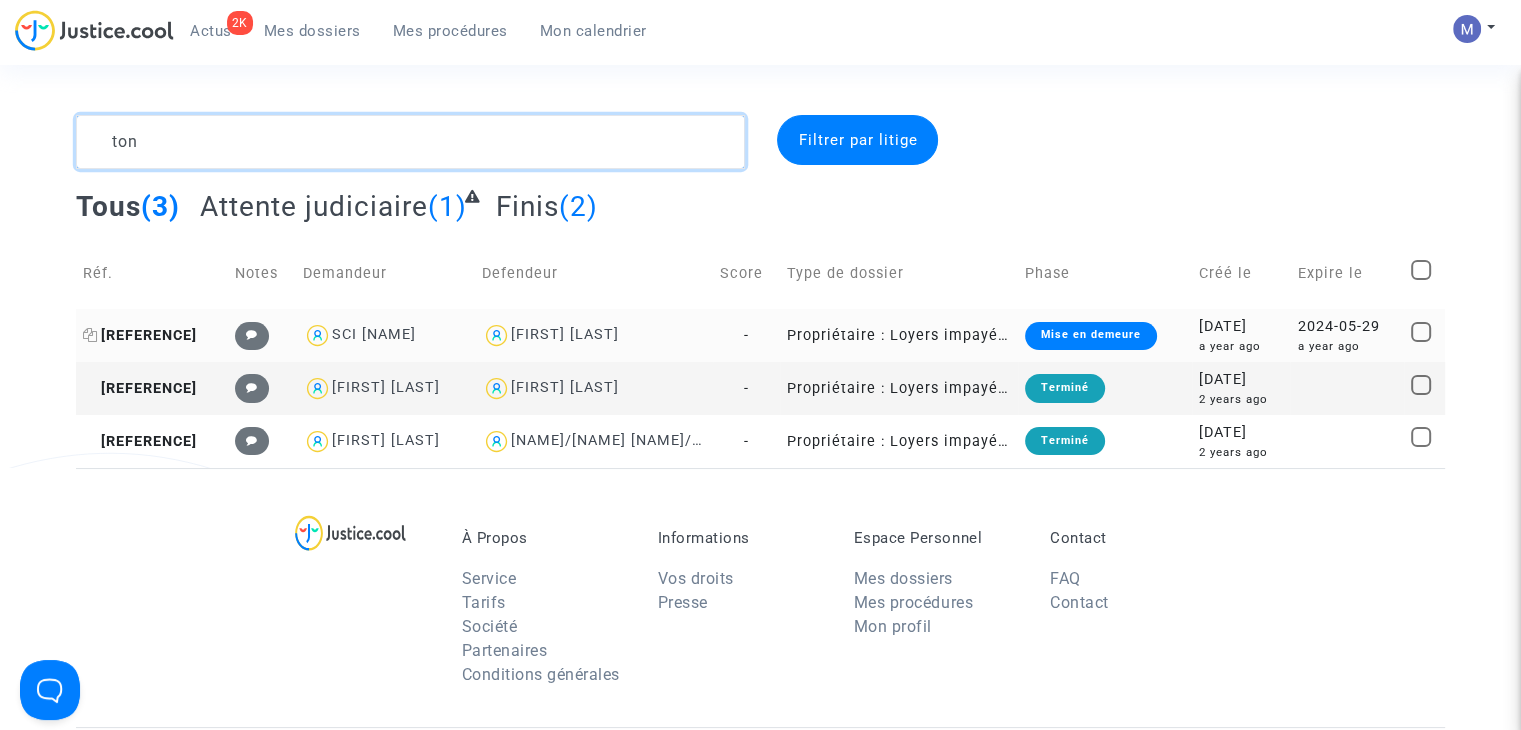 type on "ton" 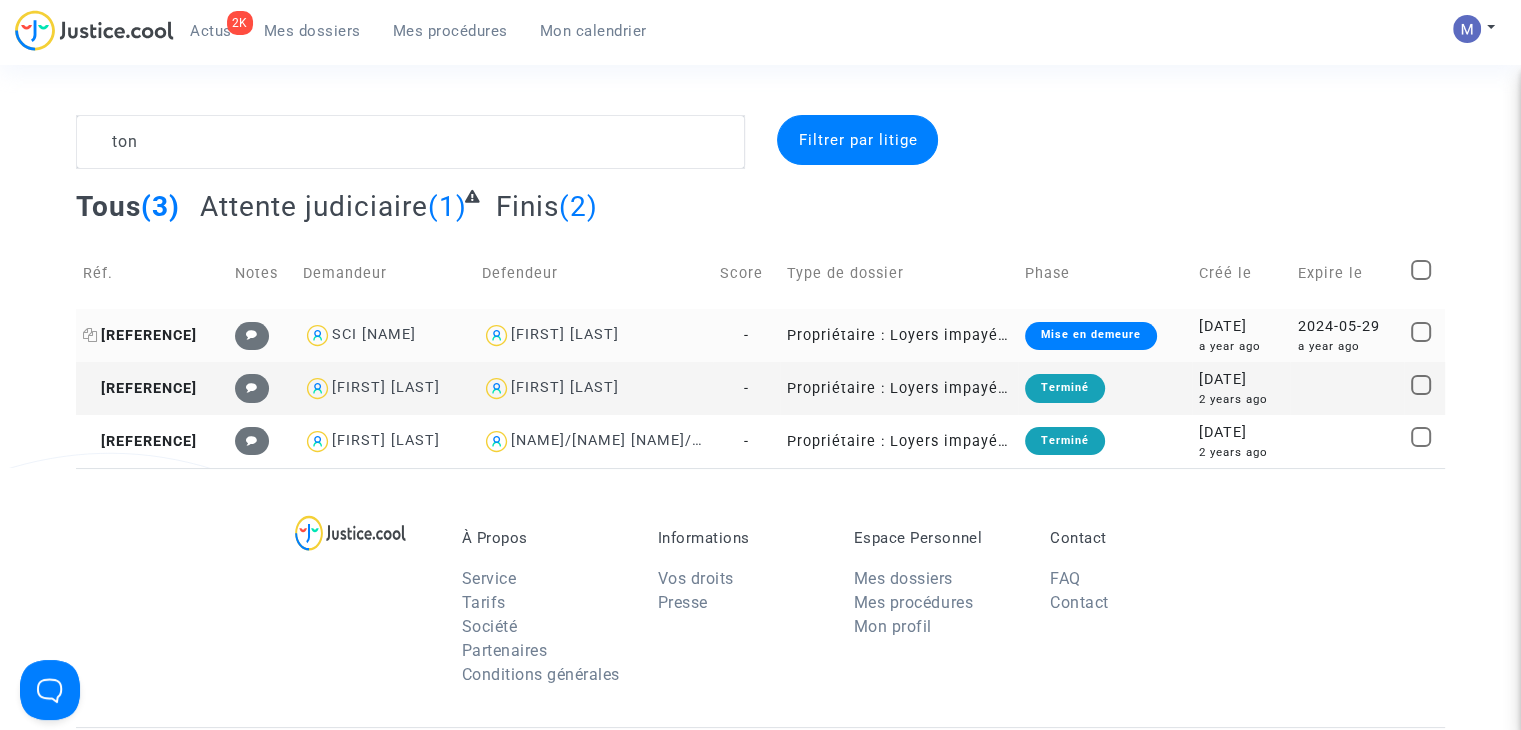 click on "[REFERENCE]" 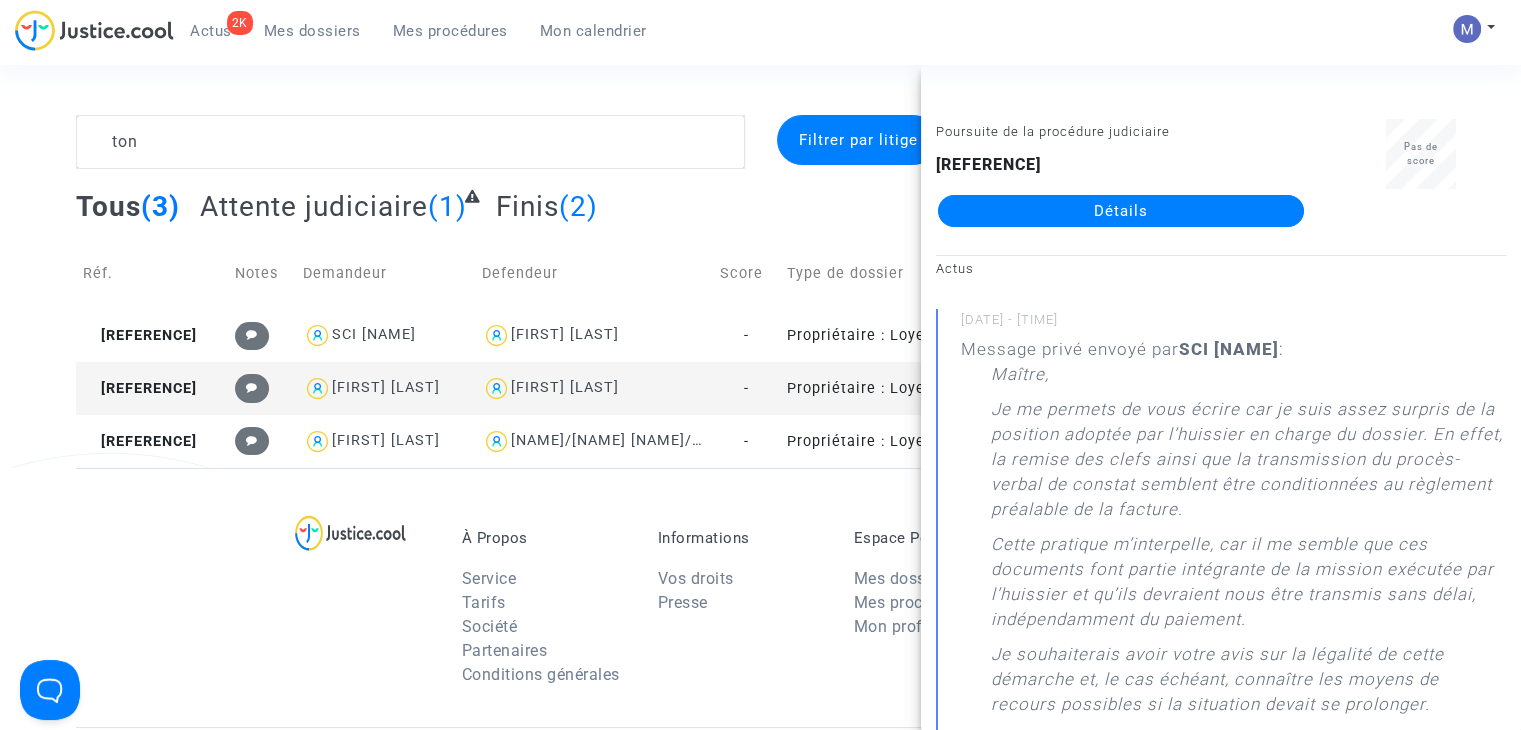 click on "Détails" 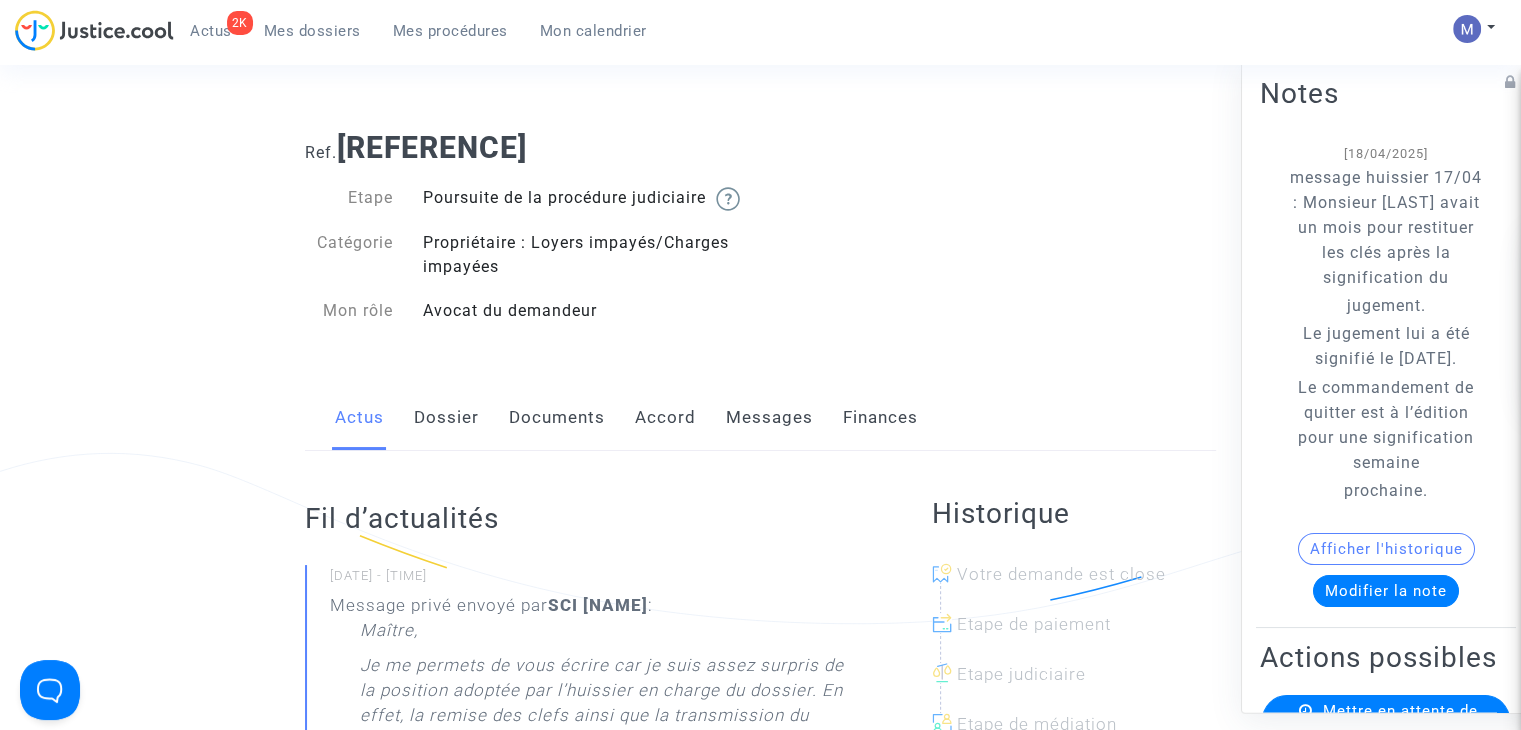 click on "Messages" 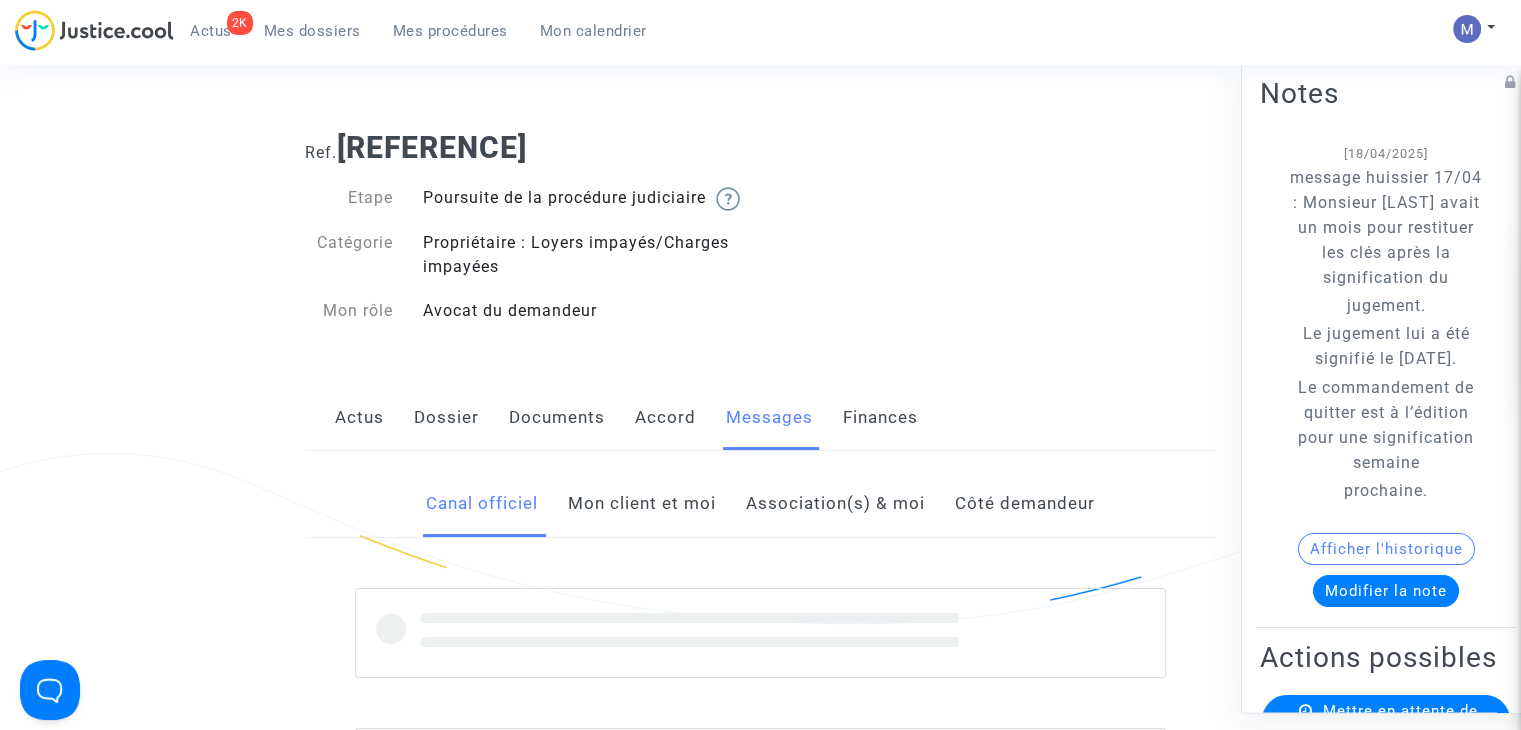 click on "Mon client et moi" 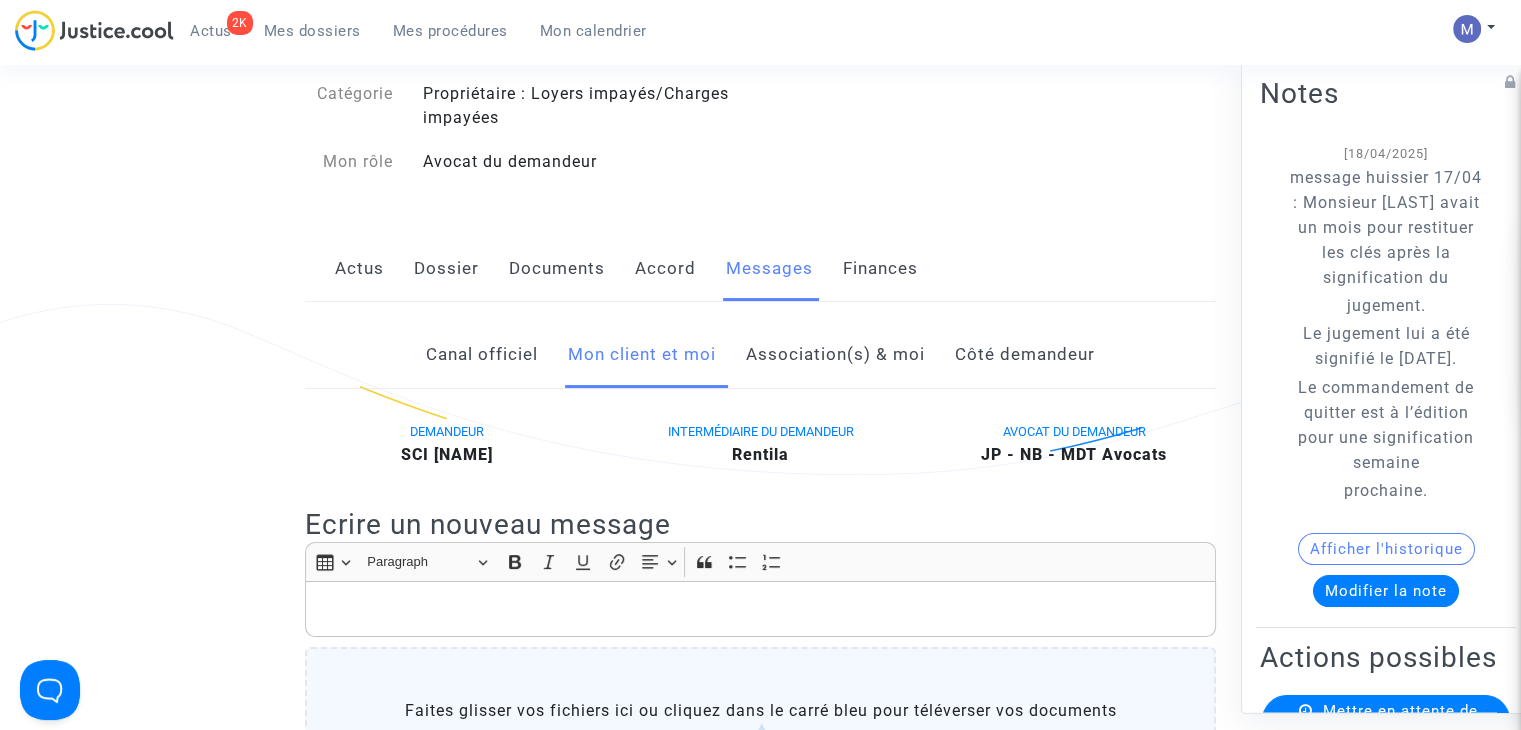 scroll, scrollTop: 160, scrollLeft: 0, axis: vertical 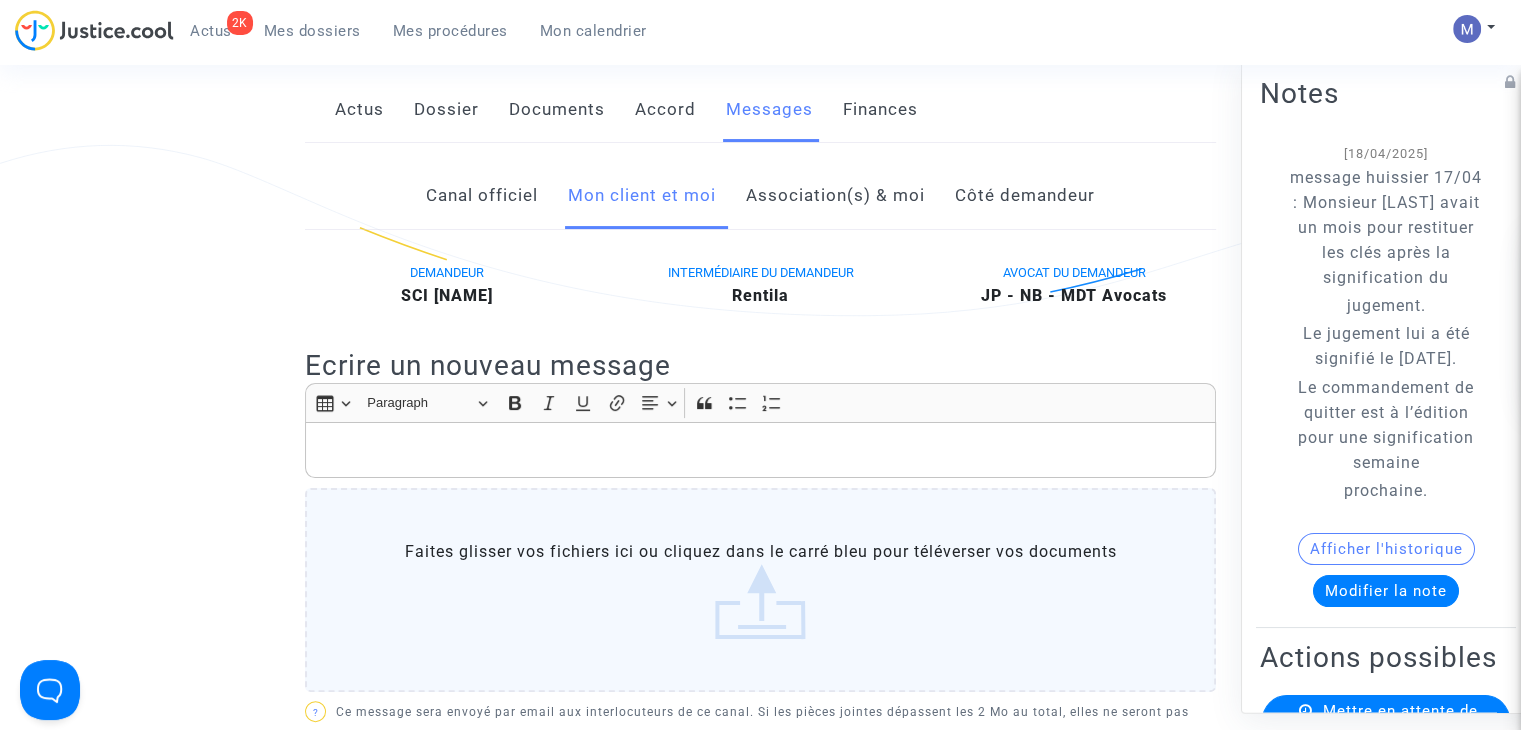 click 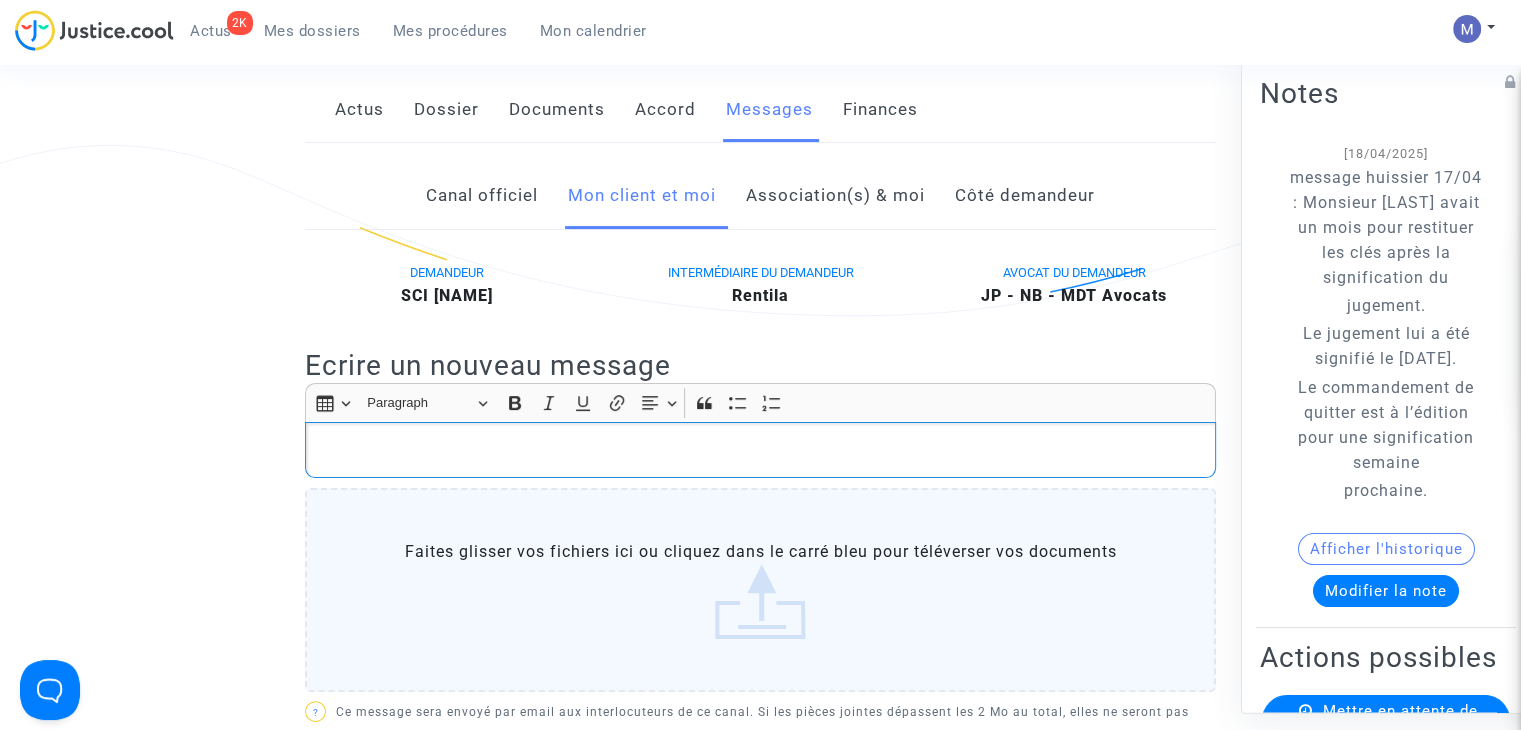 type 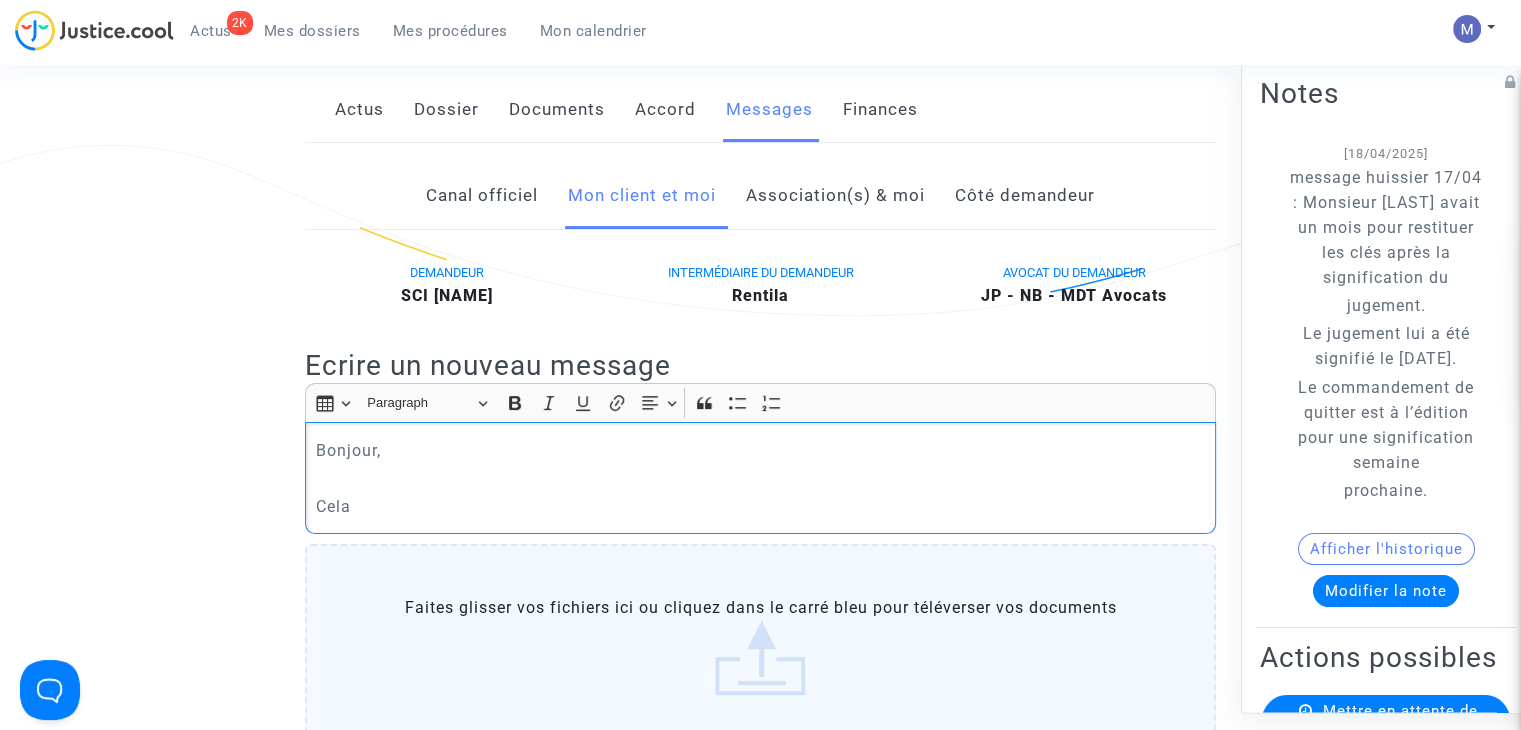 click on "Cela" 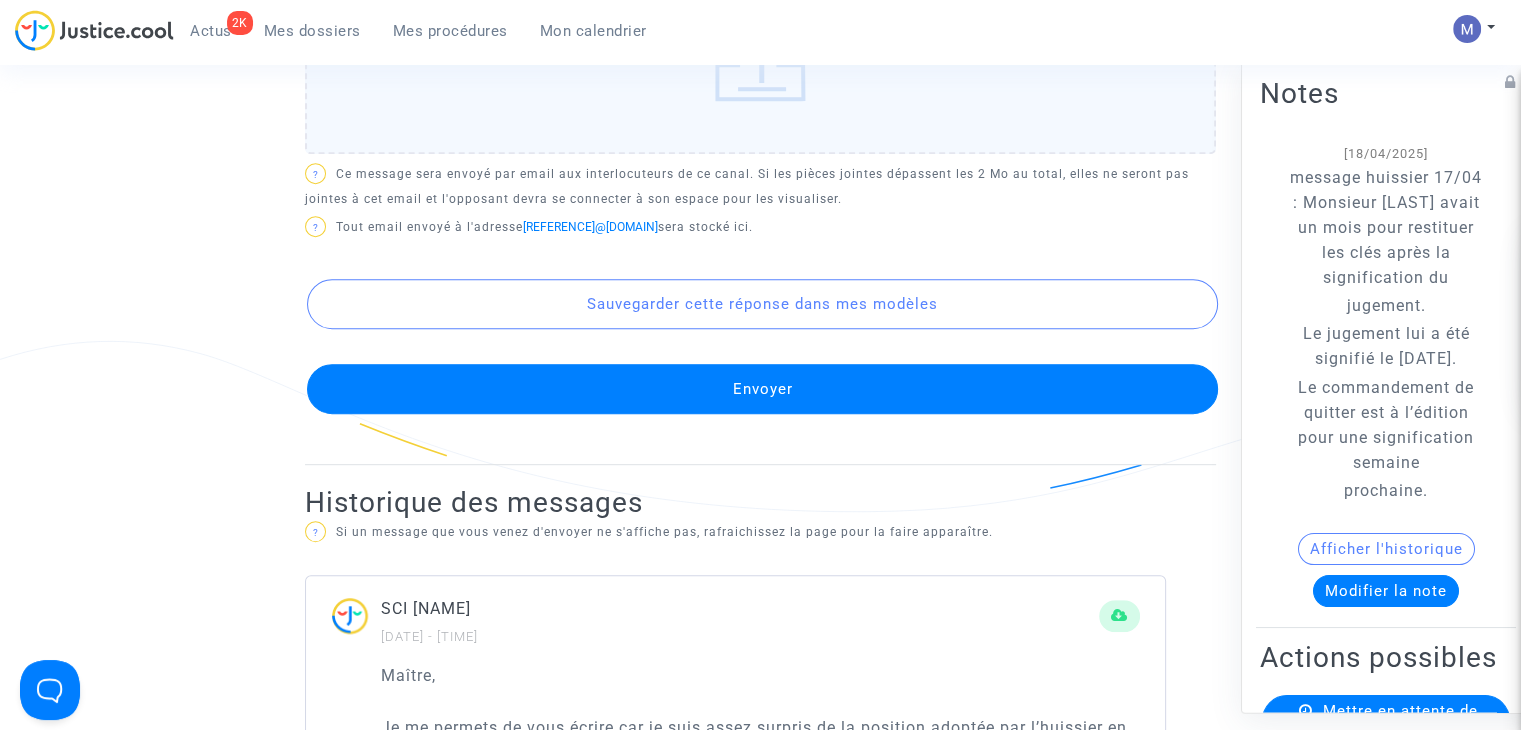 scroll, scrollTop: 969, scrollLeft: 0, axis: vertical 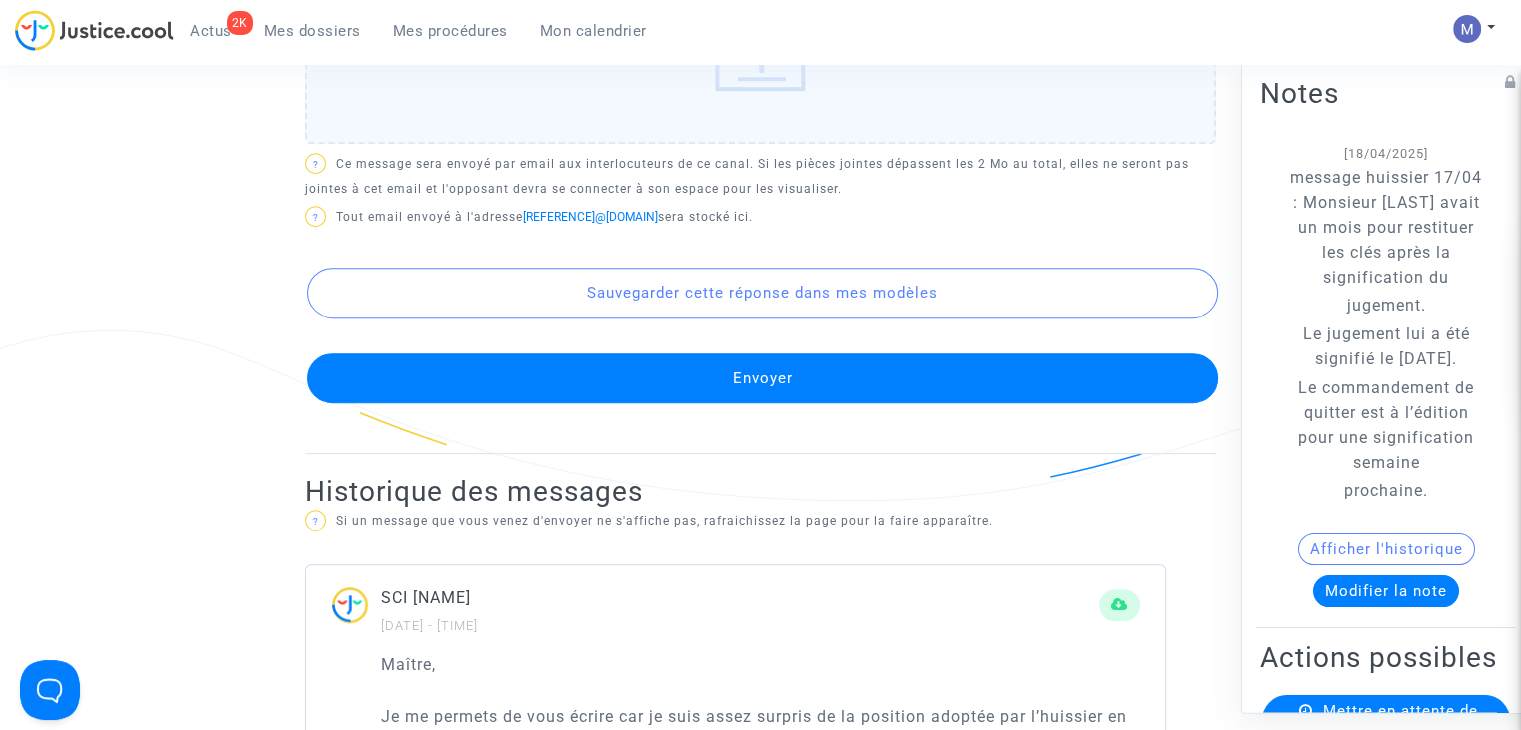 click on "Envoyer" 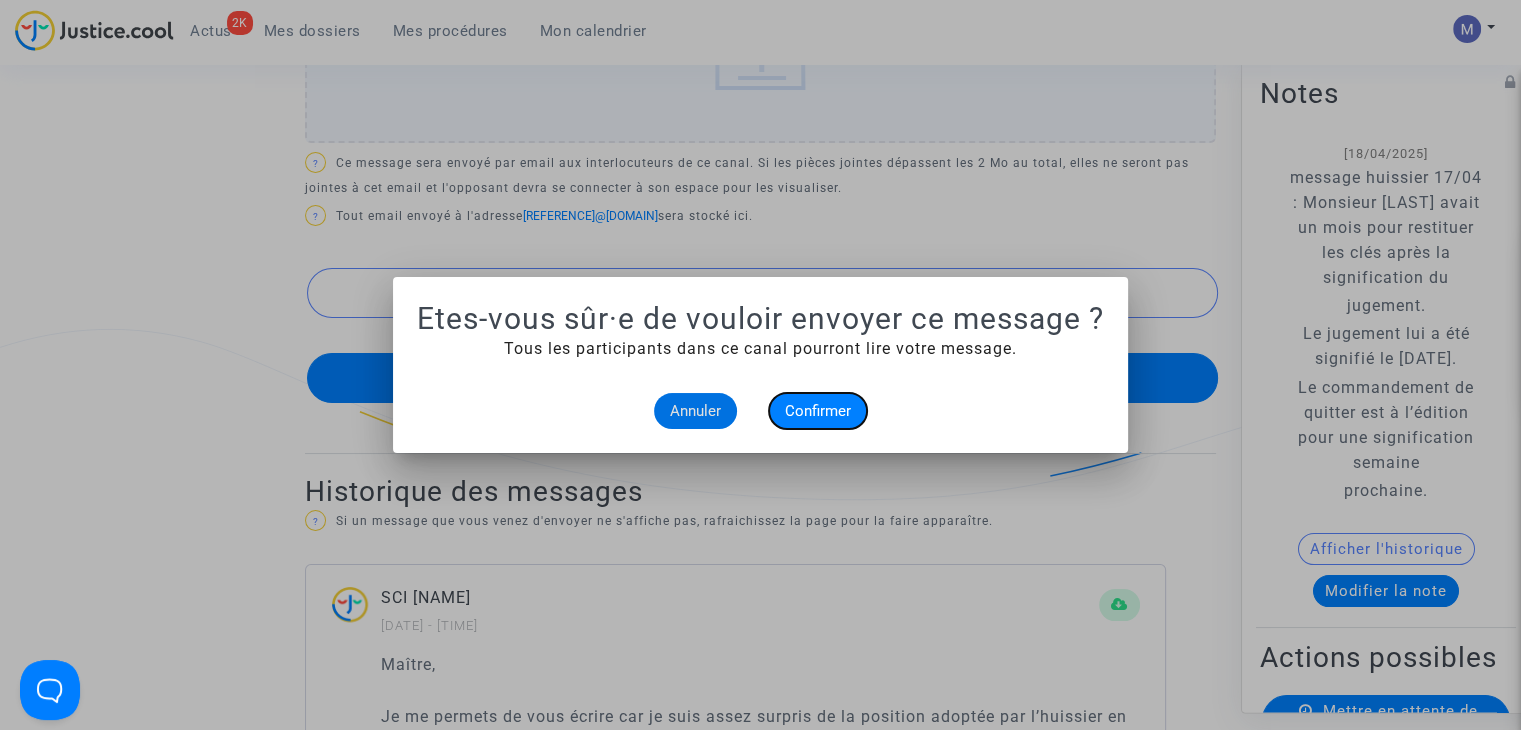 click on "Confirmer" at bounding box center (818, 411) 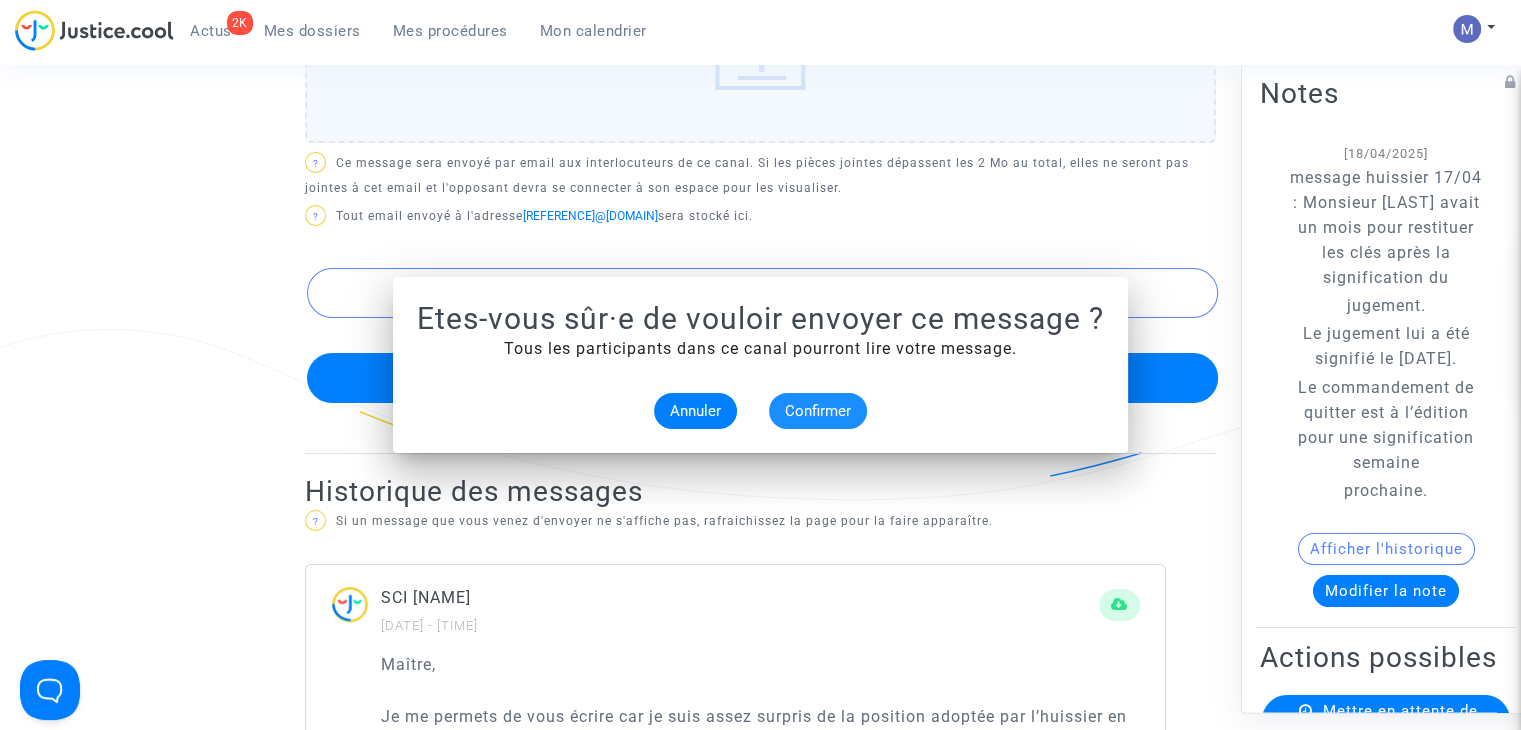 scroll, scrollTop: 969, scrollLeft: 0, axis: vertical 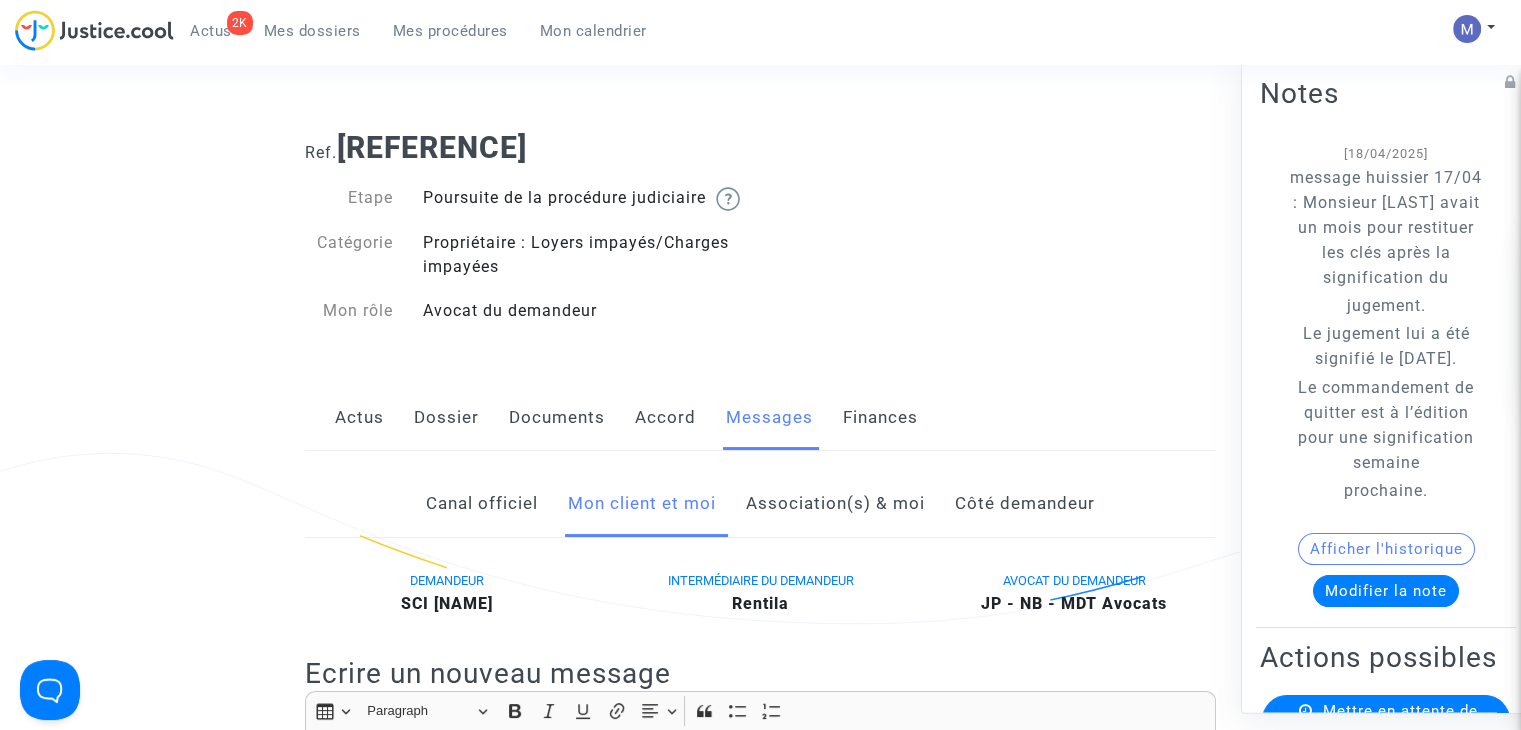 click on "Mes dossiers" at bounding box center (312, 31) 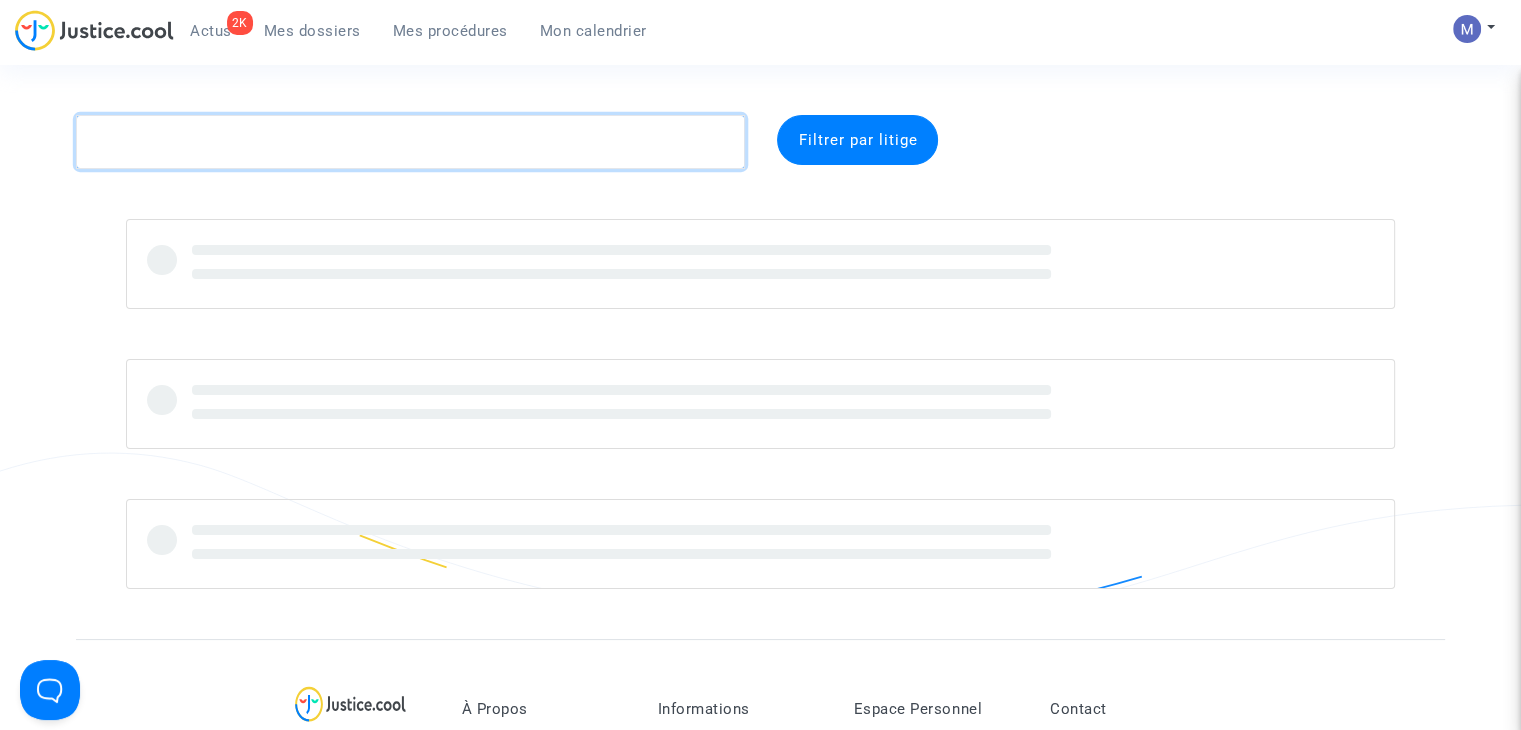 click 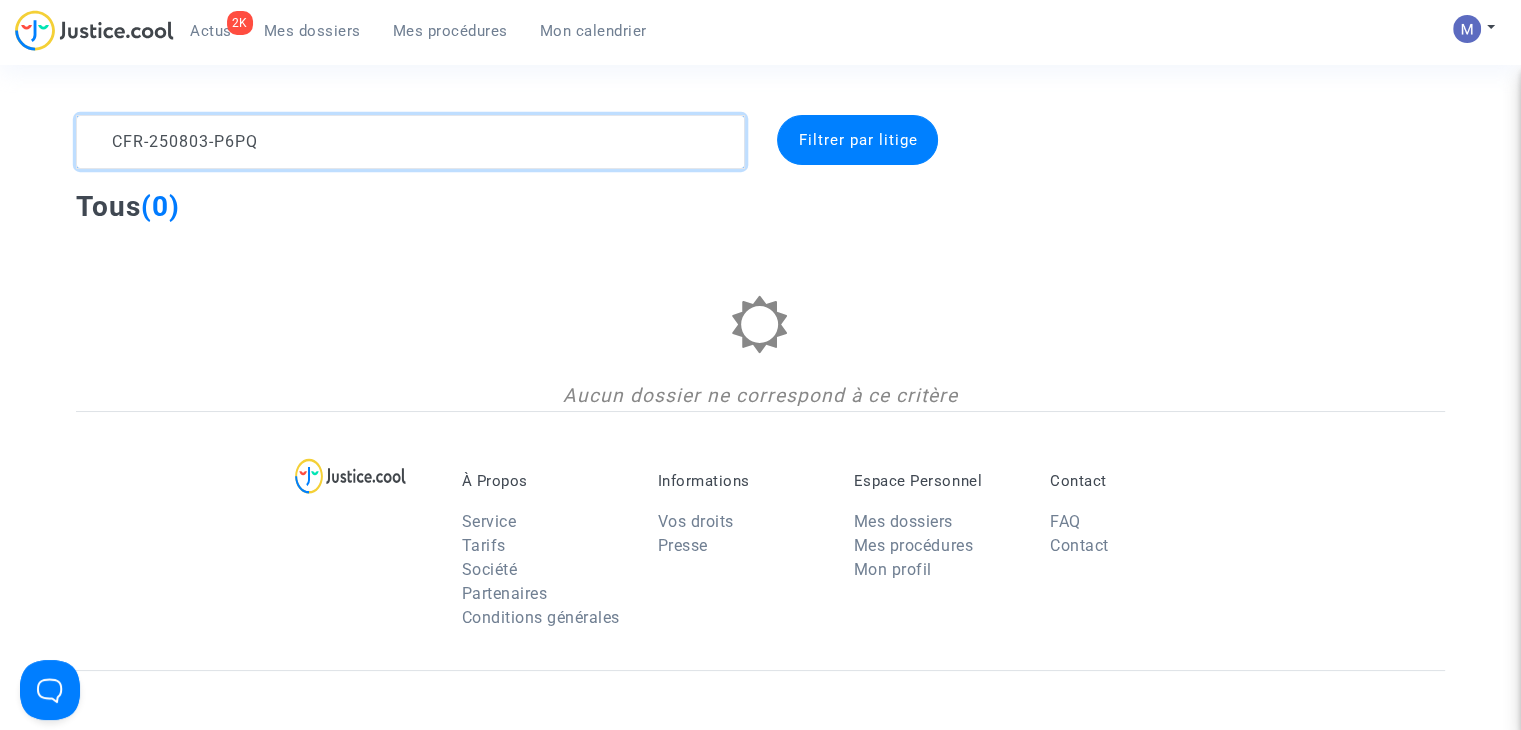 drag, startPoint x: 312, startPoint y: 127, endPoint x: 0, endPoint y: 135, distance: 312.10254 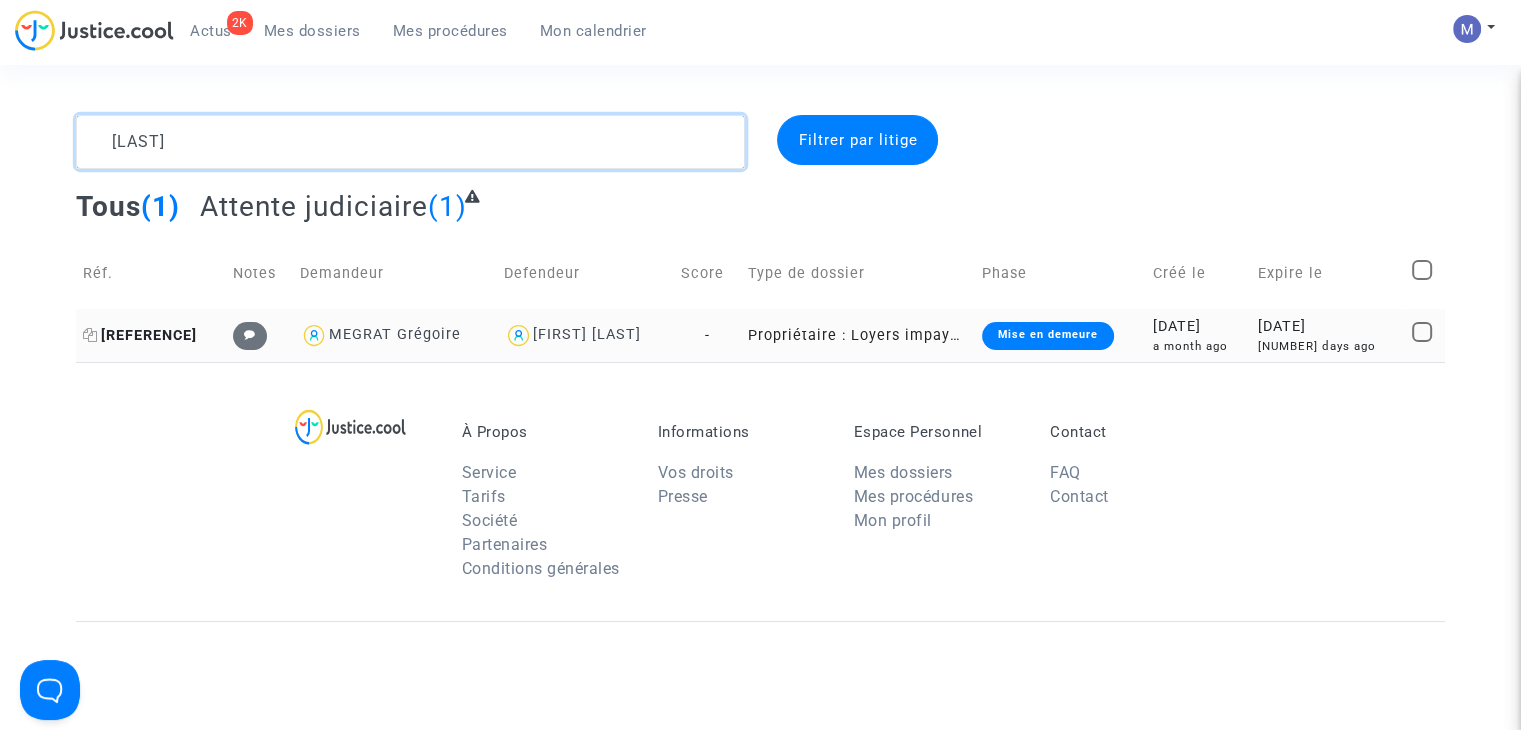 type on "[LAST]" 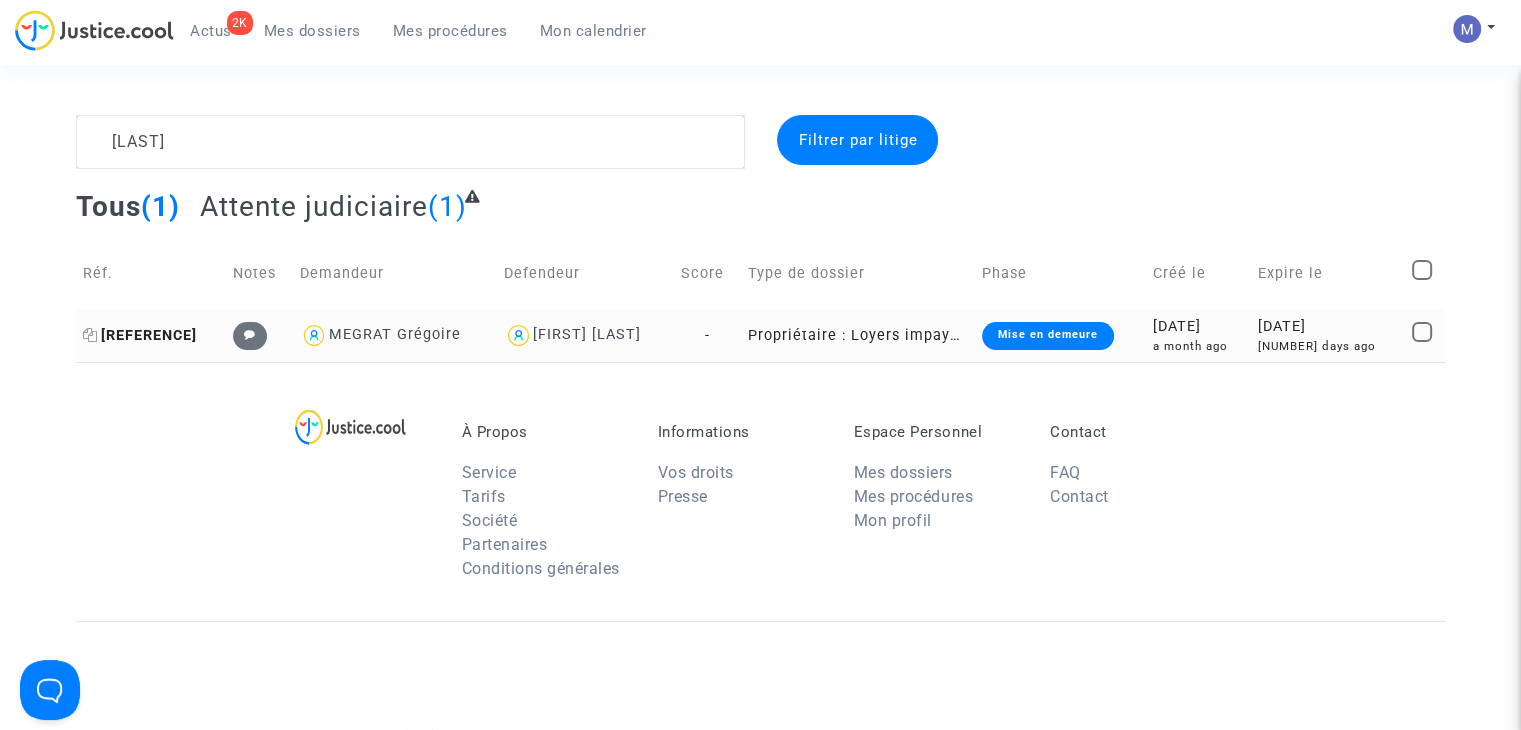 click on "[REFERENCE]" 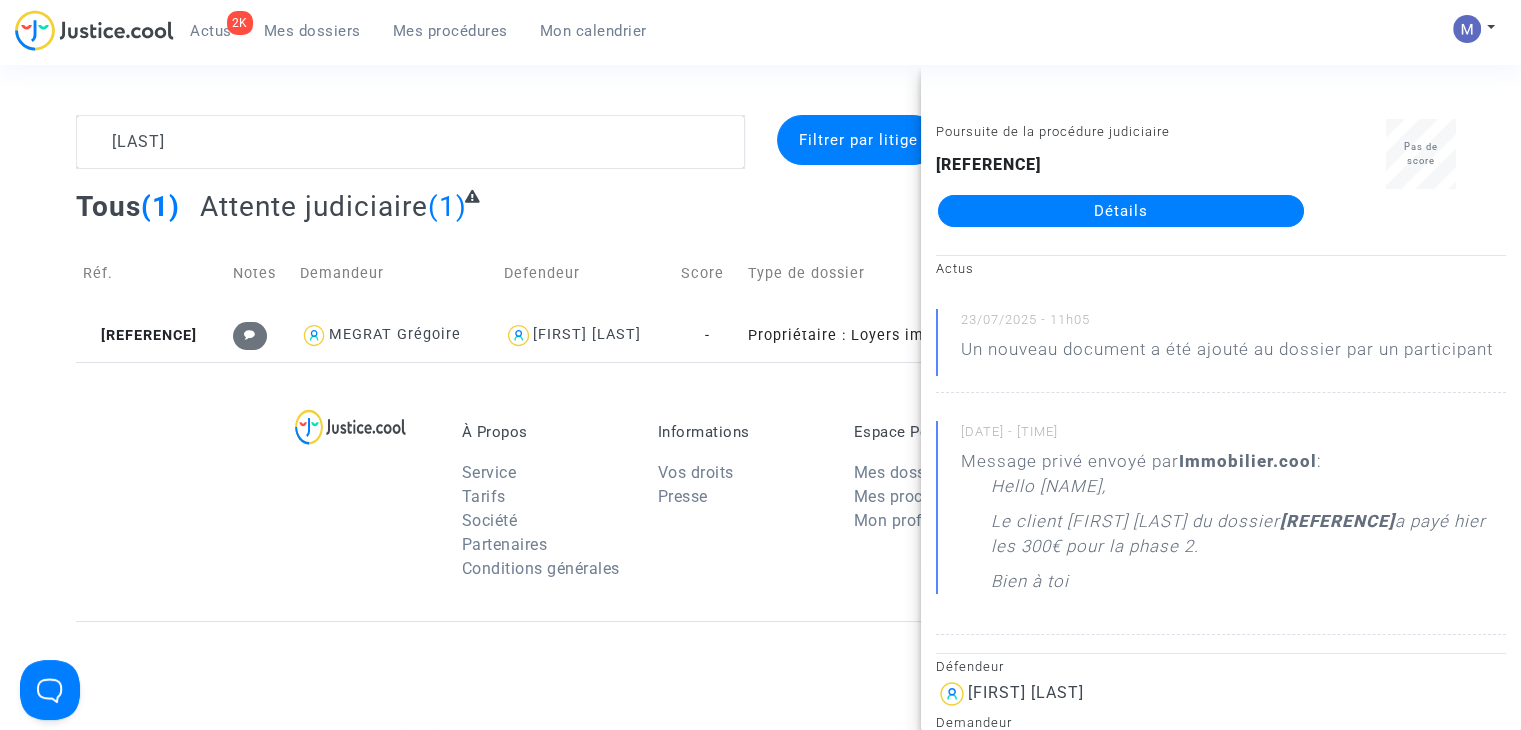 click on "Détails" 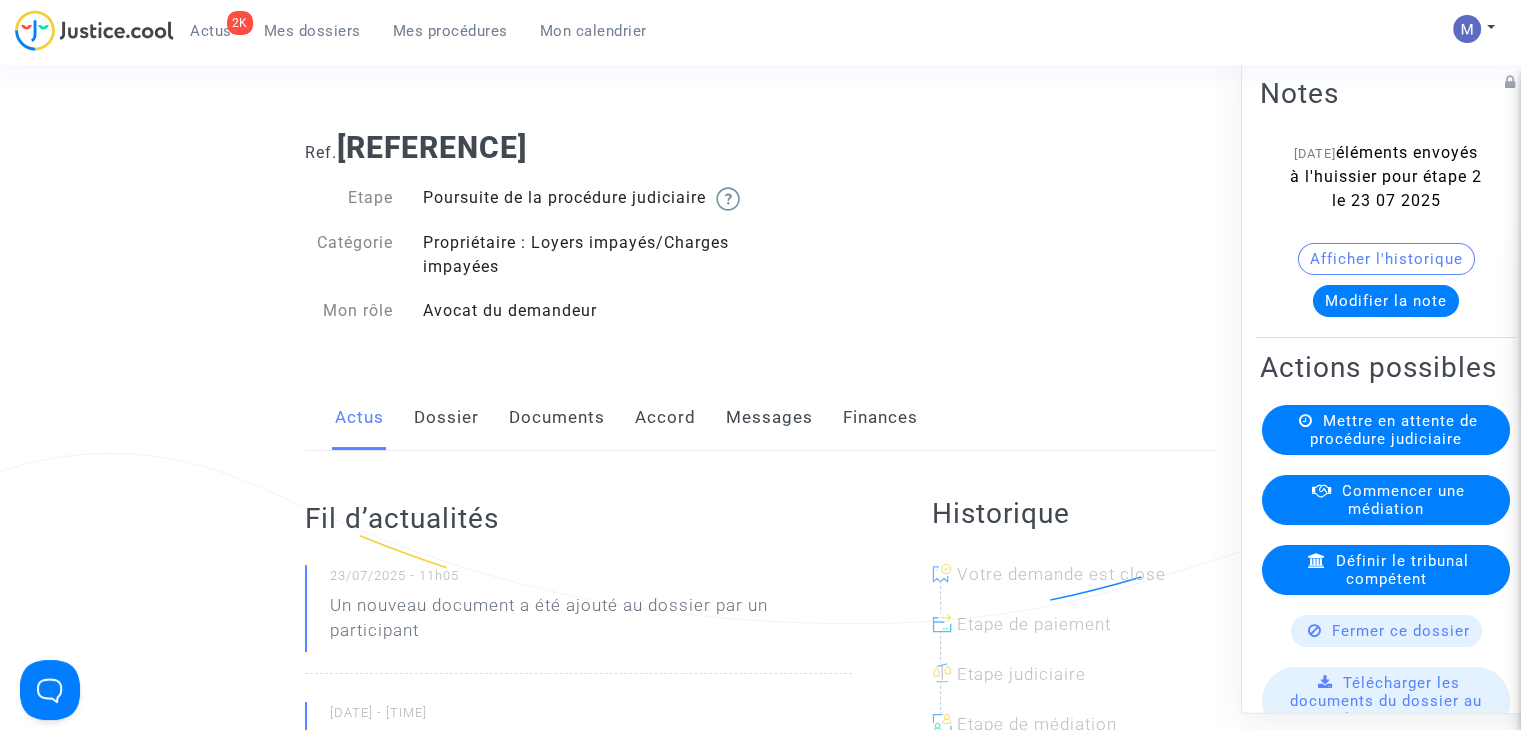 click on "Messages" 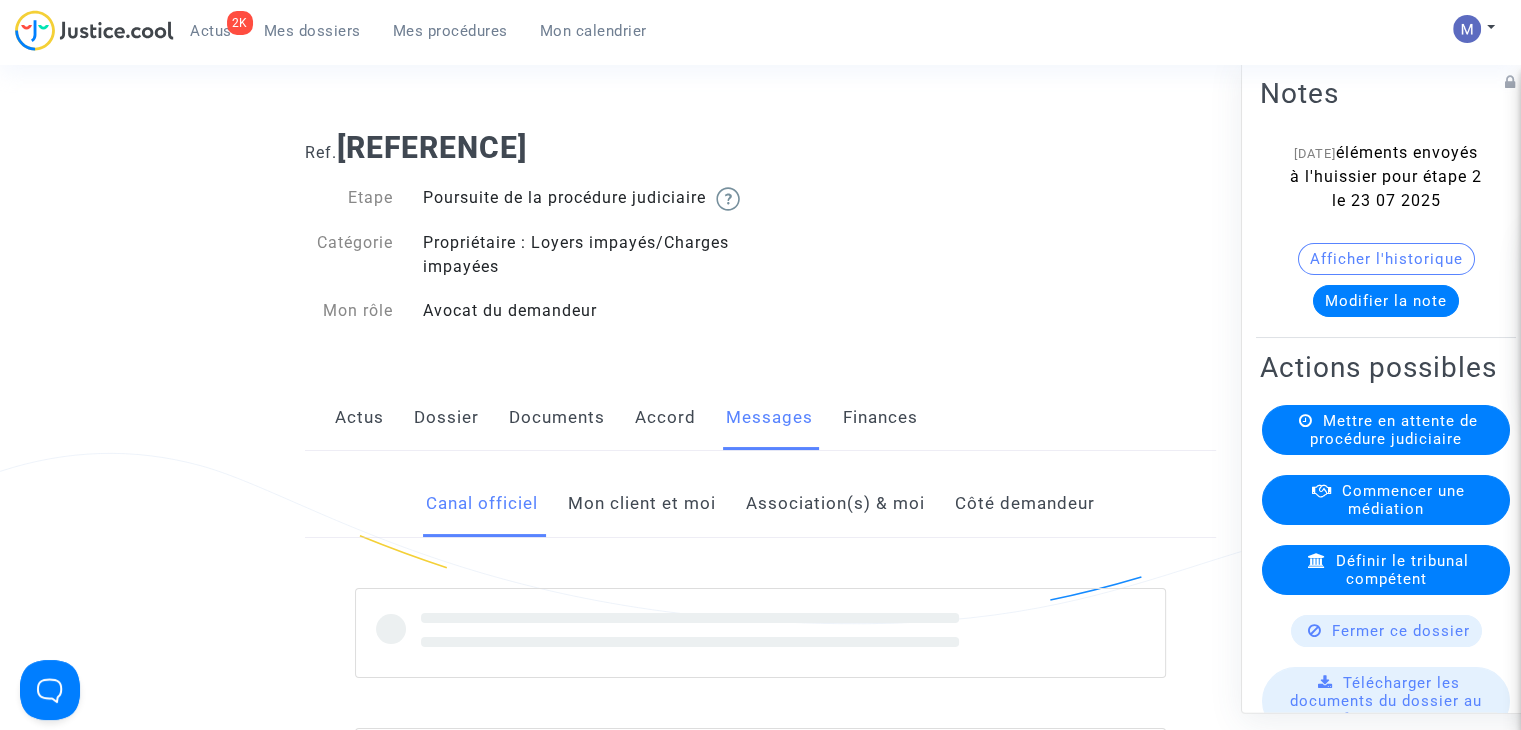 click on "Mon client et moi" 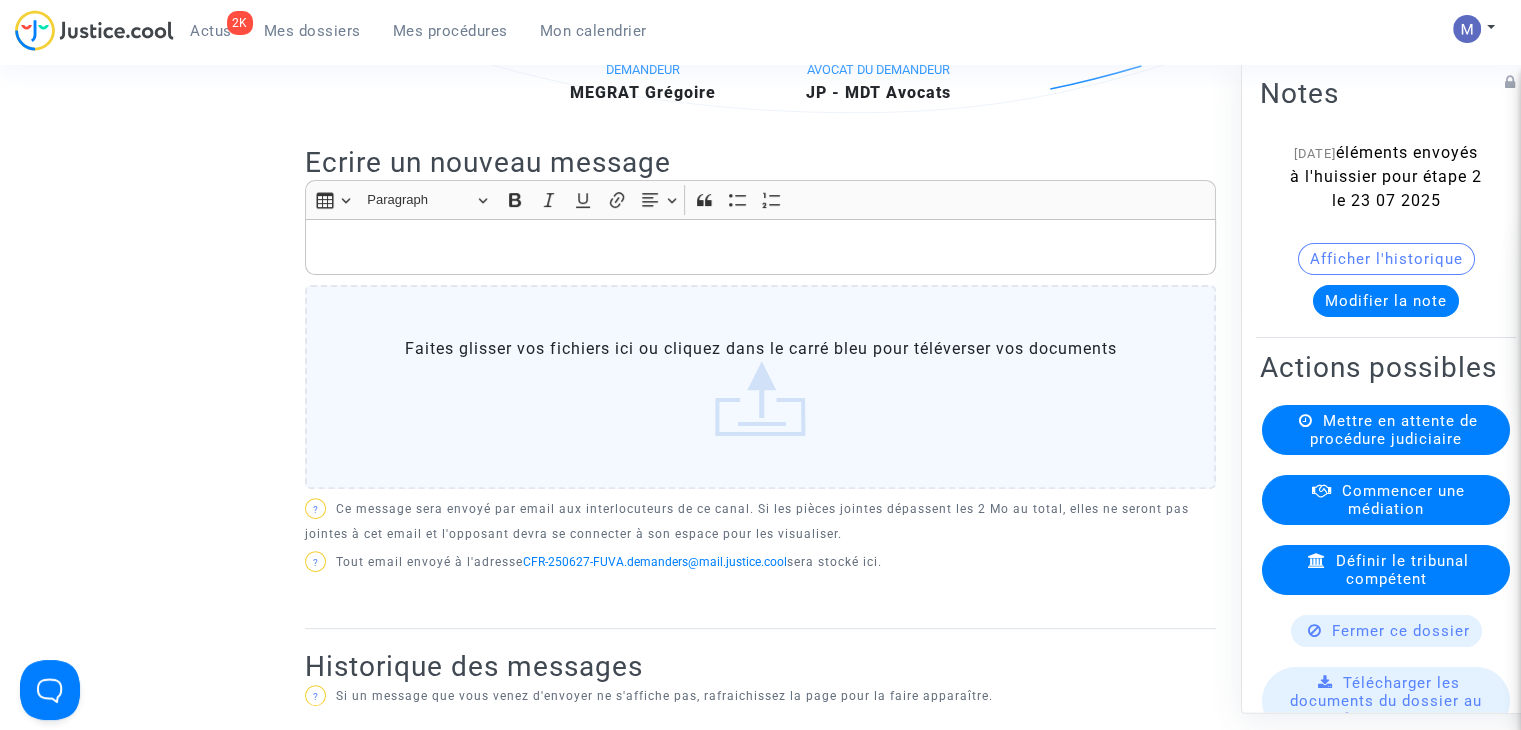 scroll, scrollTop: 514, scrollLeft: 0, axis: vertical 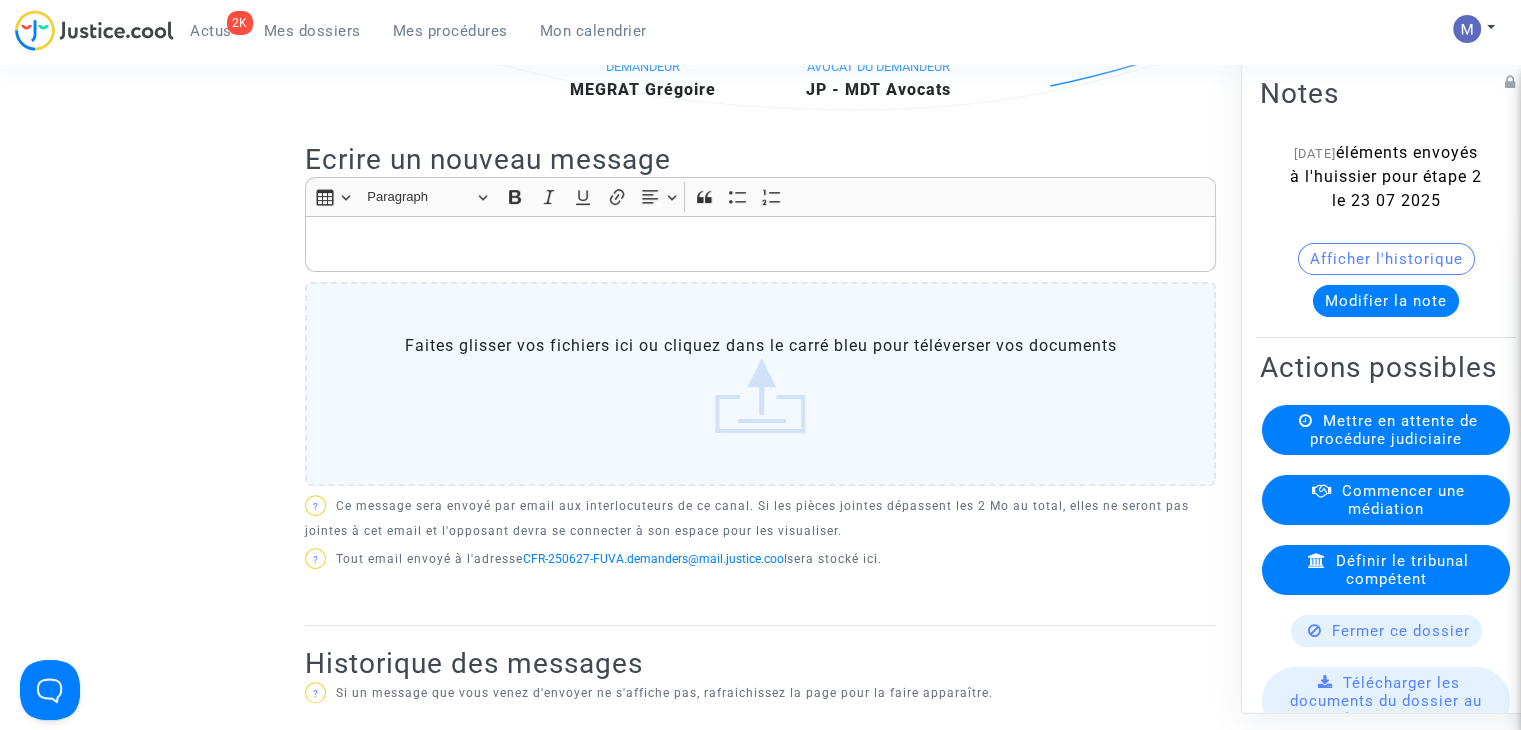 click 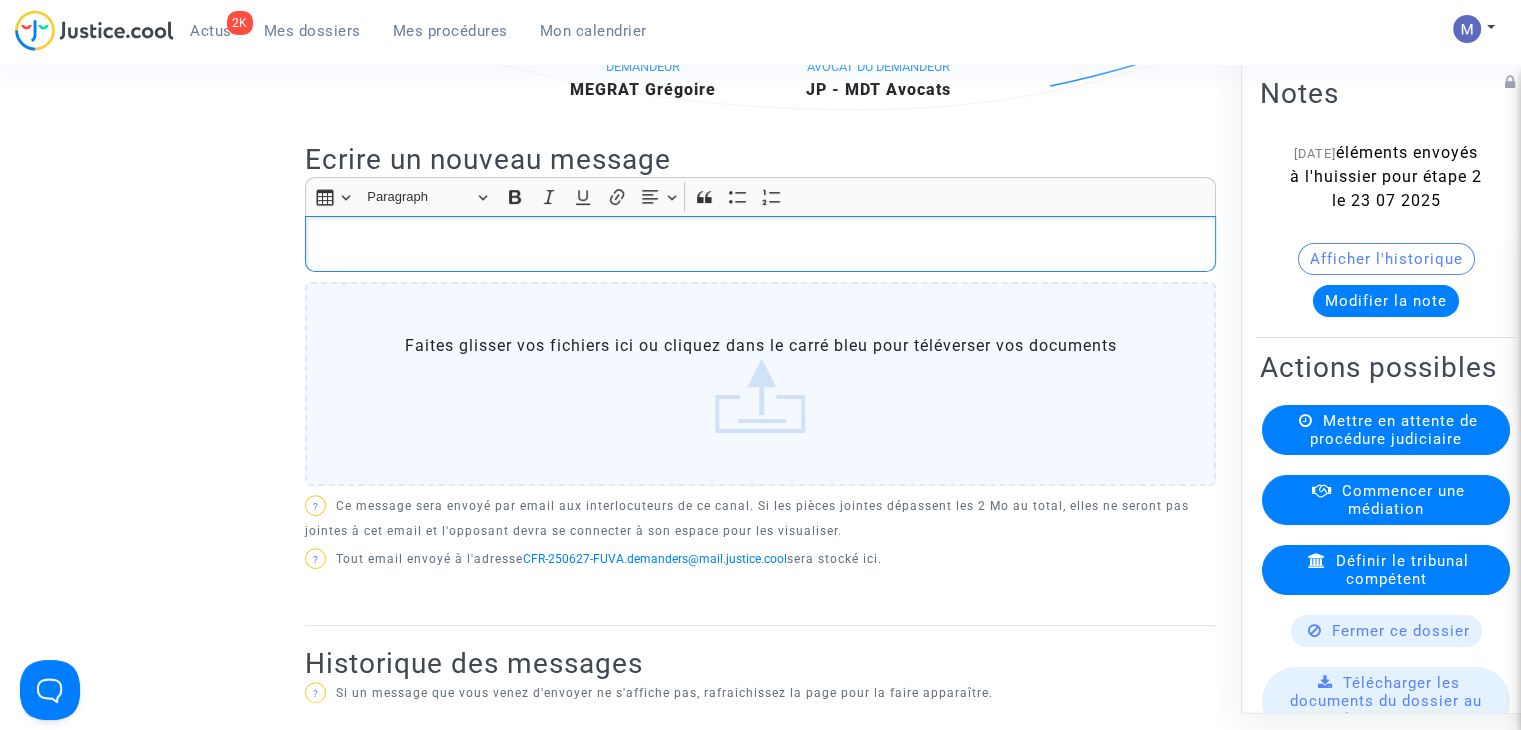 type 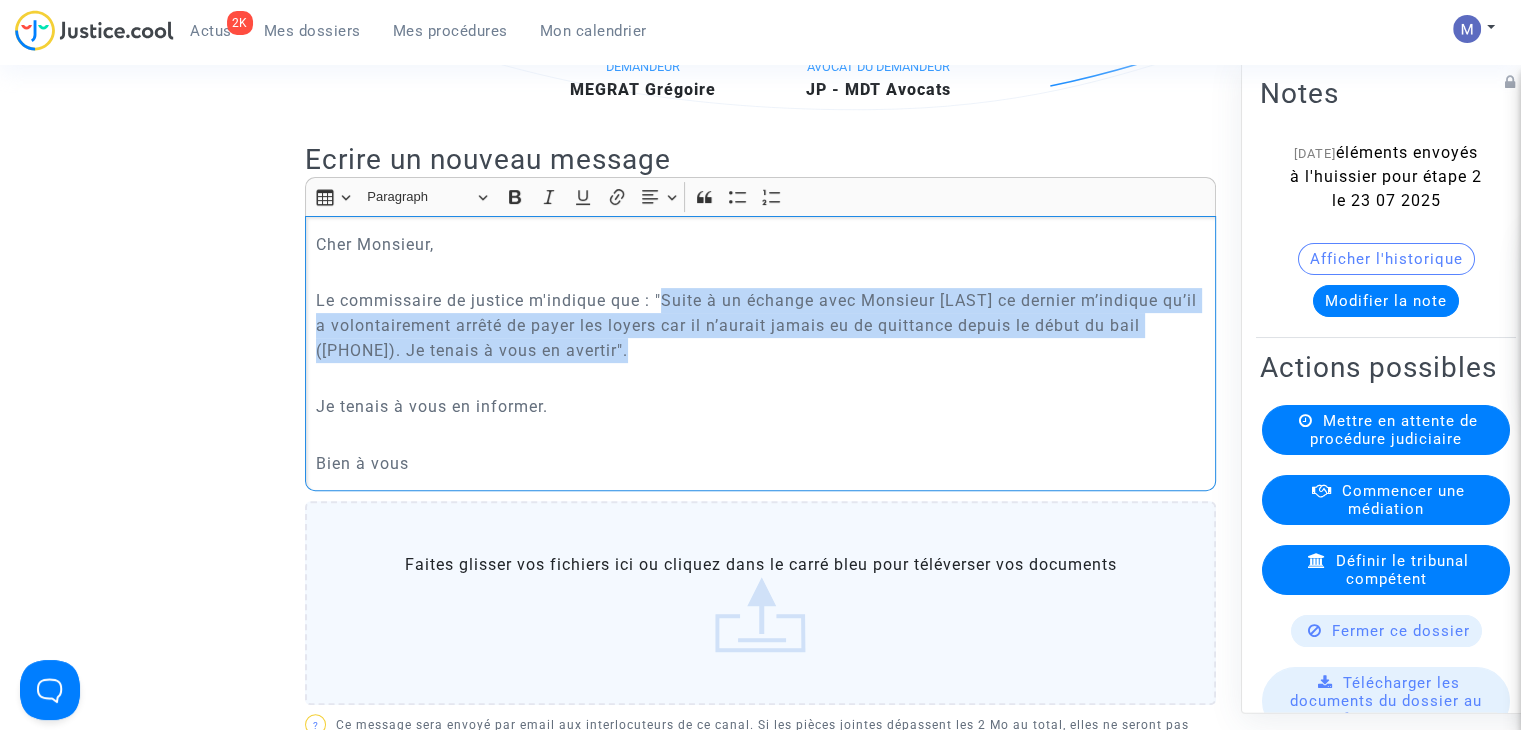 drag, startPoint x: 651, startPoint y: 374, endPoint x: 666, endPoint y: 326, distance: 50.289165 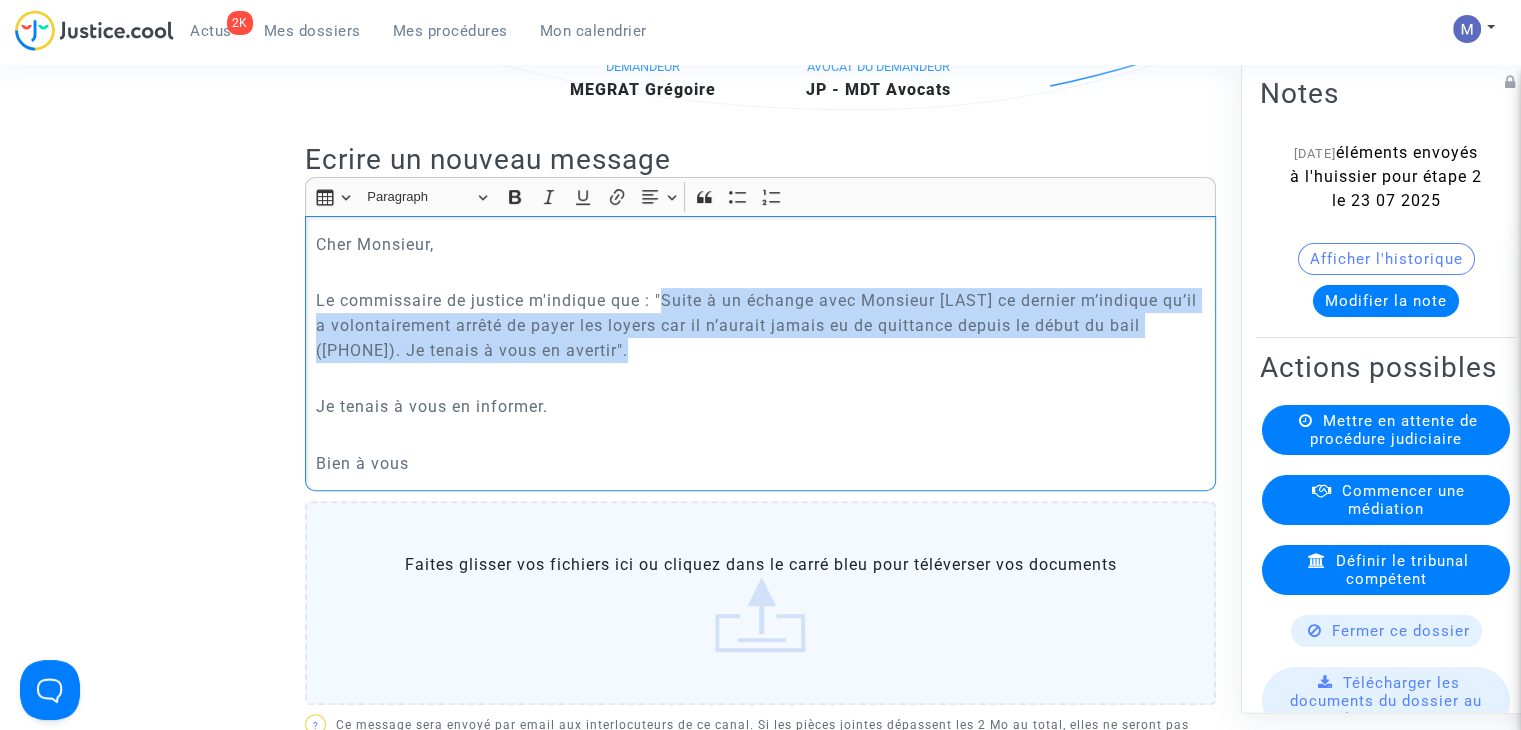 click on "Le commissaire de justice m'indique que : "Suite à un échange avec Monsieur [LAST] ce dernier m’indique qu’il a volontairement arrêté de payer les loyers car il n’aurait jamais eu de quittance depuis le début du bail ([PHONE]). Je tenais à vous en avertir"." 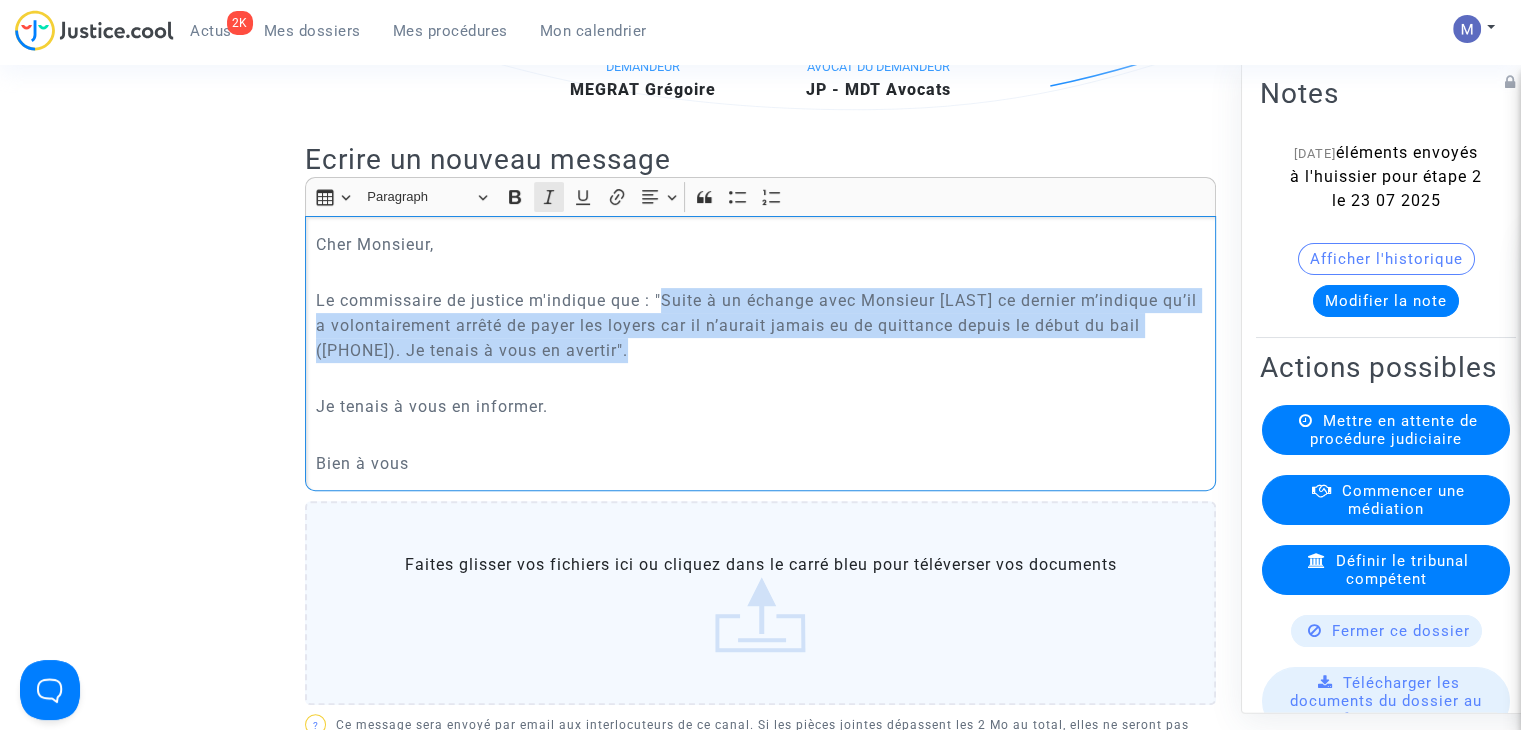 click 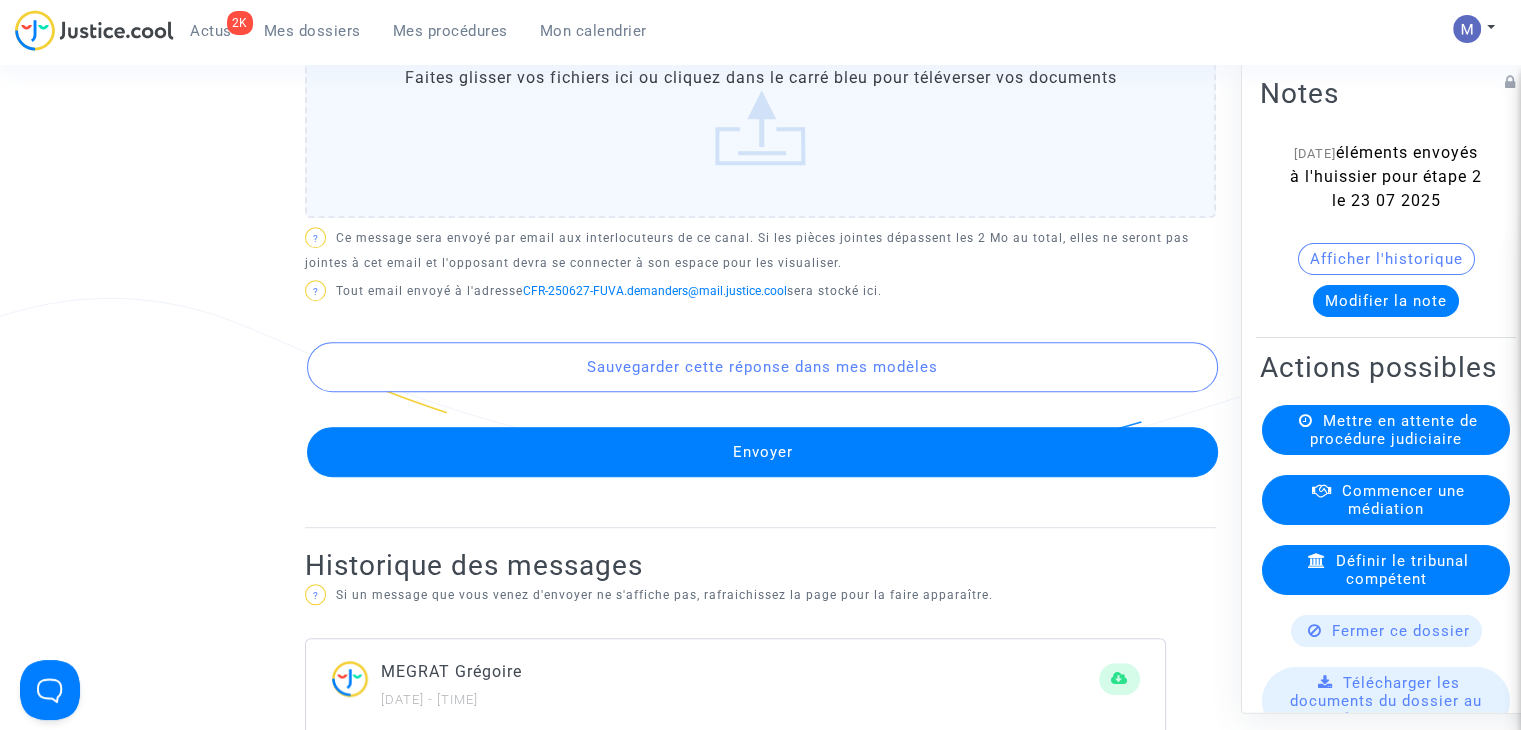 scroll, scrollTop: 1005, scrollLeft: 0, axis: vertical 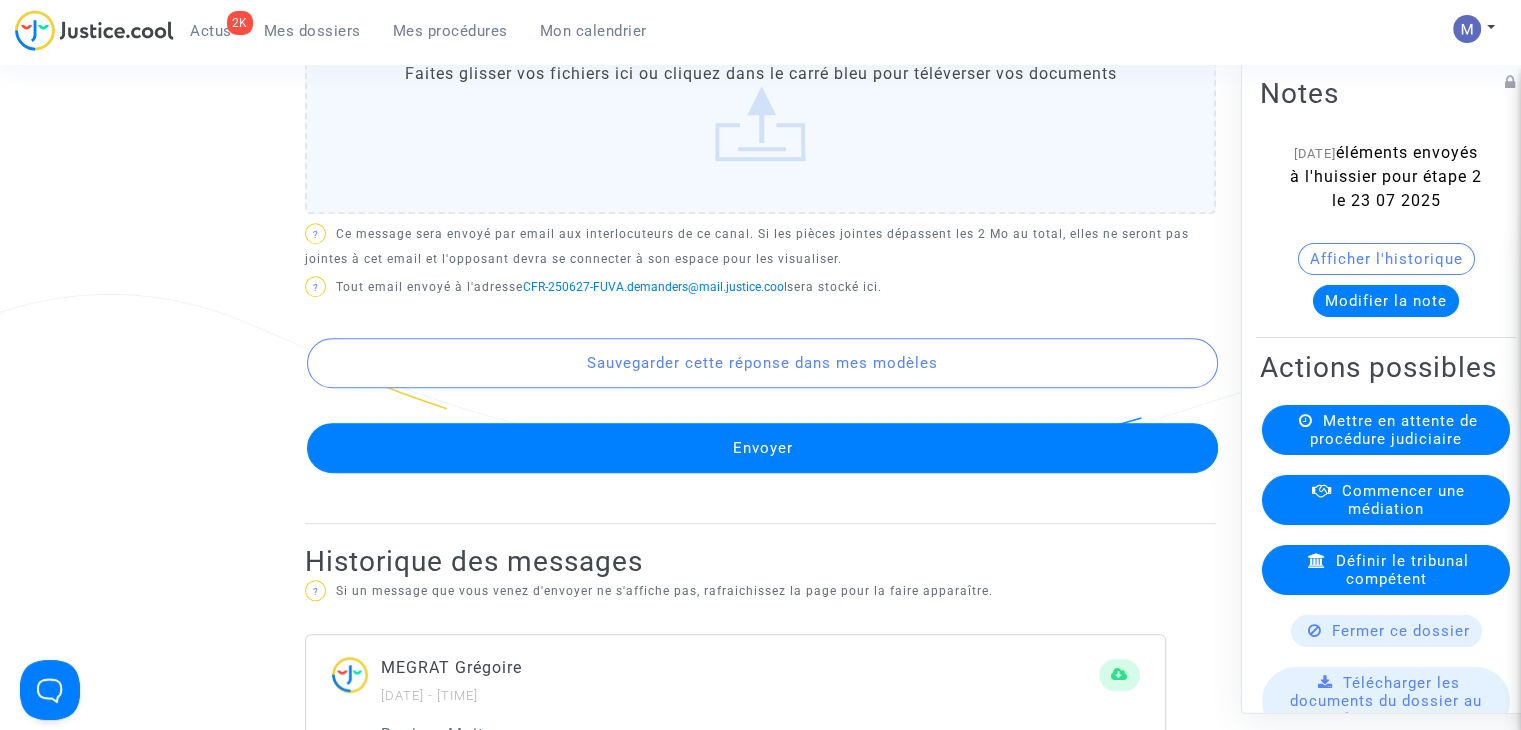 click on "Envoyer" 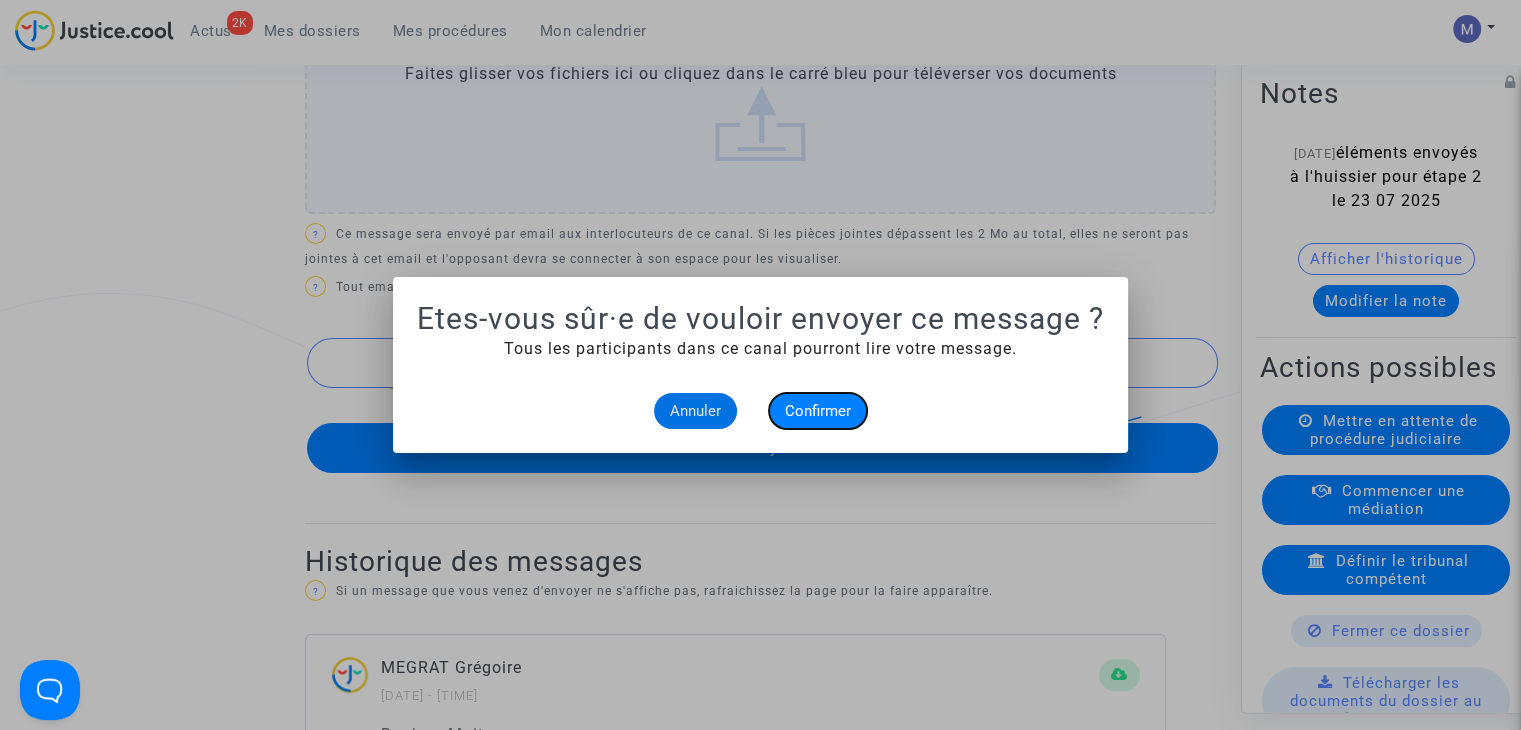 click on "Confirmer" at bounding box center (818, 411) 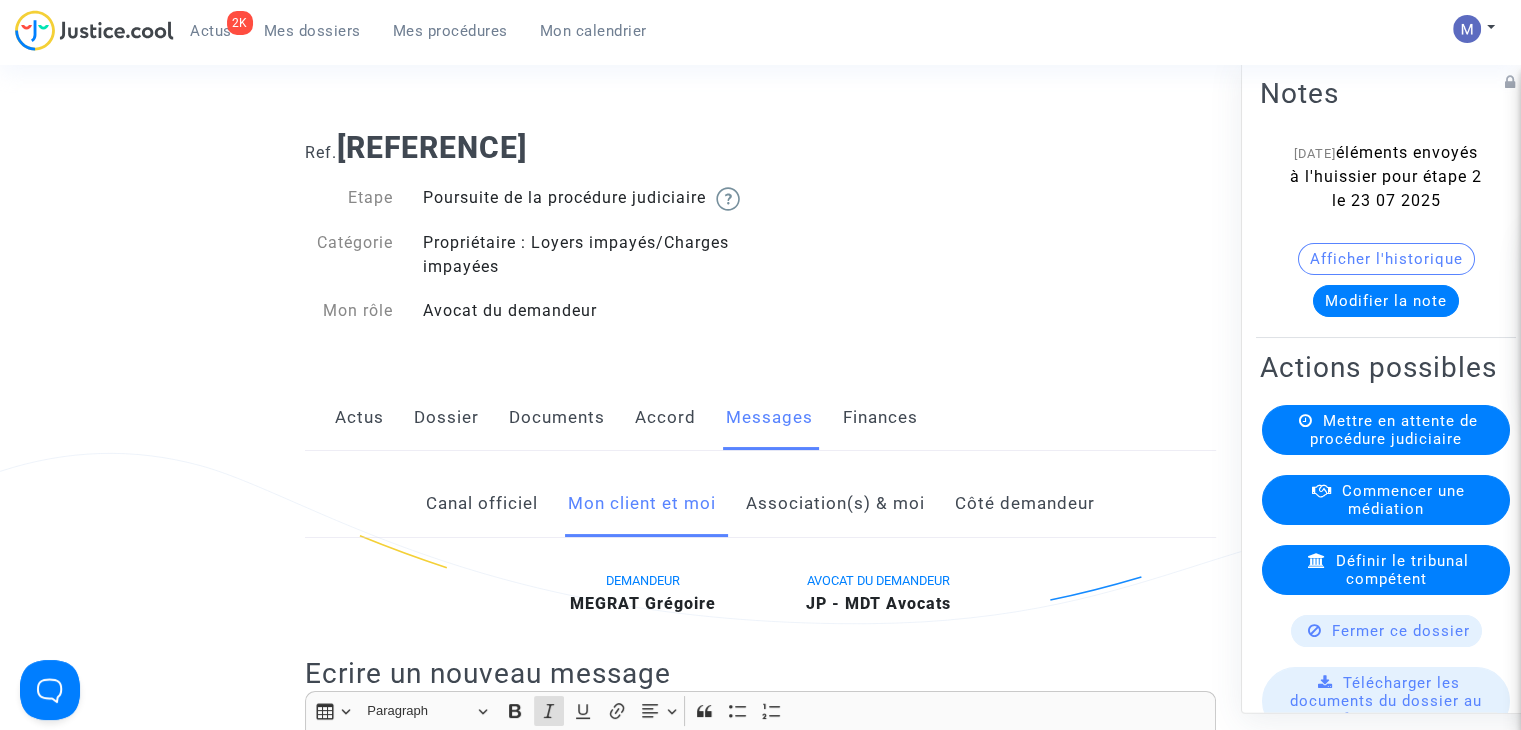 scroll, scrollTop: 1005, scrollLeft: 0, axis: vertical 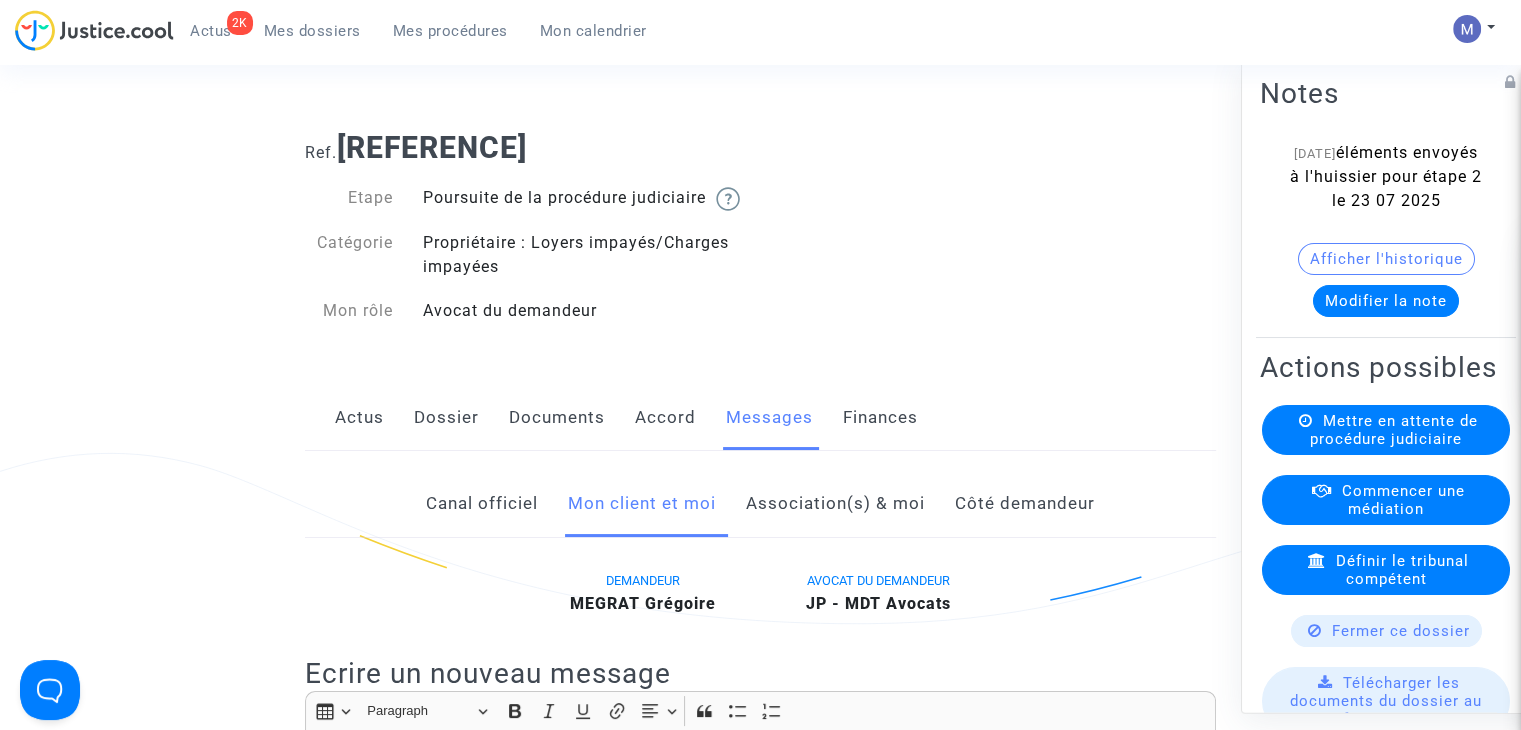 click on "Mes dossiers" at bounding box center [312, 31] 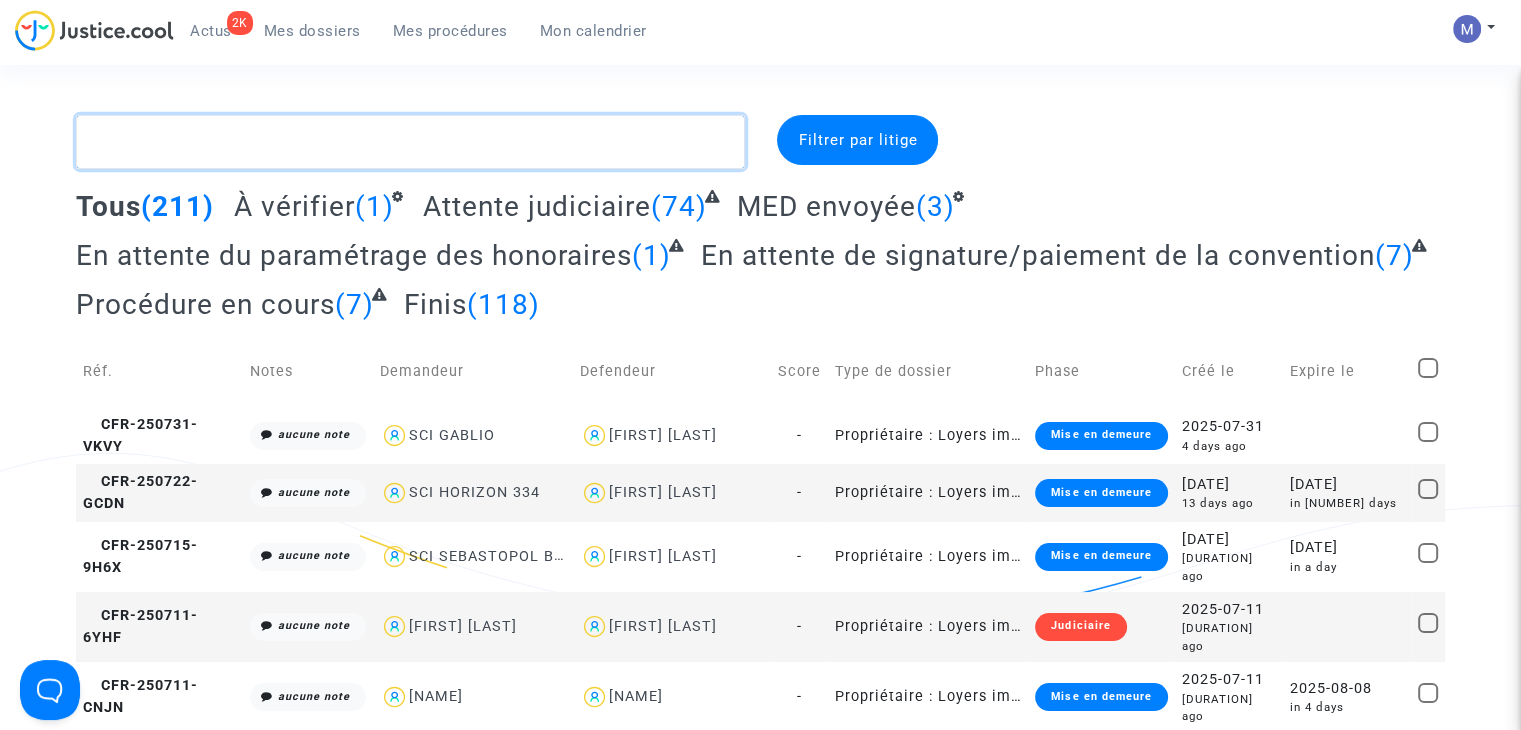 click 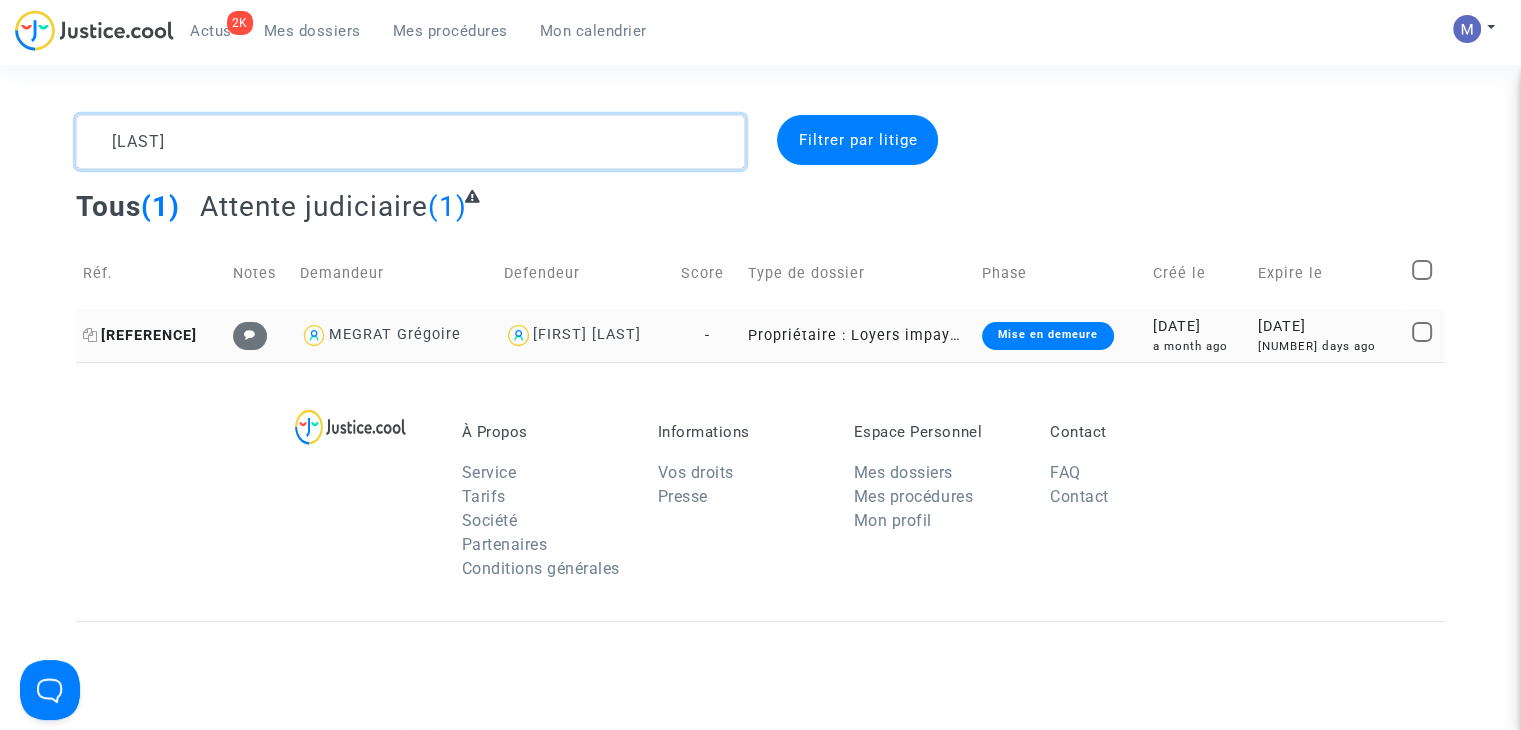 type on "[LAST]" 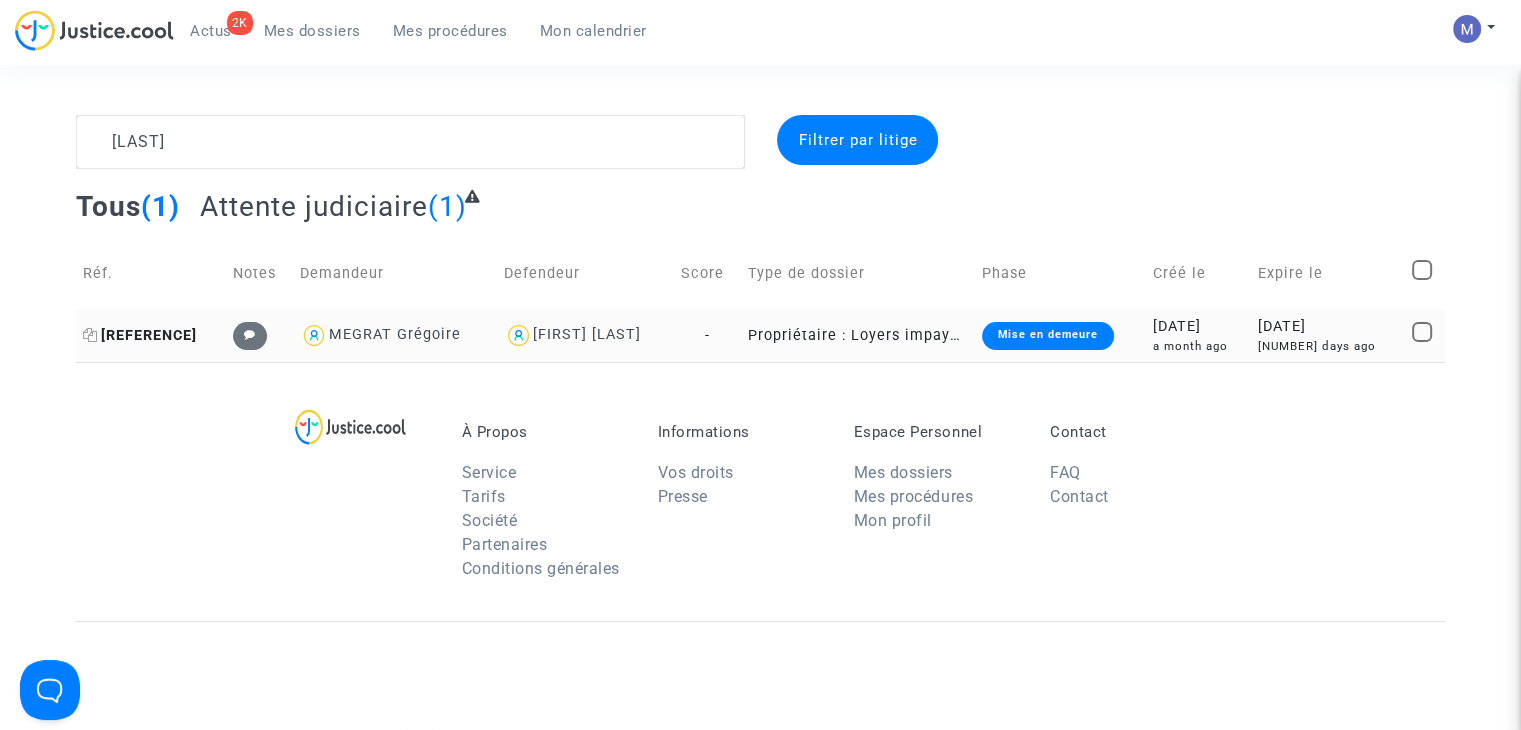 click on "[REFERENCE]" 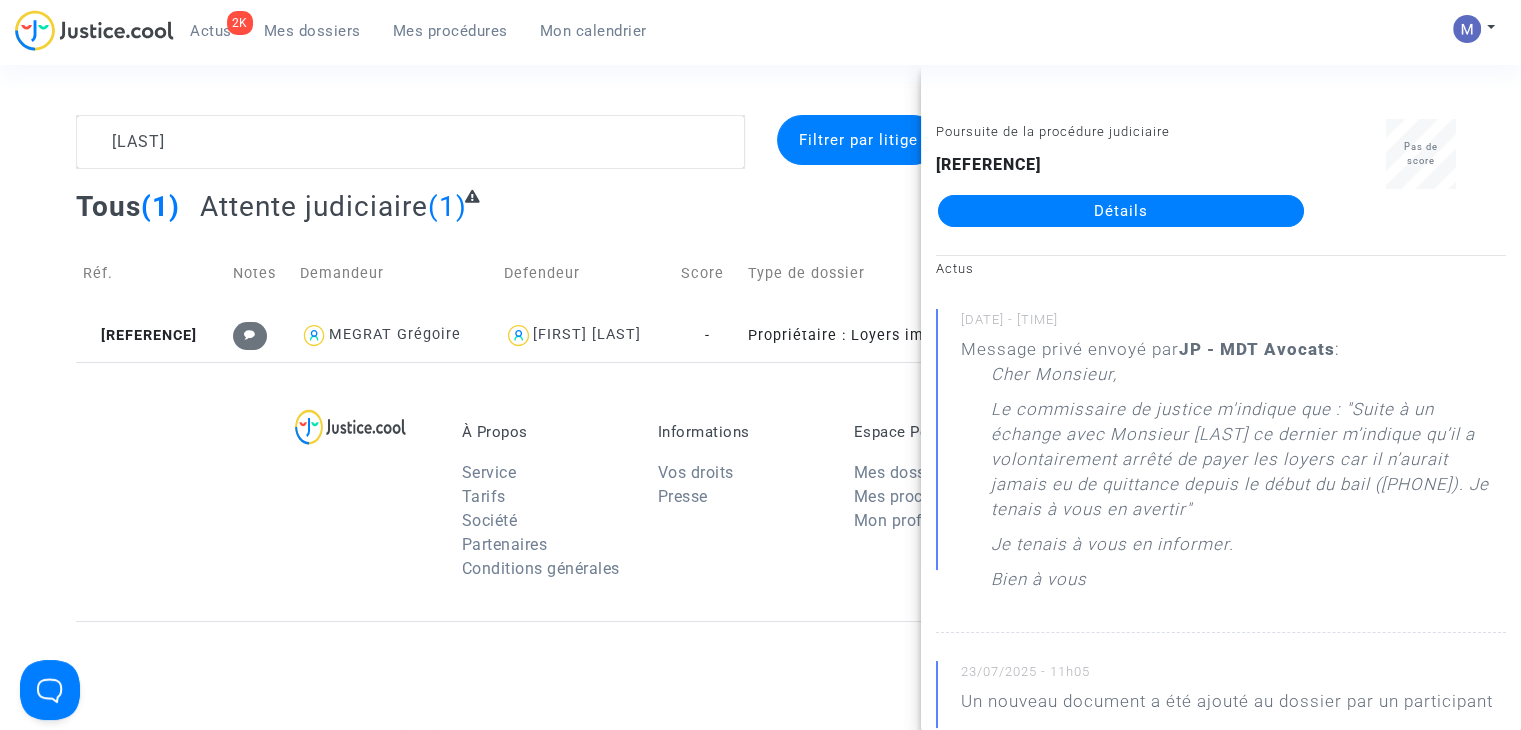 click on "Détails" 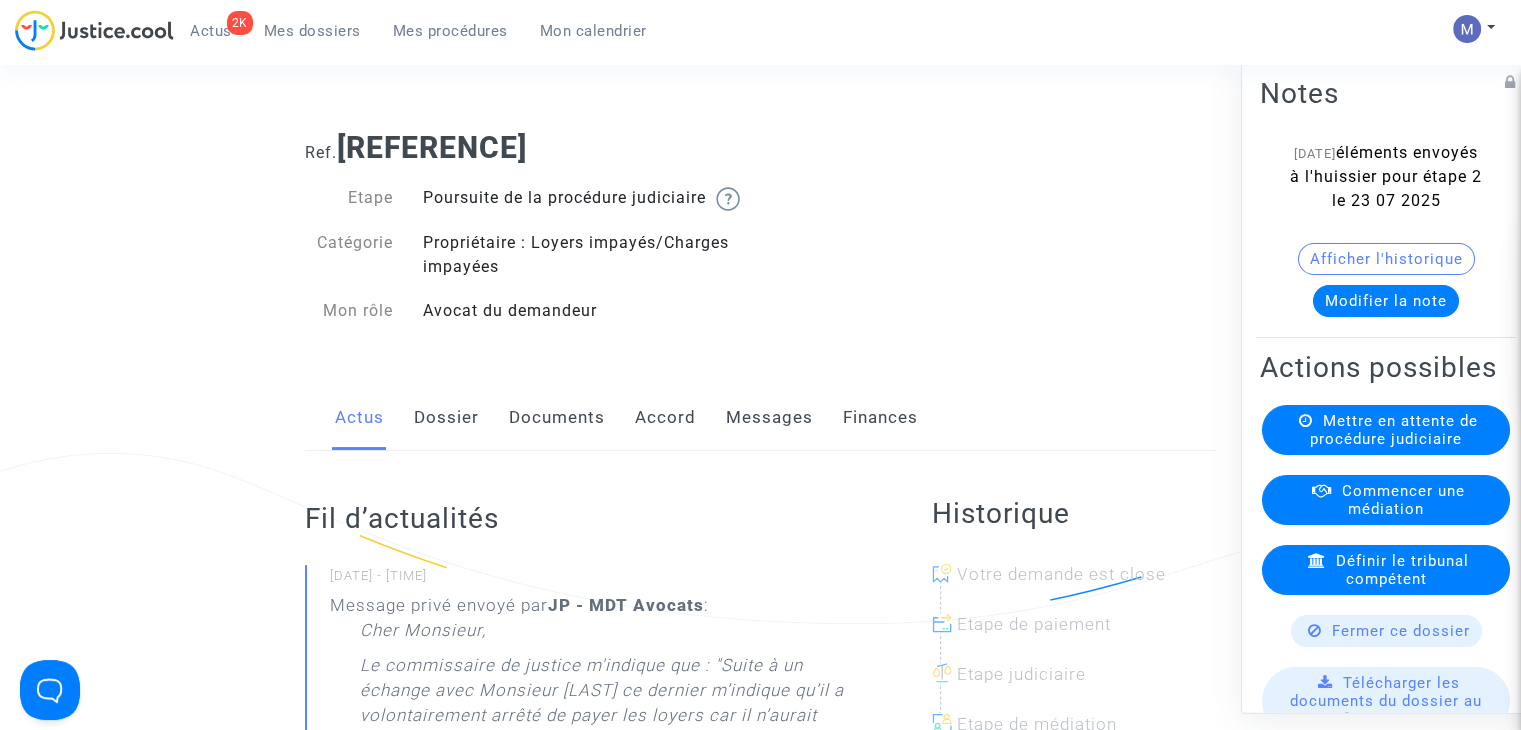 click on "Modifier la note" 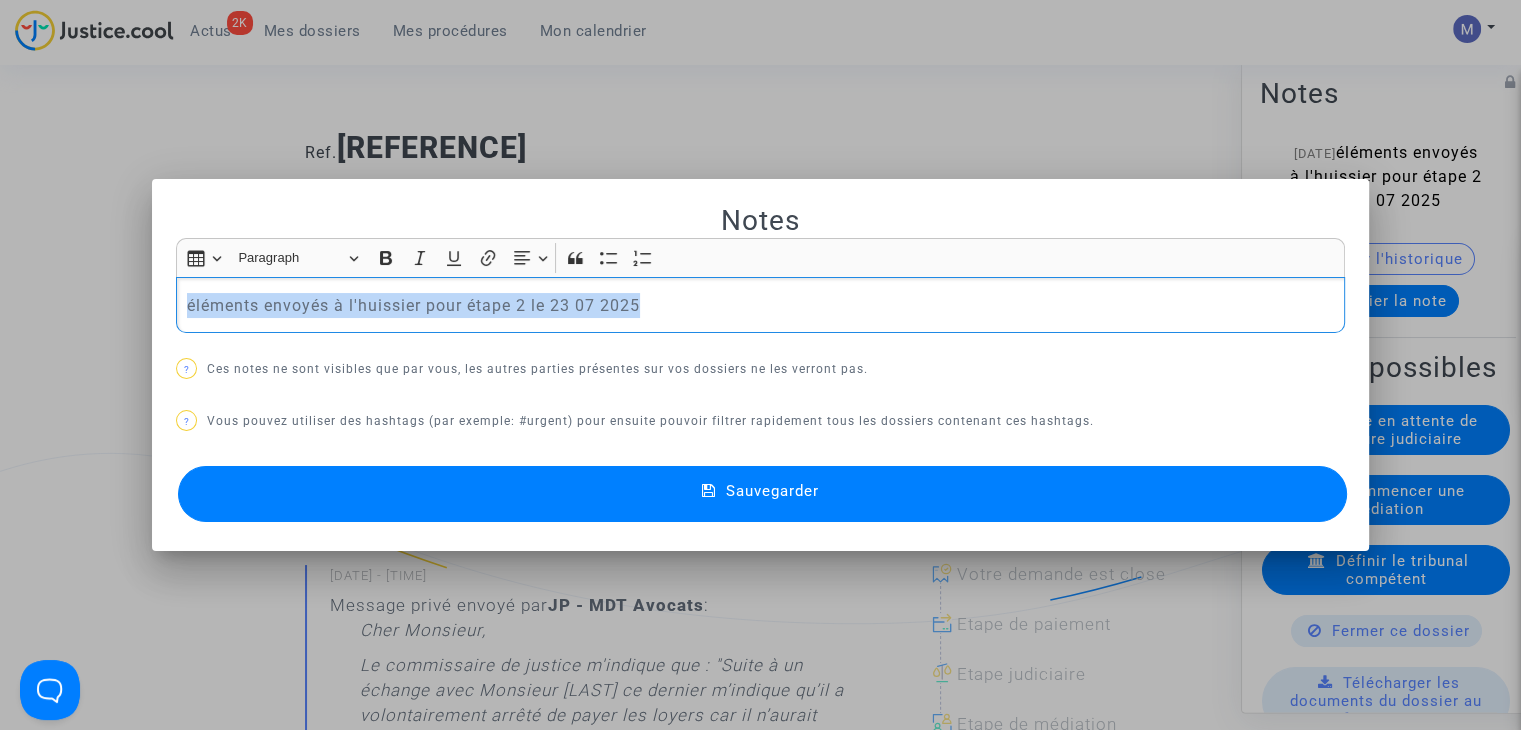 drag, startPoint x: 723, startPoint y: 293, endPoint x: 35, endPoint y: 279, distance: 688.14246 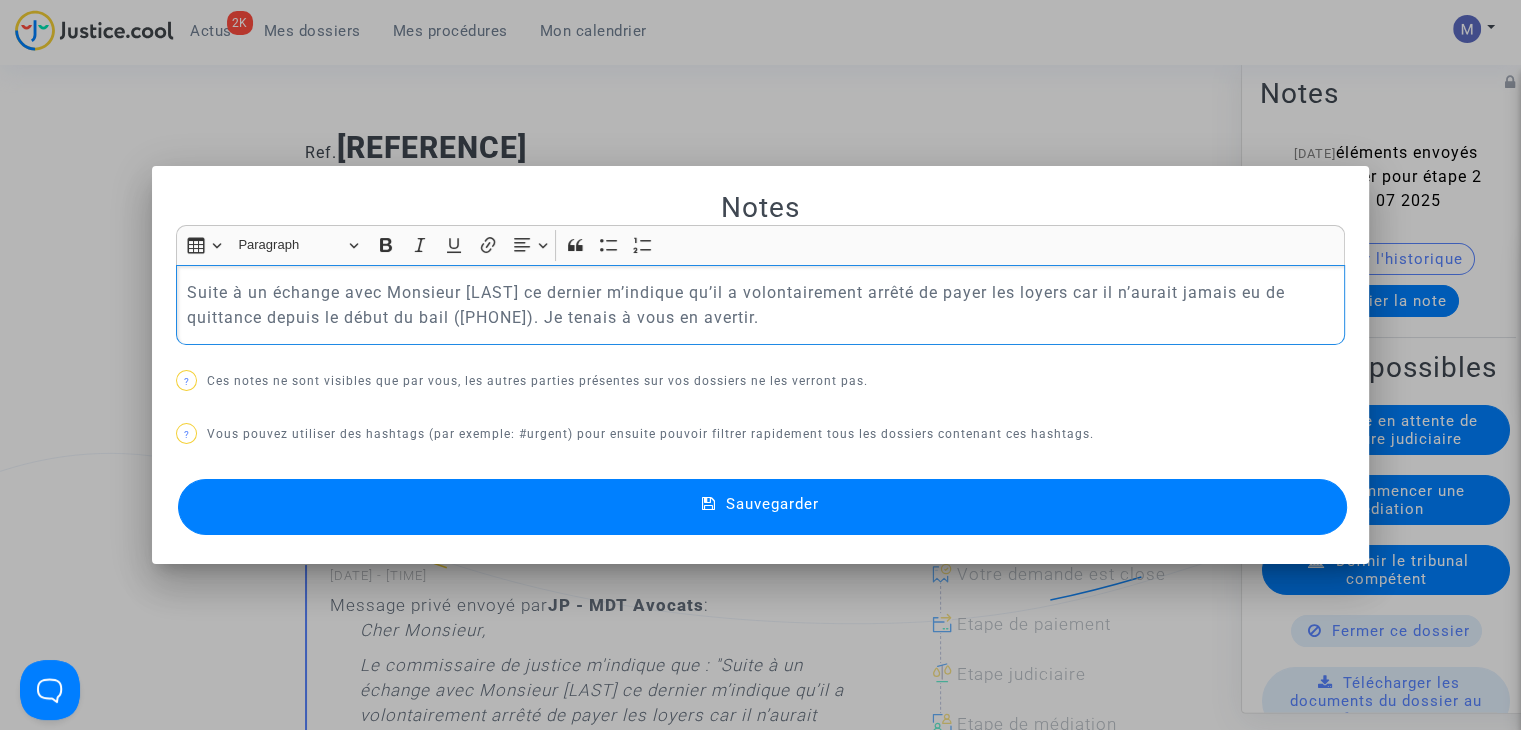 click on "Suite à un échange avec Monsieur [LAST] ce dernier m’indique qu’il a volontairement arrêté de payer les loyers car il n’aurait jamais eu de quittance depuis le début du bail ([PHONE]). Je tenais à vous en avertir." at bounding box center (761, 305) 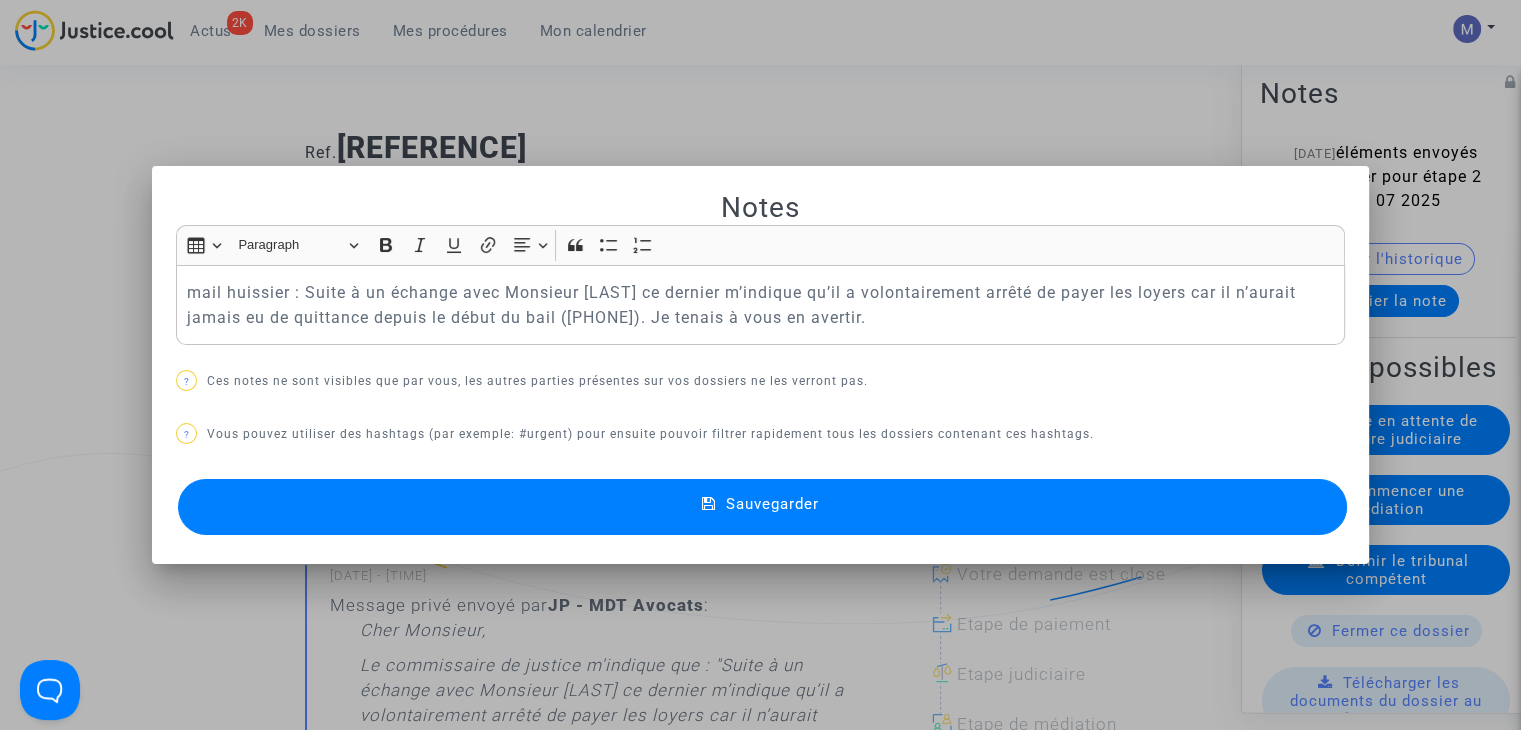 click on "Sauvegarder" at bounding box center (762, 507) 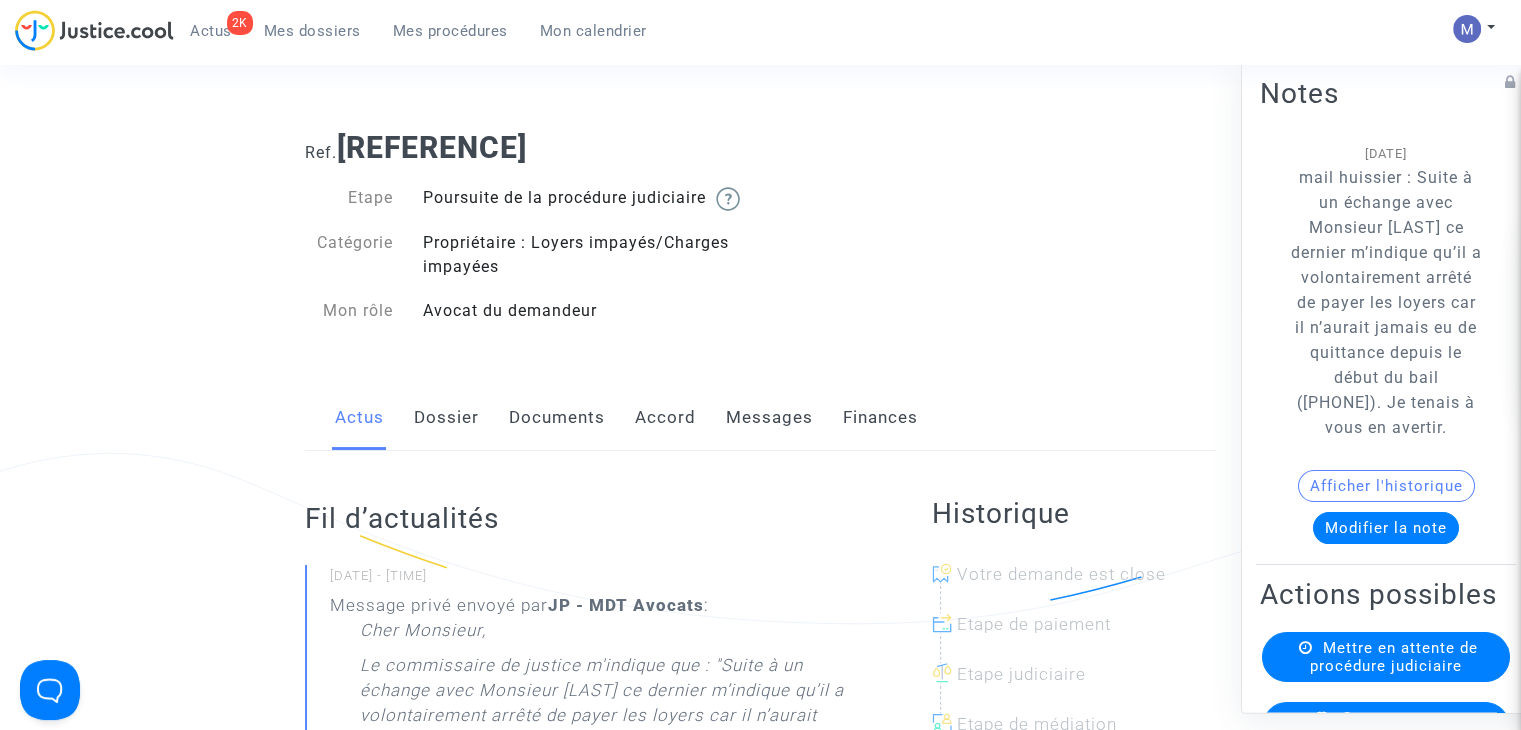 click on "Mes dossiers" at bounding box center [312, 31] 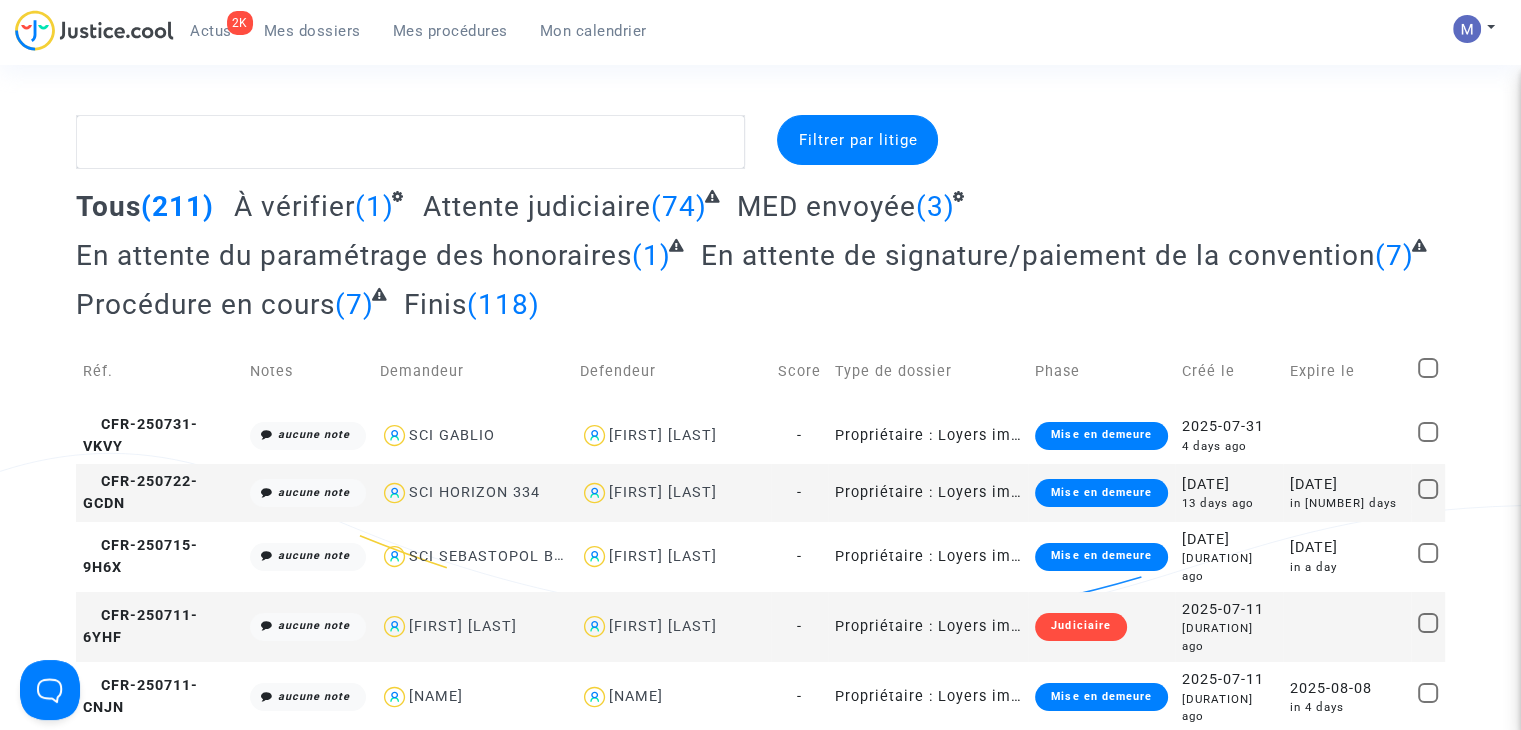 click on "À vérifier" 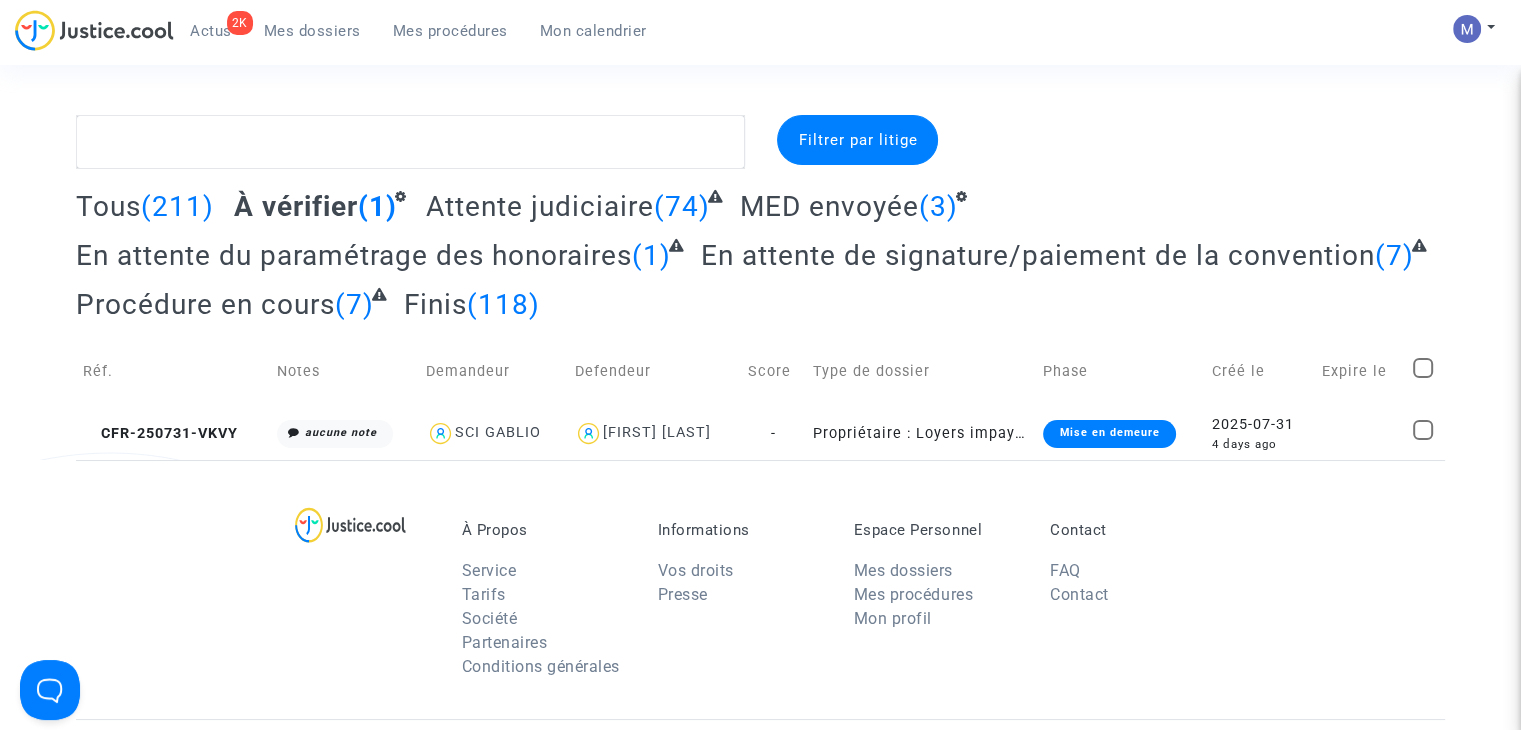 click on "Mes dossiers" at bounding box center (312, 31) 